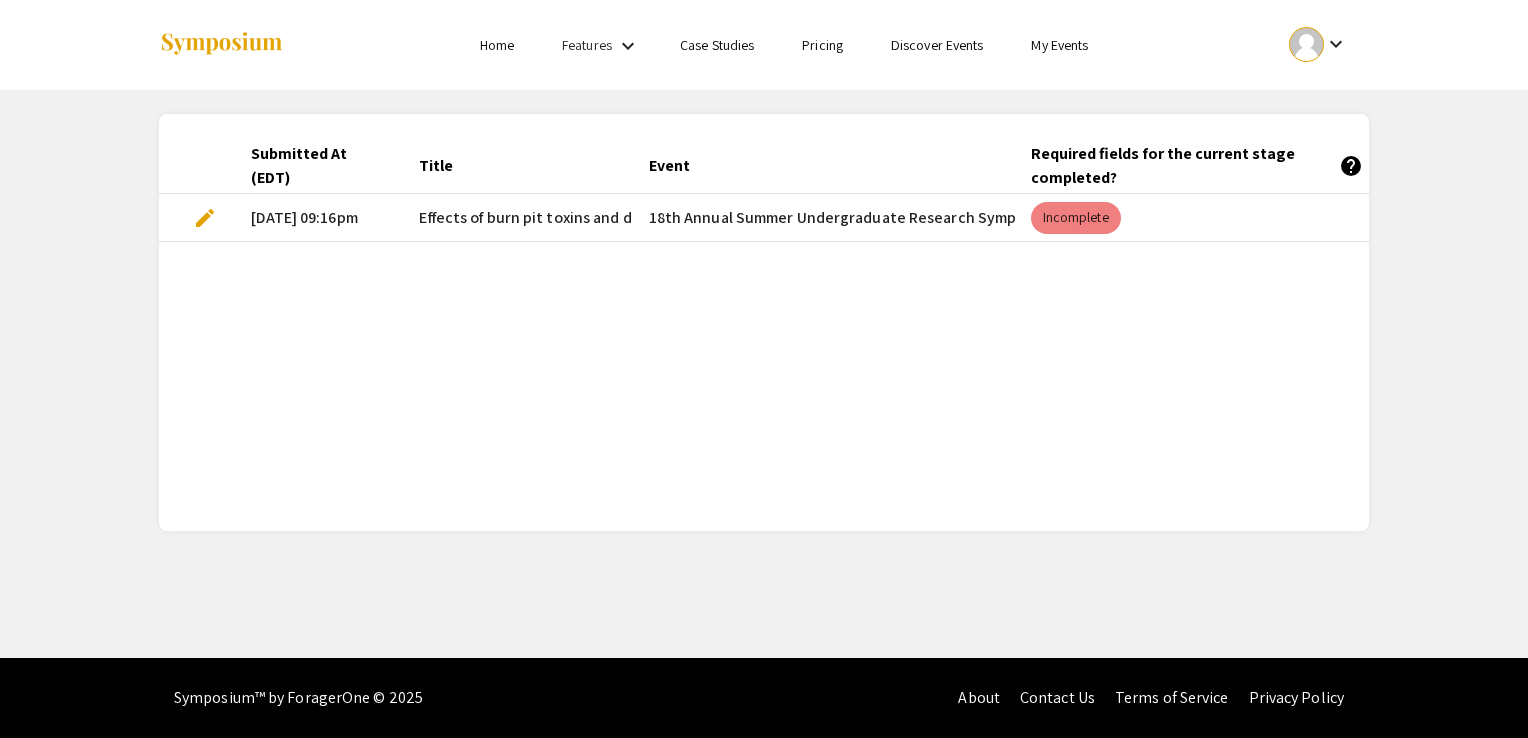 scroll, scrollTop: 0, scrollLeft: 0, axis: both 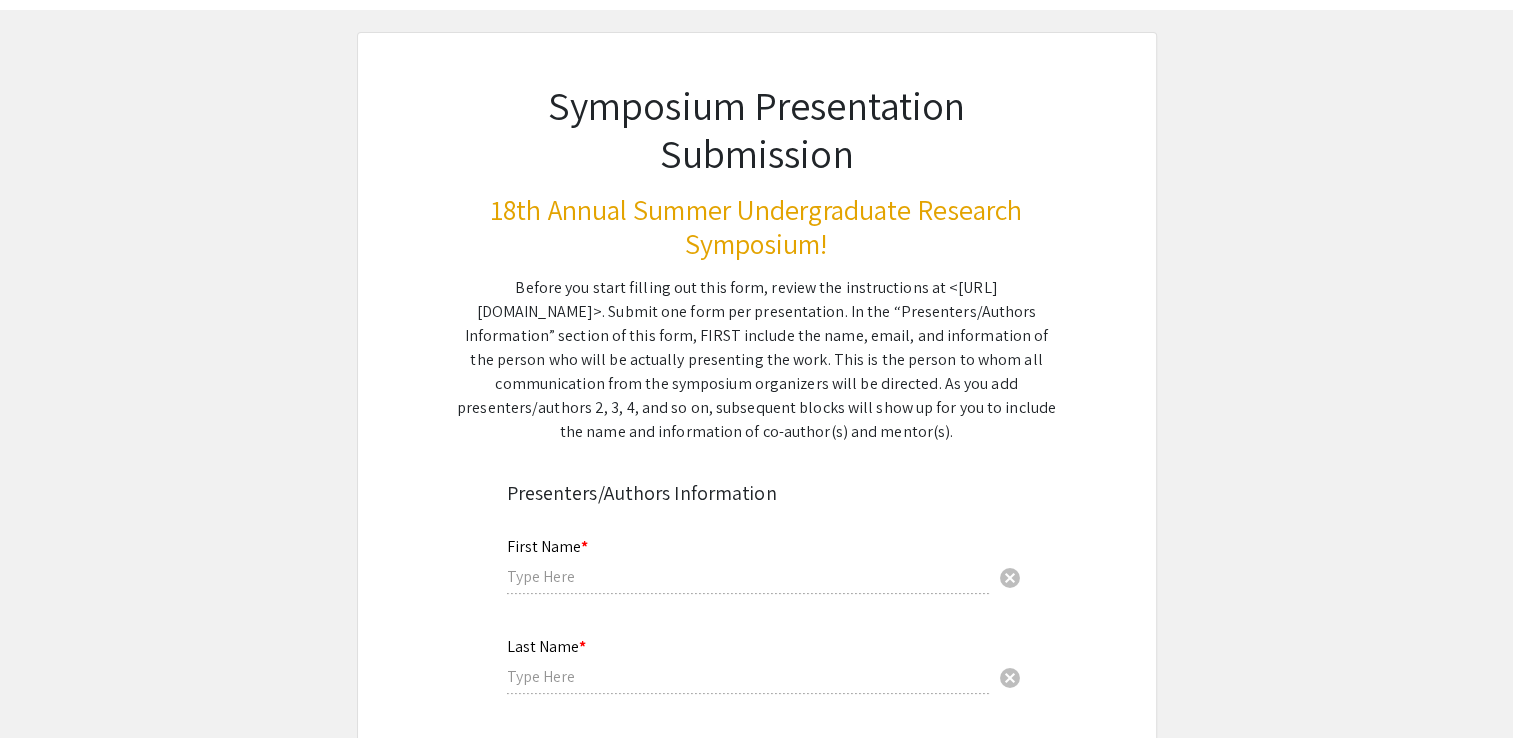 type on "[PERSON_NAME]" 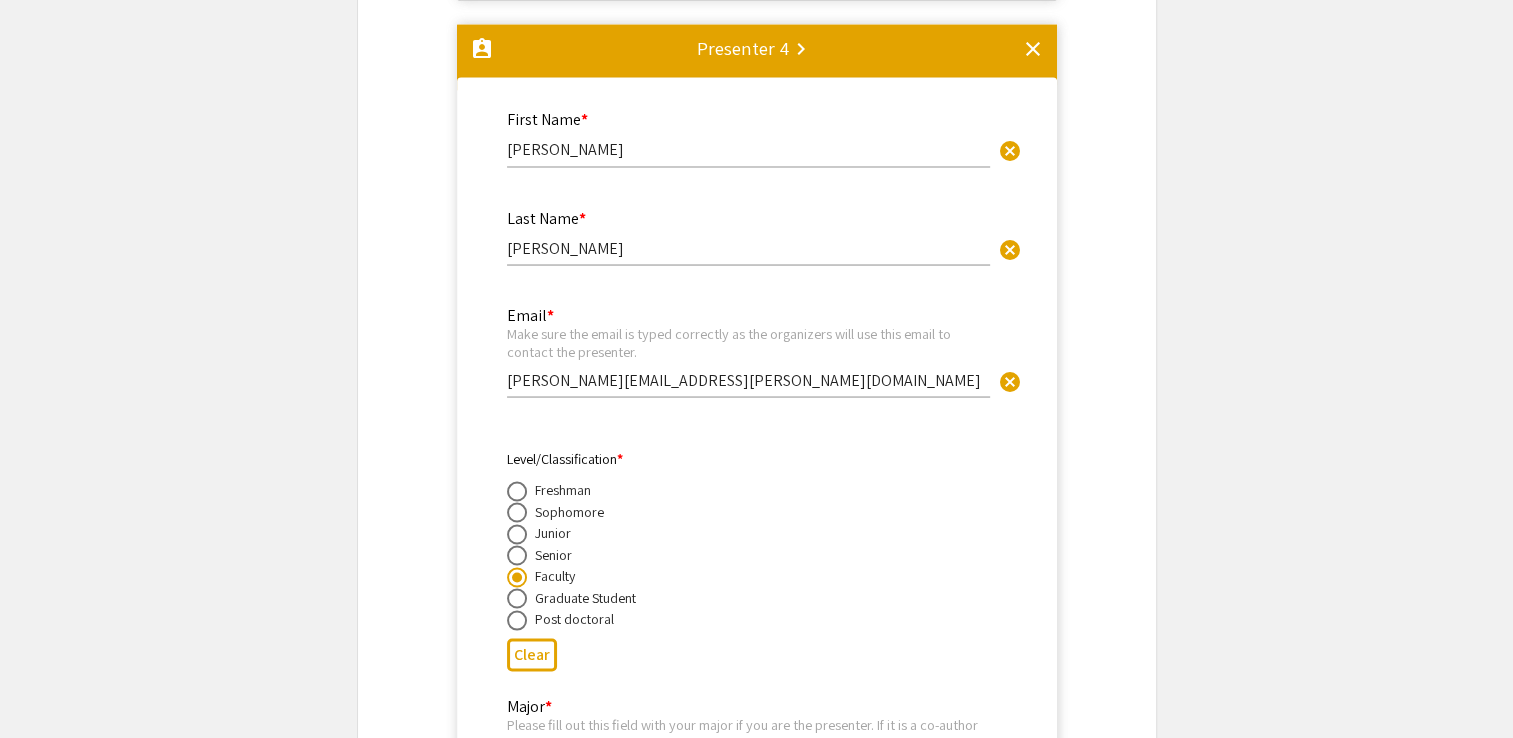 scroll, scrollTop: 3600, scrollLeft: 0, axis: vertical 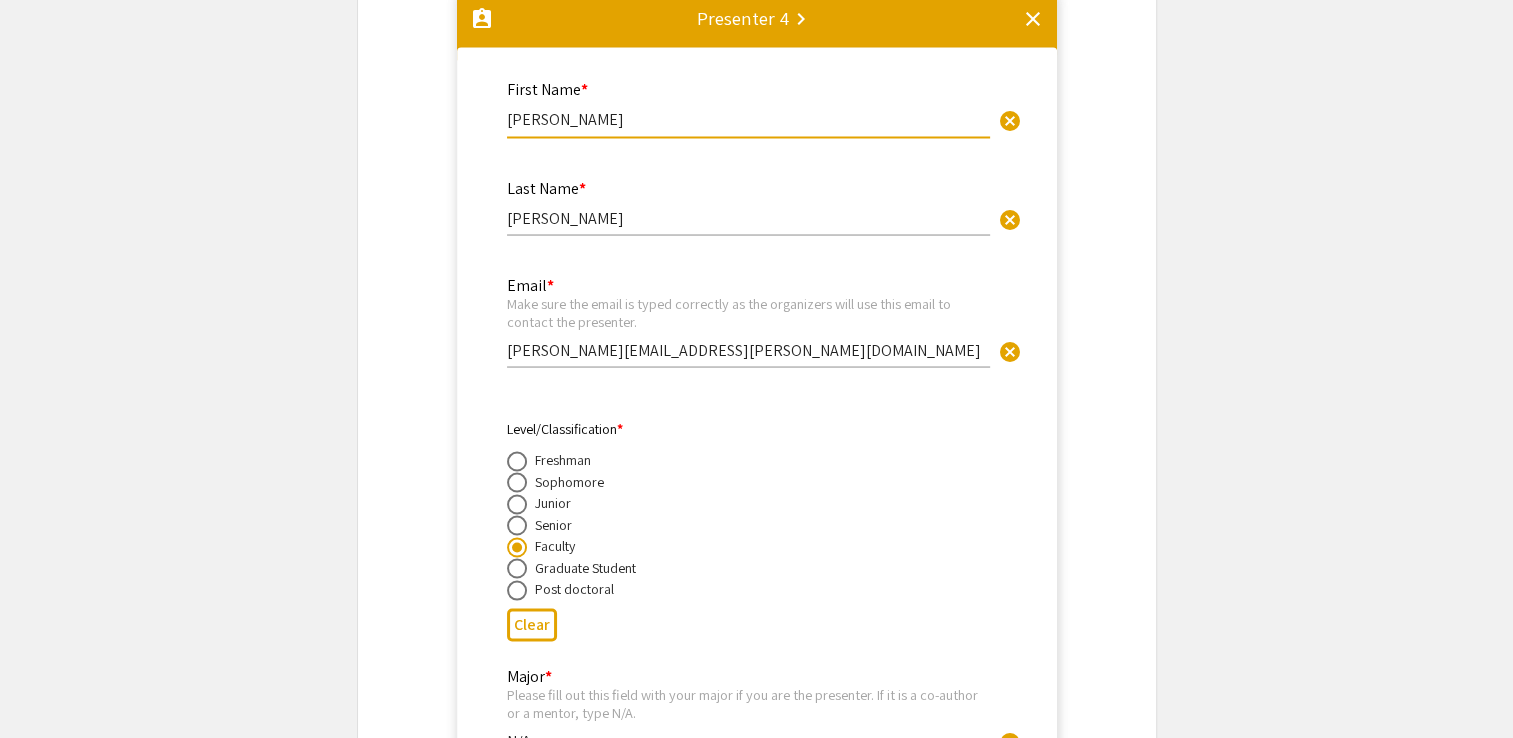 drag, startPoint x: 559, startPoint y: 118, endPoint x: 488, endPoint y: 125, distance: 71.34424 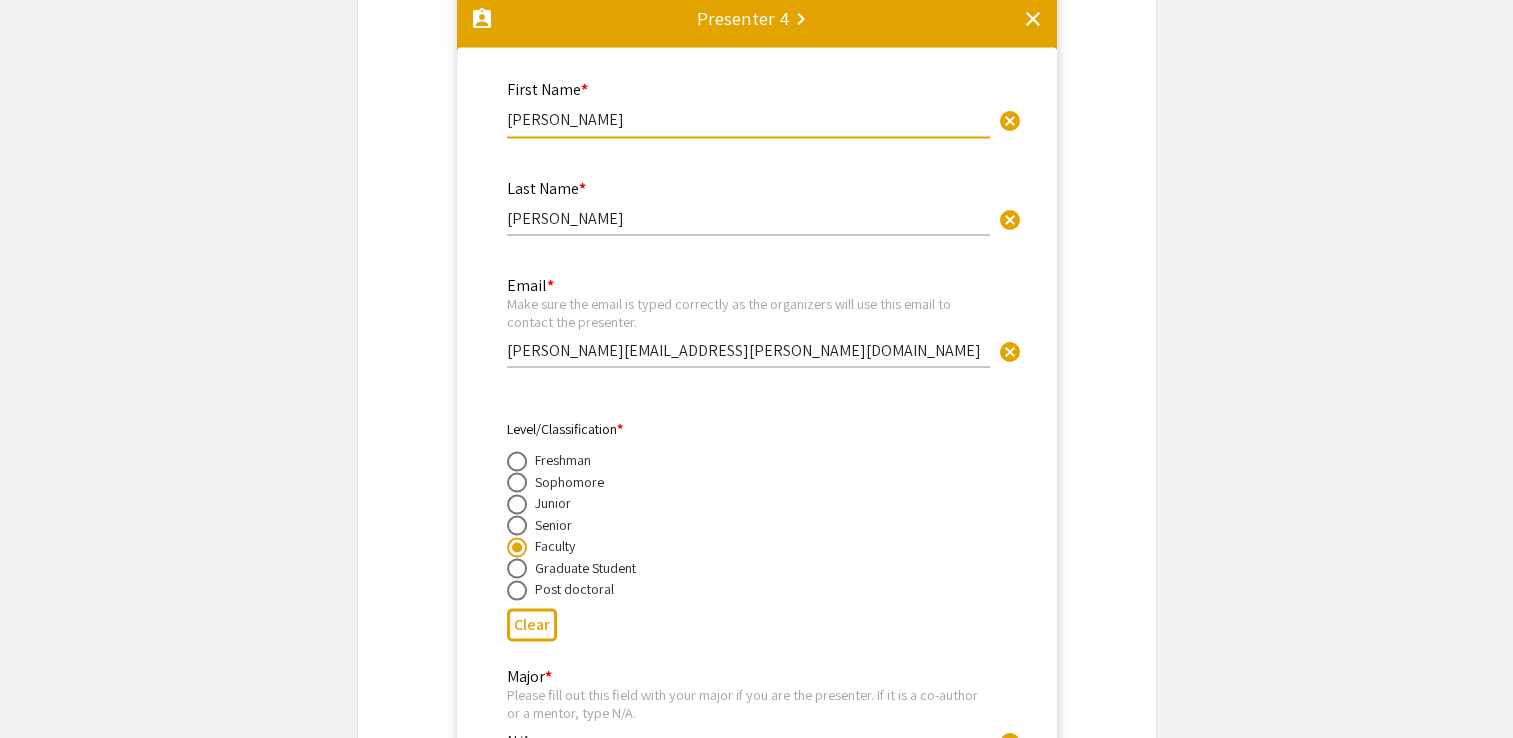 click on "First Name * [PERSON_NAME] cancel This field is required. Last Name * [PERSON_NAME] cancel This field is required. Email * Make sure the email is typed correctly as the organizers will use this email to contact the presenter. [PERSON_NAME][EMAIL_ADDRESS][PERSON_NAME][DOMAIN_NAME] cancel This field is required. Level/Classification *   Freshman   Sophomore   Junior   Senior   Faculty   Graduate Student   Post doctoral  Clear  Major  * Please fill out this field with your major if you are the presenter. If it is a co-author or a mentor, type N/A.  N/A cancel This field is required. Departmental and Institutional Affiliation * Please include the department and the institution with which this author is affiliated (i.e. Department of Biology, [US_STATE][GEOGRAPHIC_DATA]). Department of Neuroscience cancel This field is required." at bounding box center (757, 495) 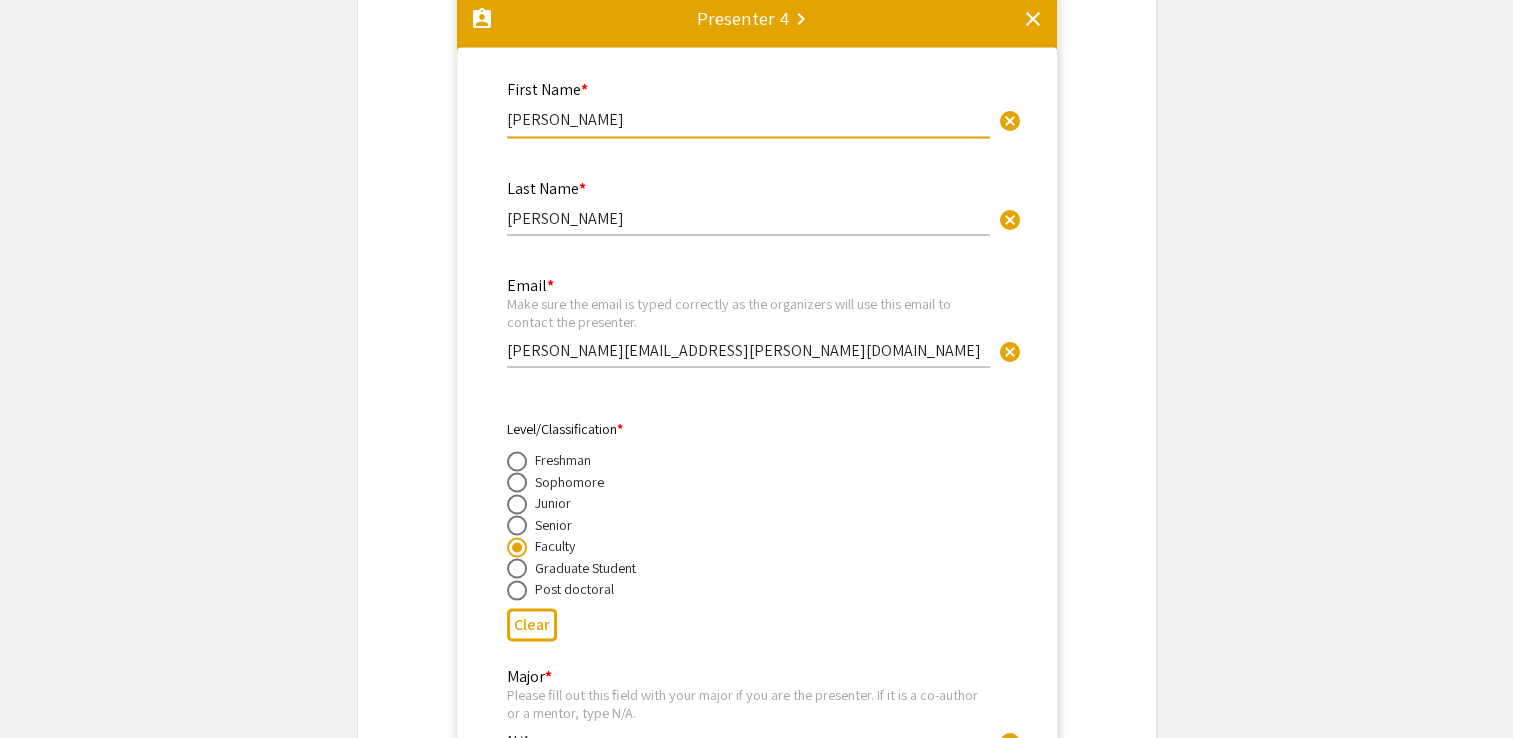 type on "[PERSON_NAME]" 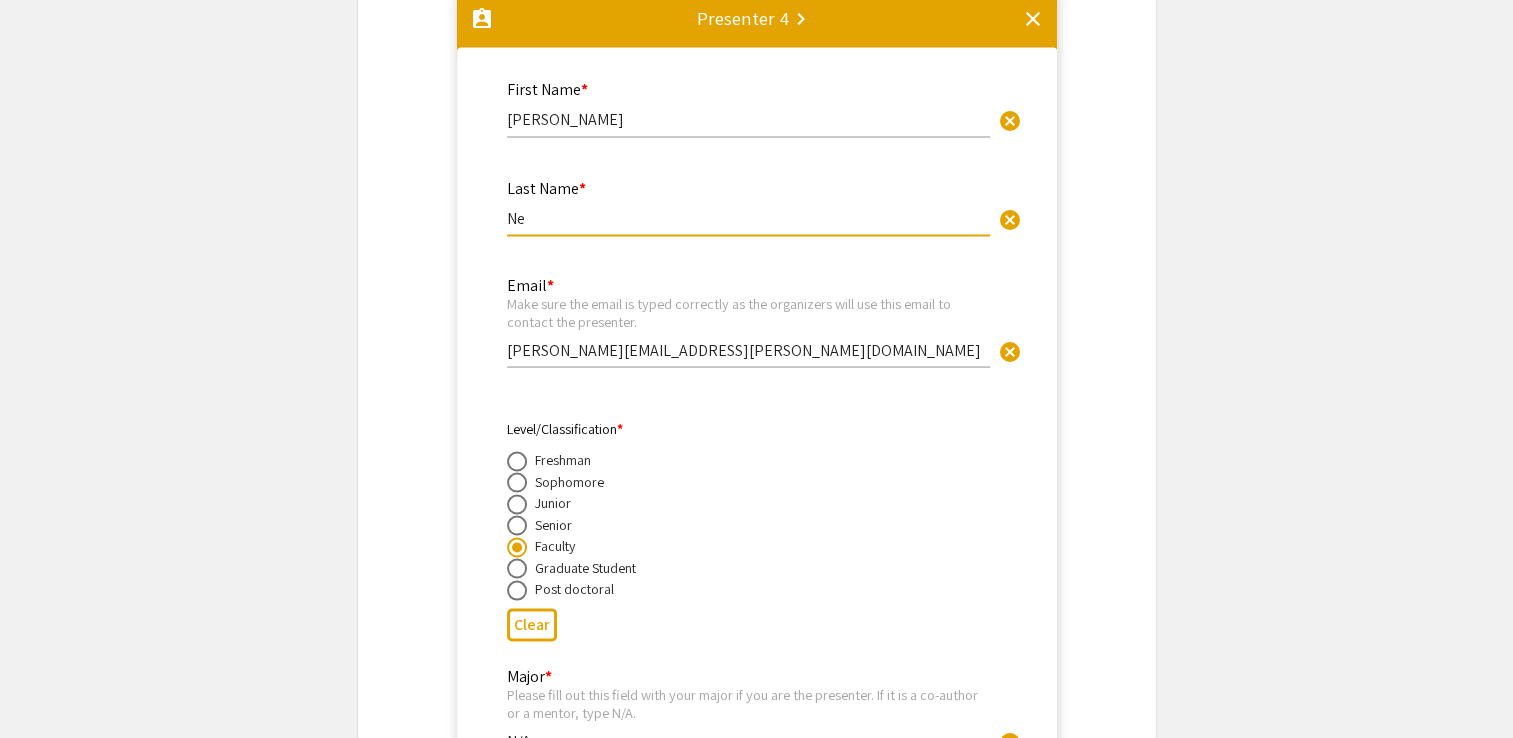 type on "N" 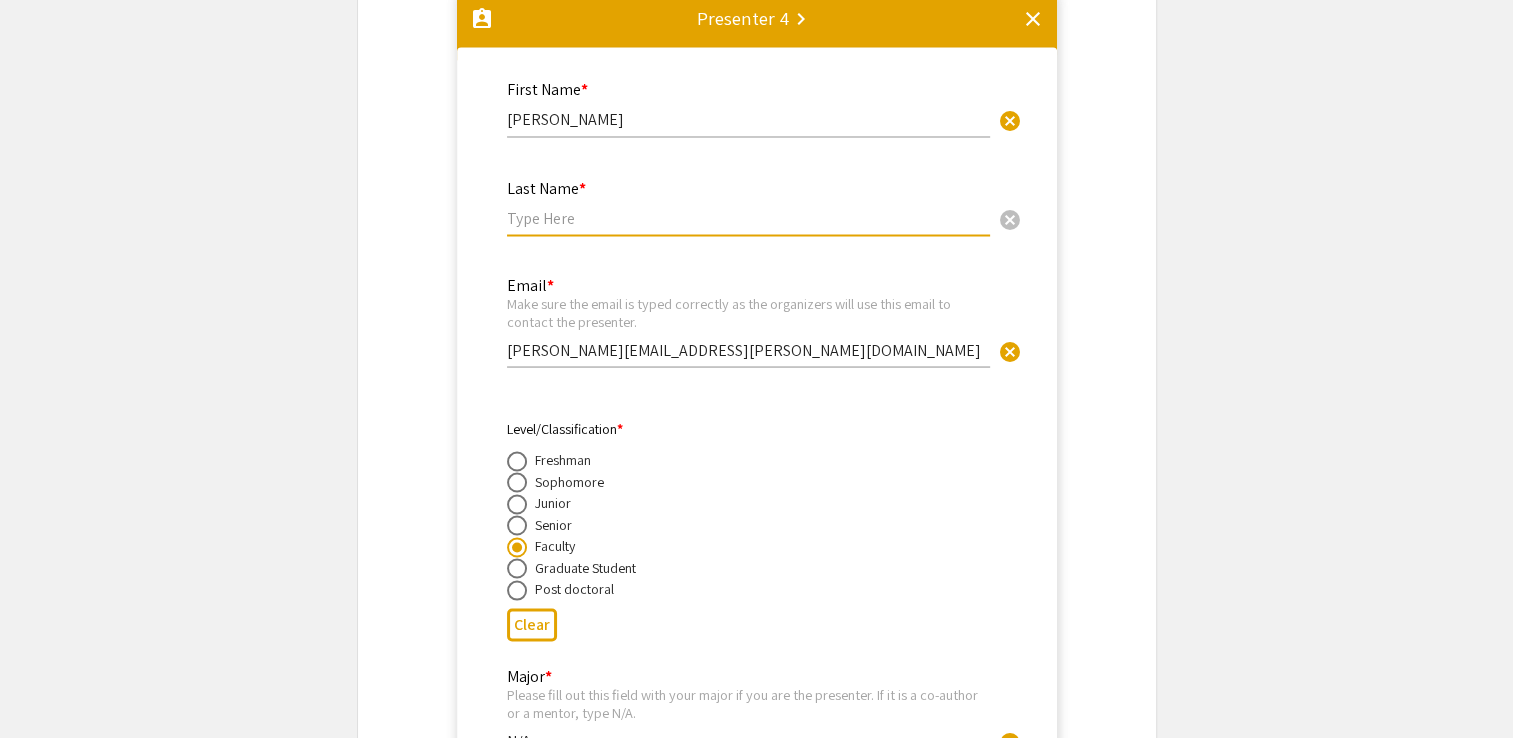 type 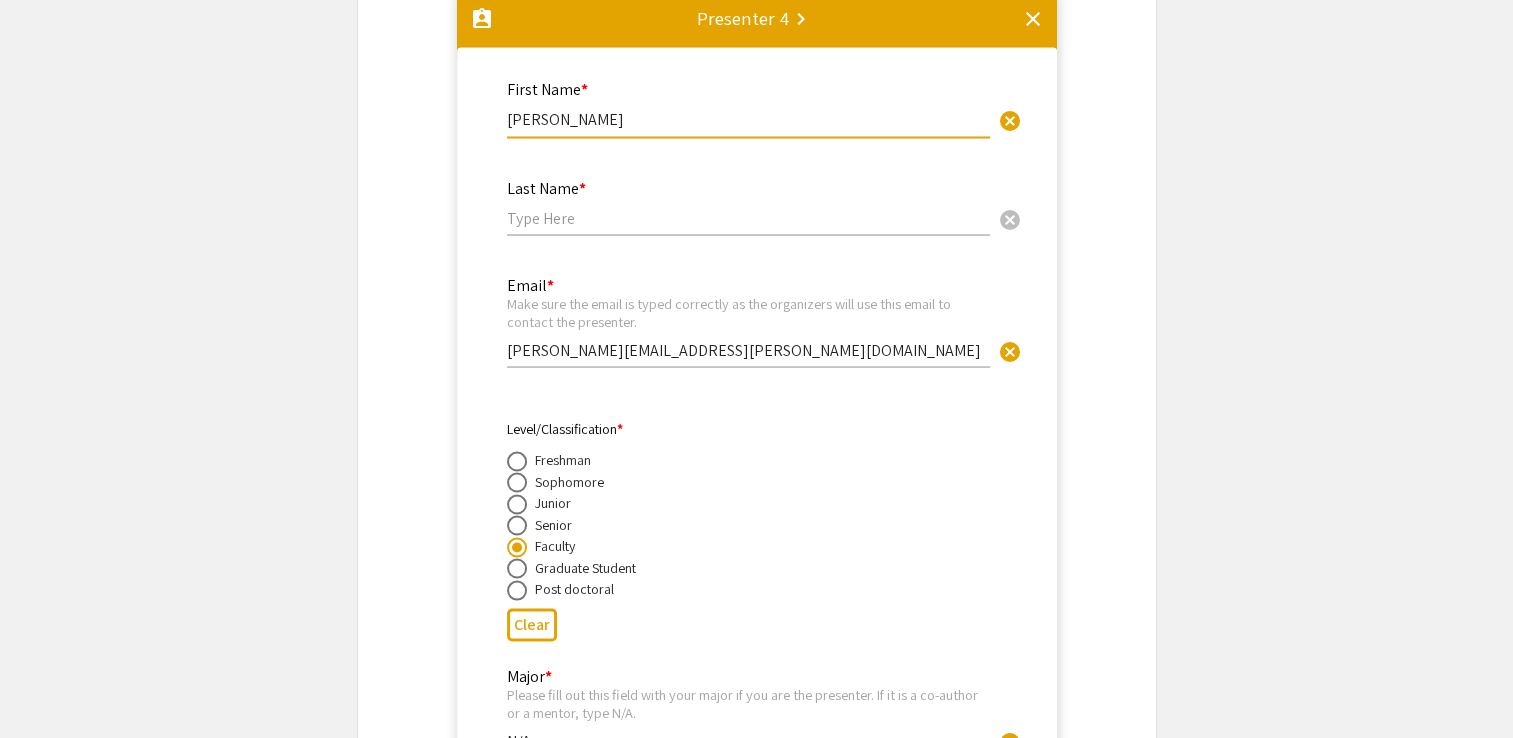 type on "[PERSON_NAME]" 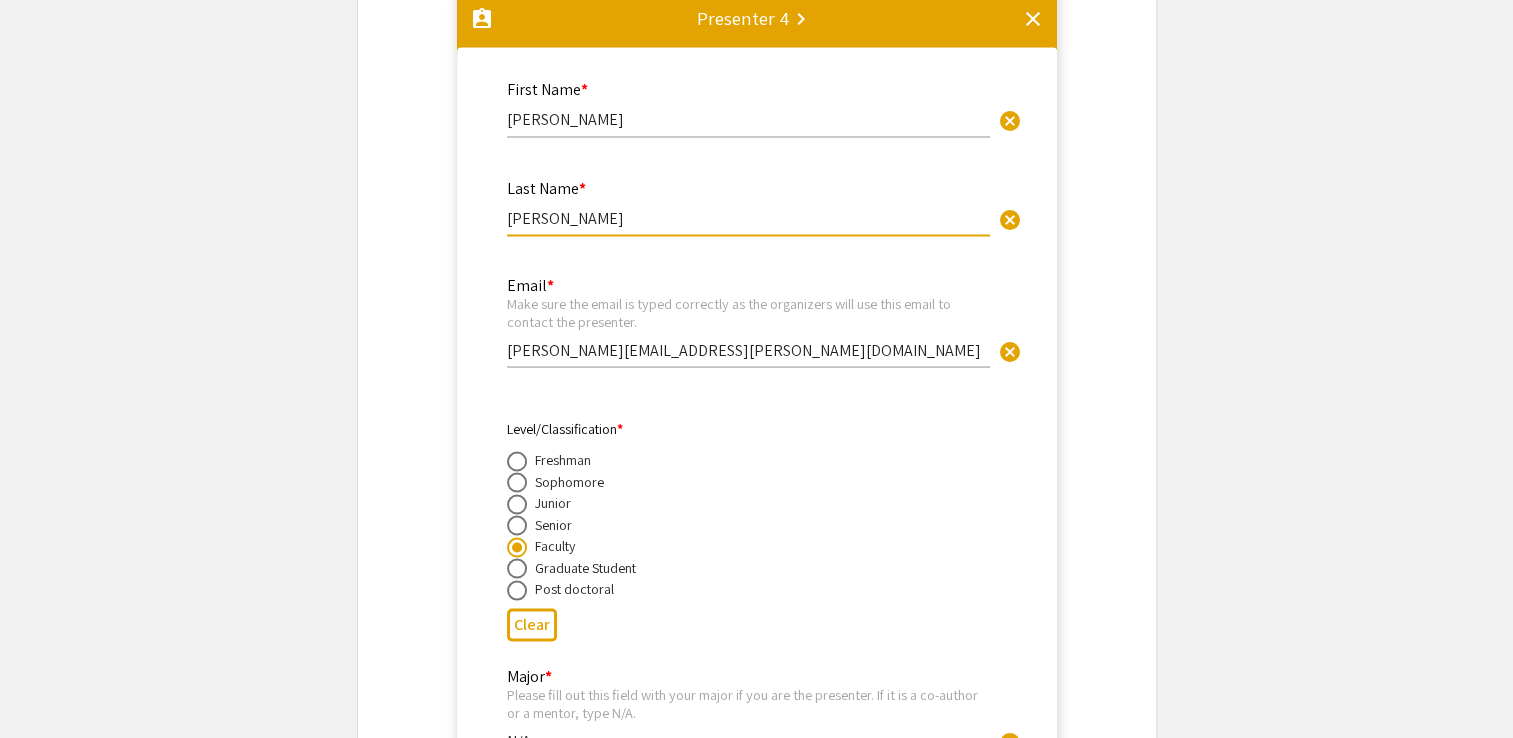 type on "[PERSON_NAME]" 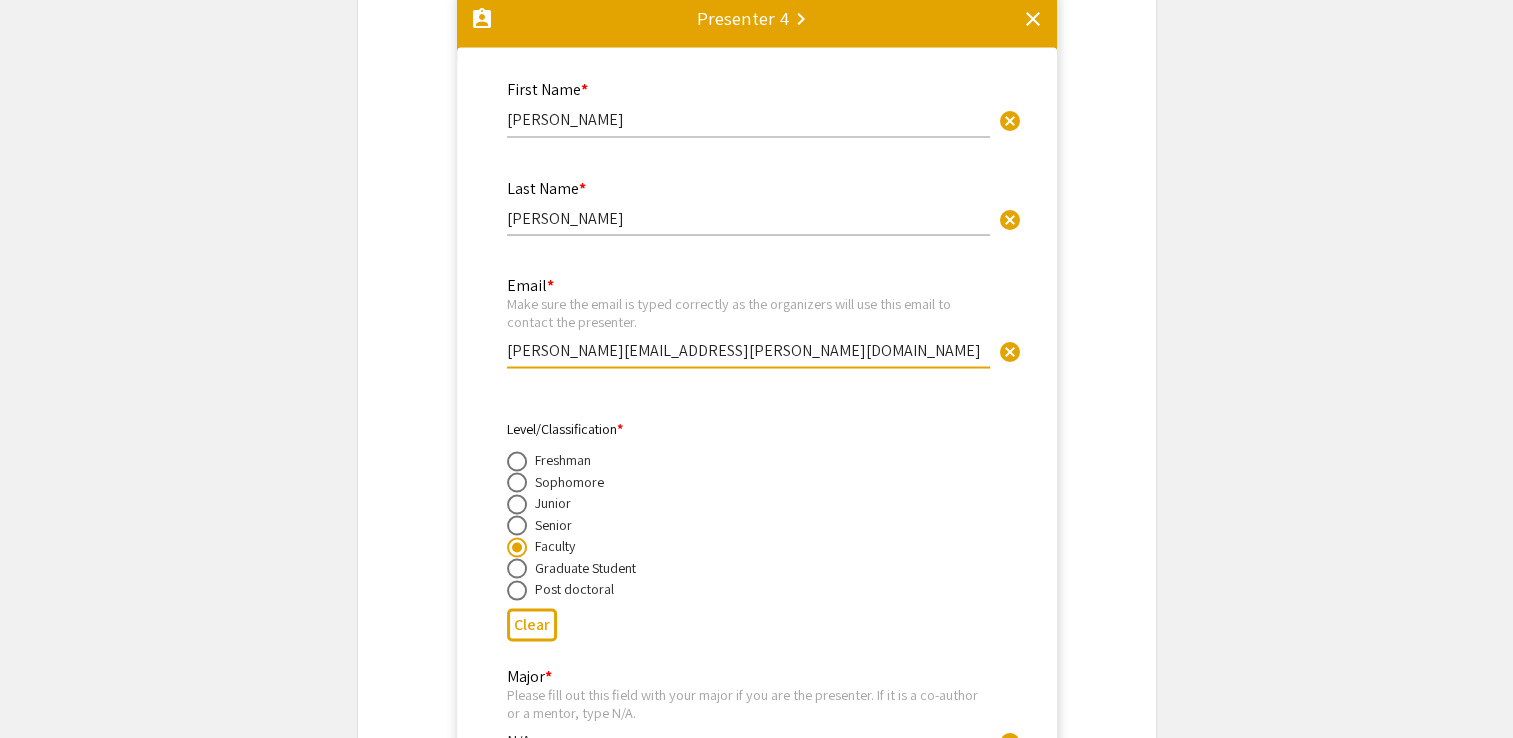 drag, startPoint x: 691, startPoint y: 346, endPoint x: 398, endPoint y: 365, distance: 293.6154 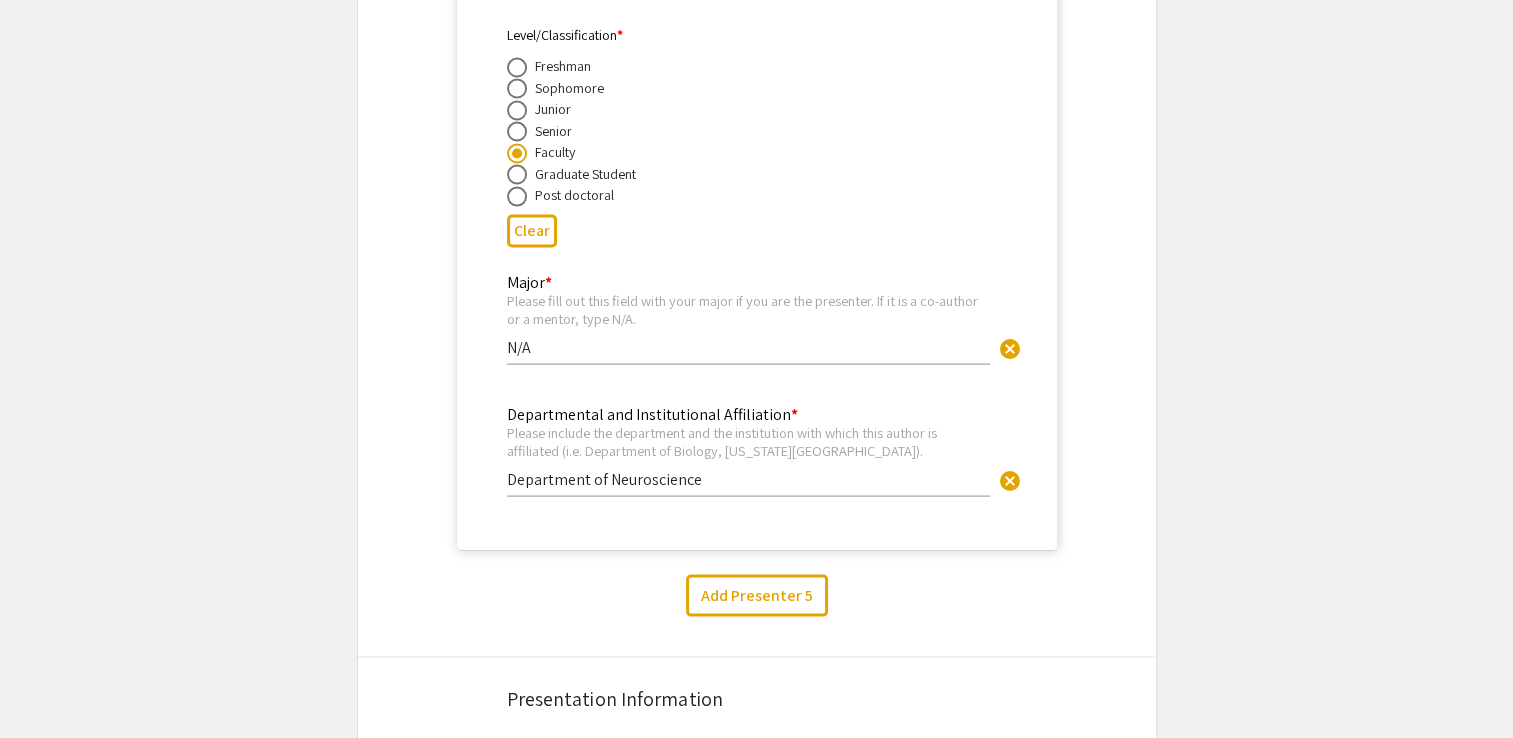 scroll, scrollTop: 4000, scrollLeft: 0, axis: vertical 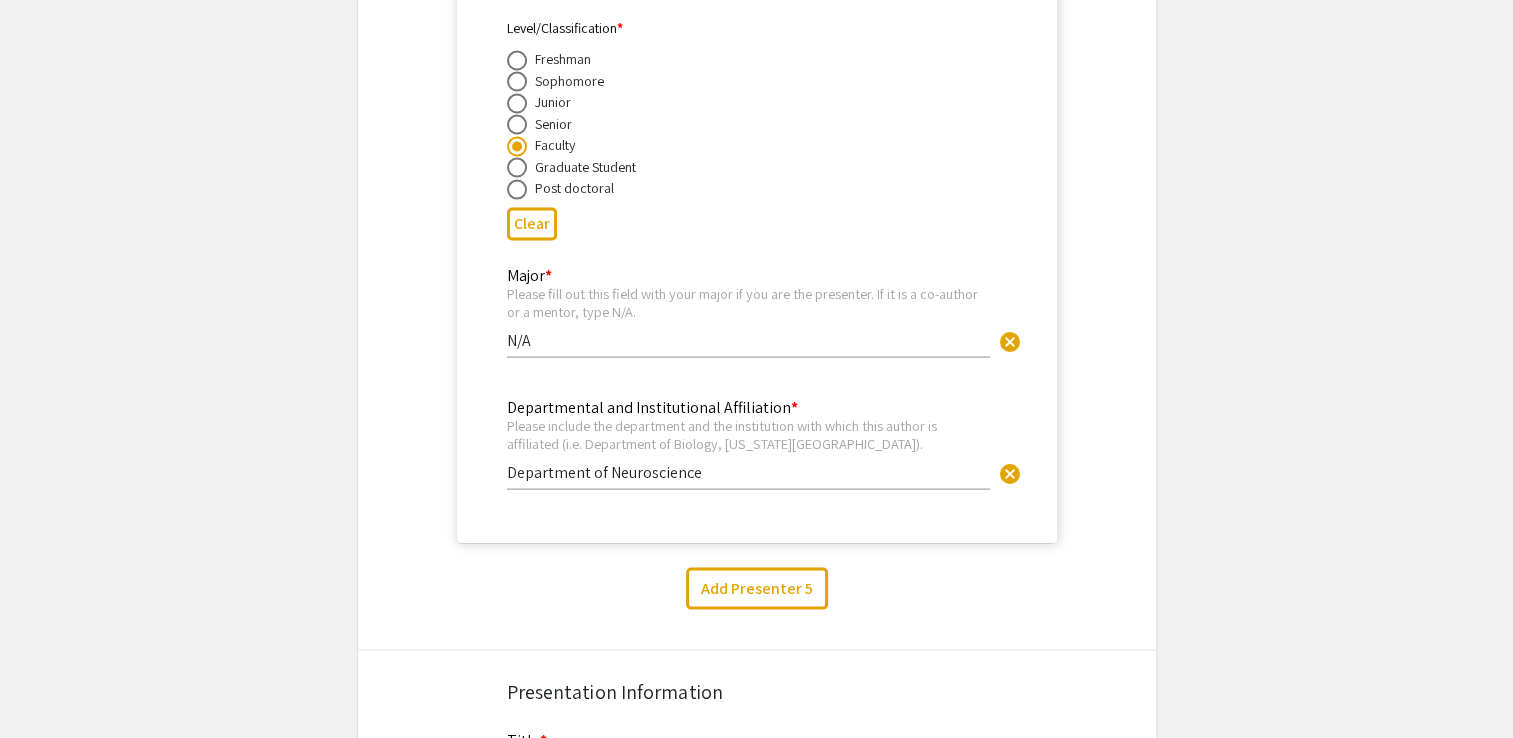 type on "[EMAIL_ADDRESS][DOMAIN_NAME]" 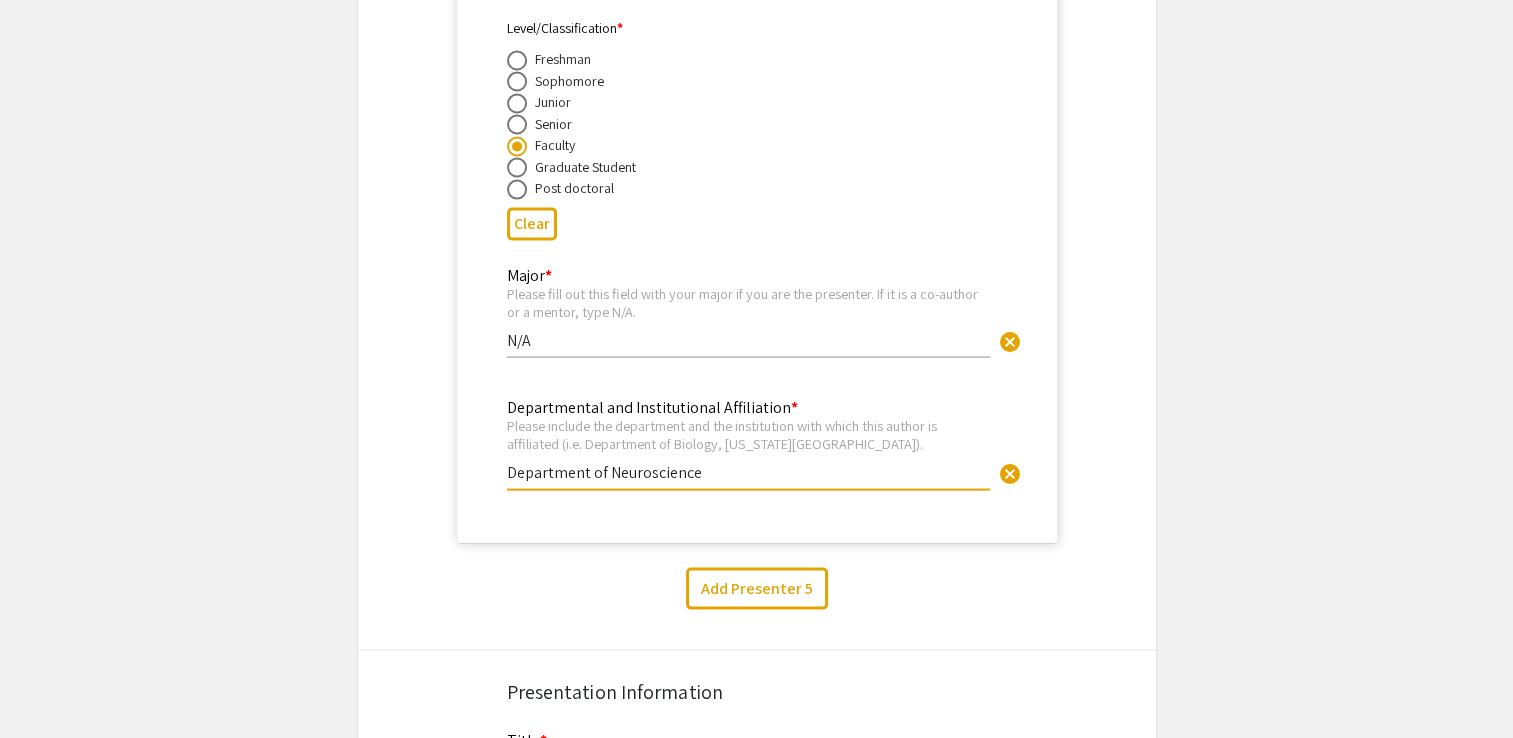 drag, startPoint x: 710, startPoint y: 474, endPoint x: 605, endPoint y: 483, distance: 105.38501 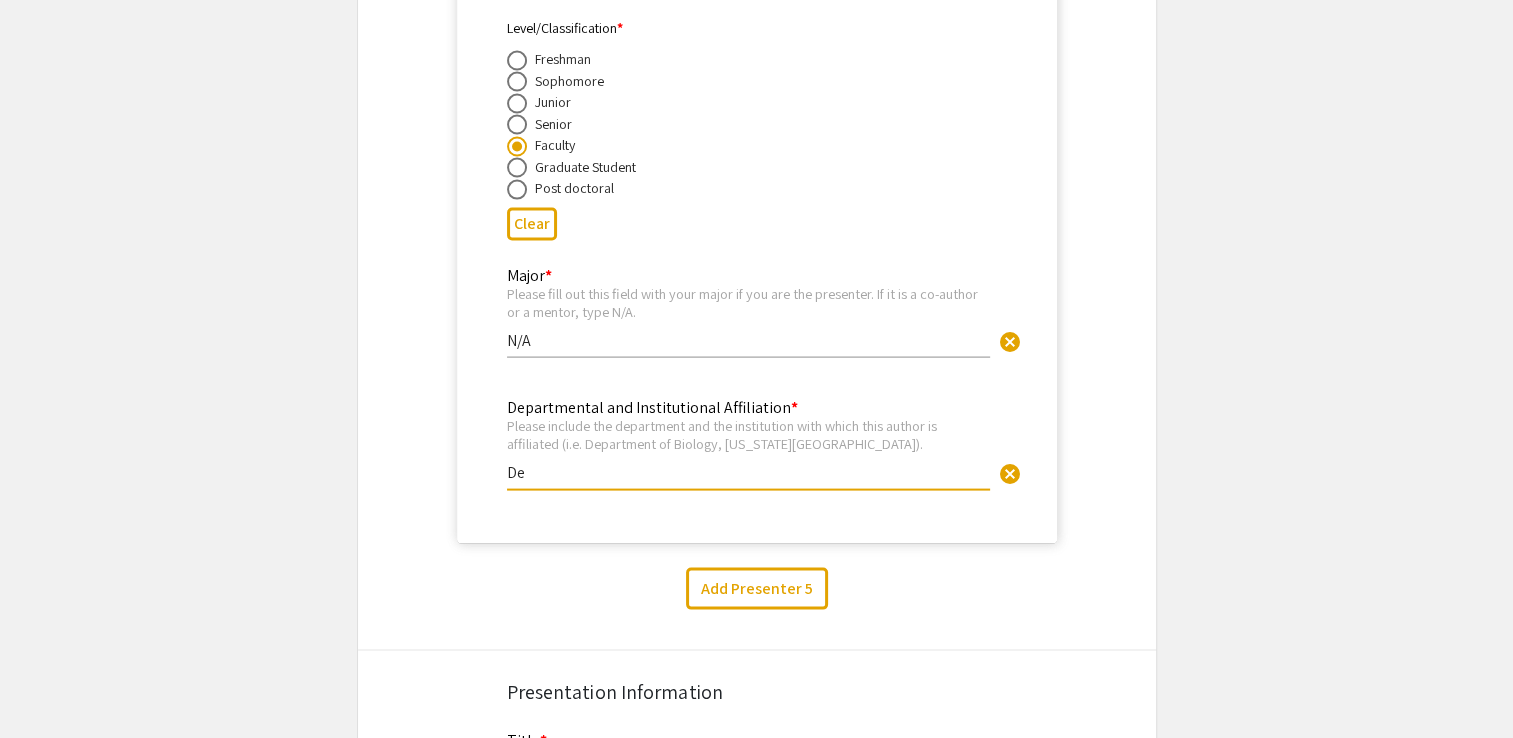 type on "D" 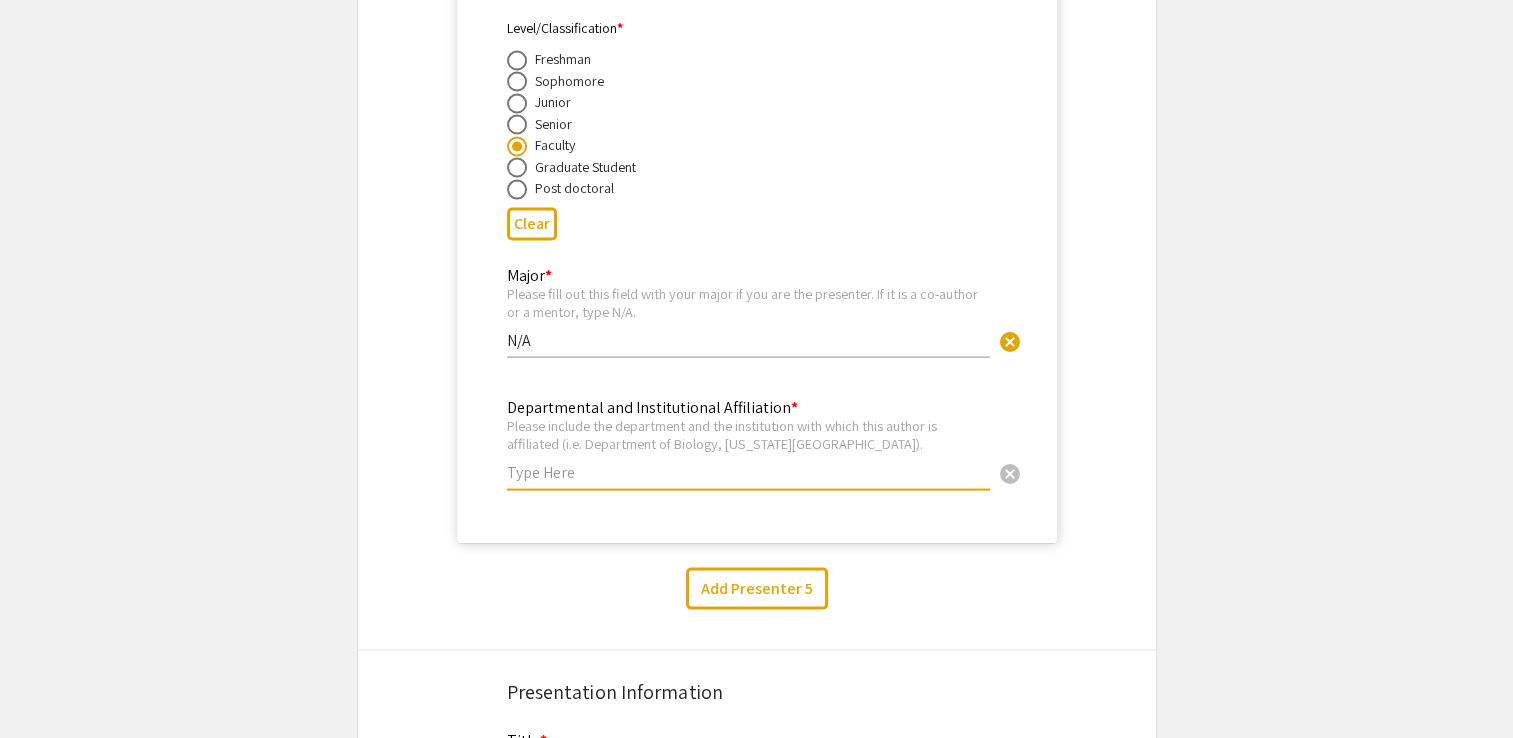 paste on "2Center for Inhalation Toxicology (iTOX), Department of Physiology and Pharmacology, [US_STATE][GEOGRAPHIC_DATA]" 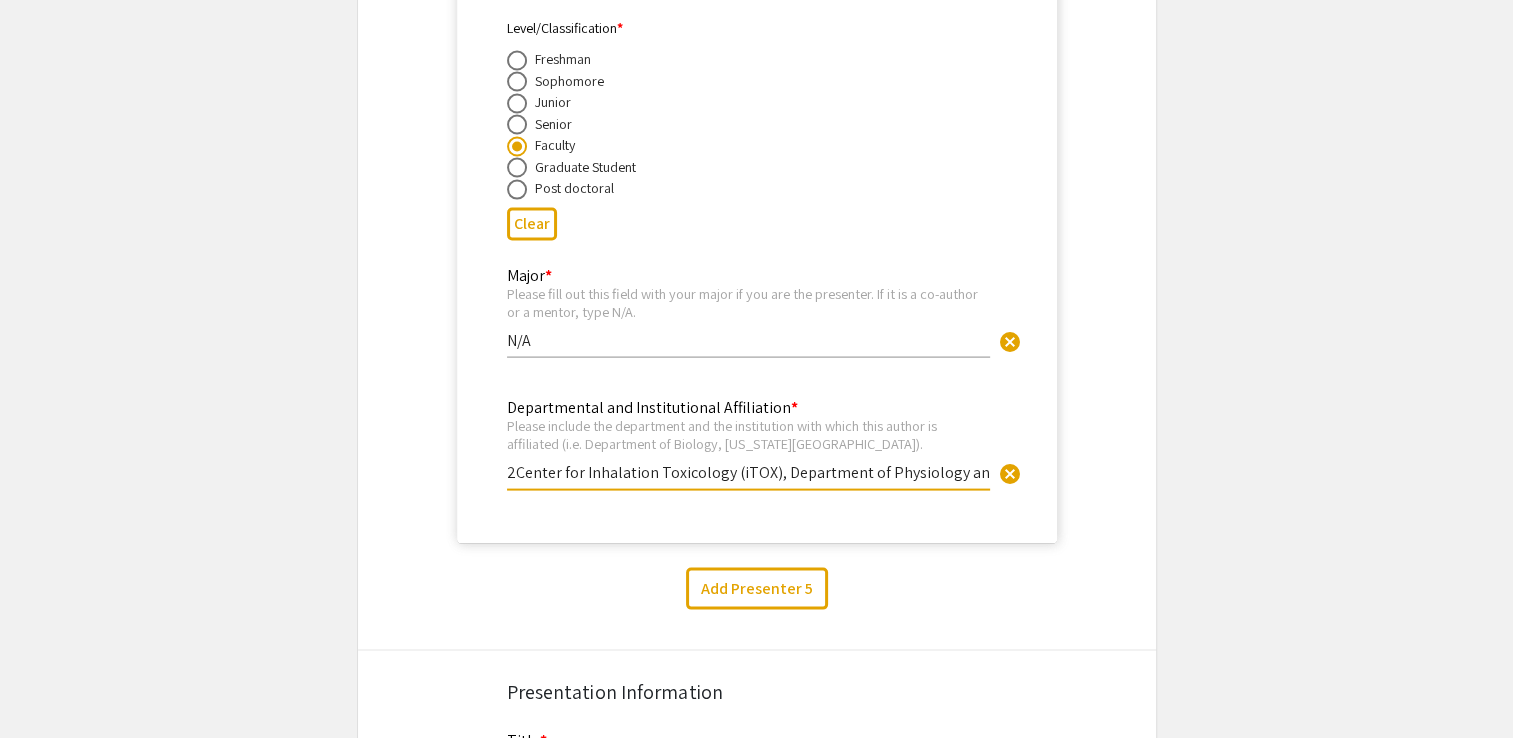 scroll, scrollTop: 0, scrollLeft: 246, axis: horizontal 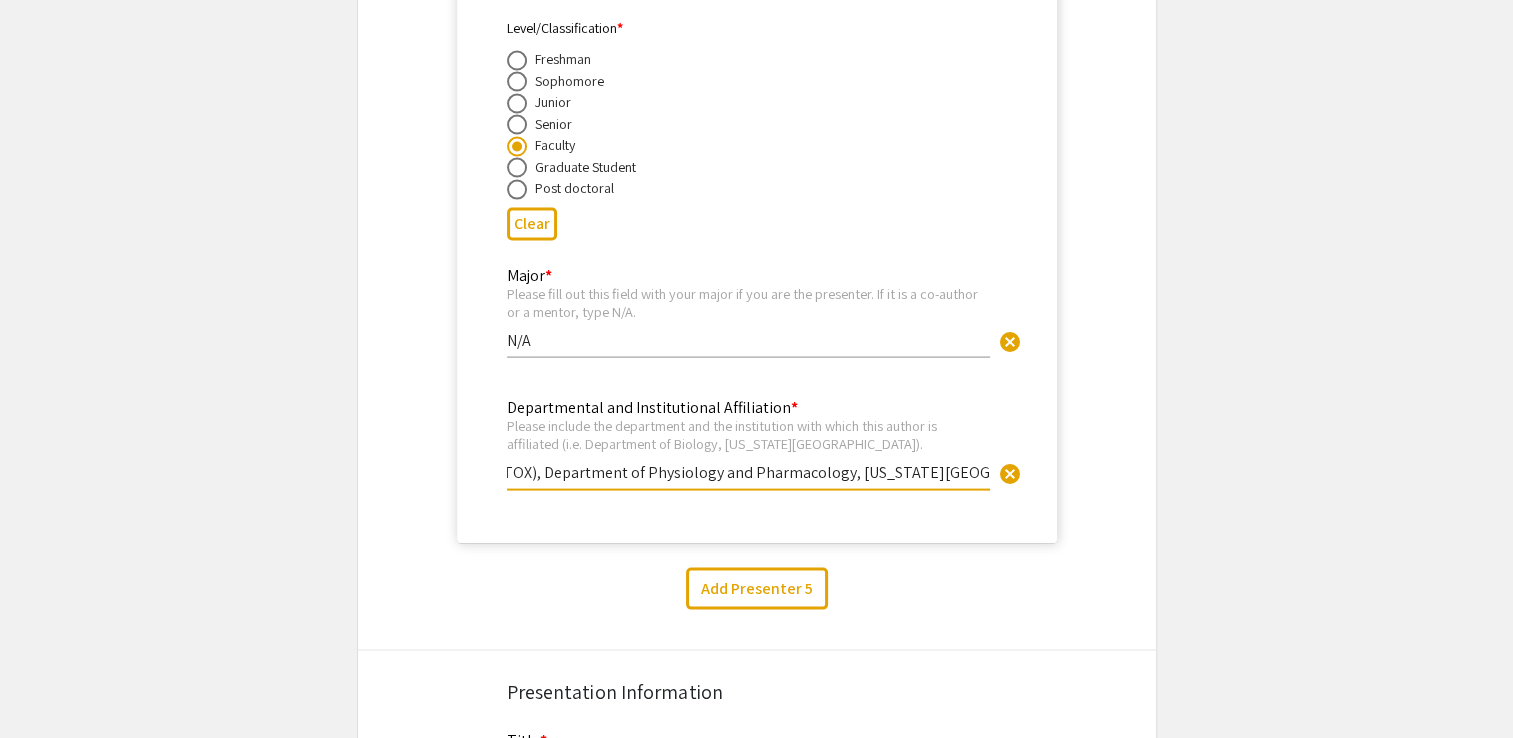 type on "2Center for Inhalation Toxicology (iTOX), Department of Physiology and Pharmacology, [US_STATE][GEOGRAPHIC_DATA]" 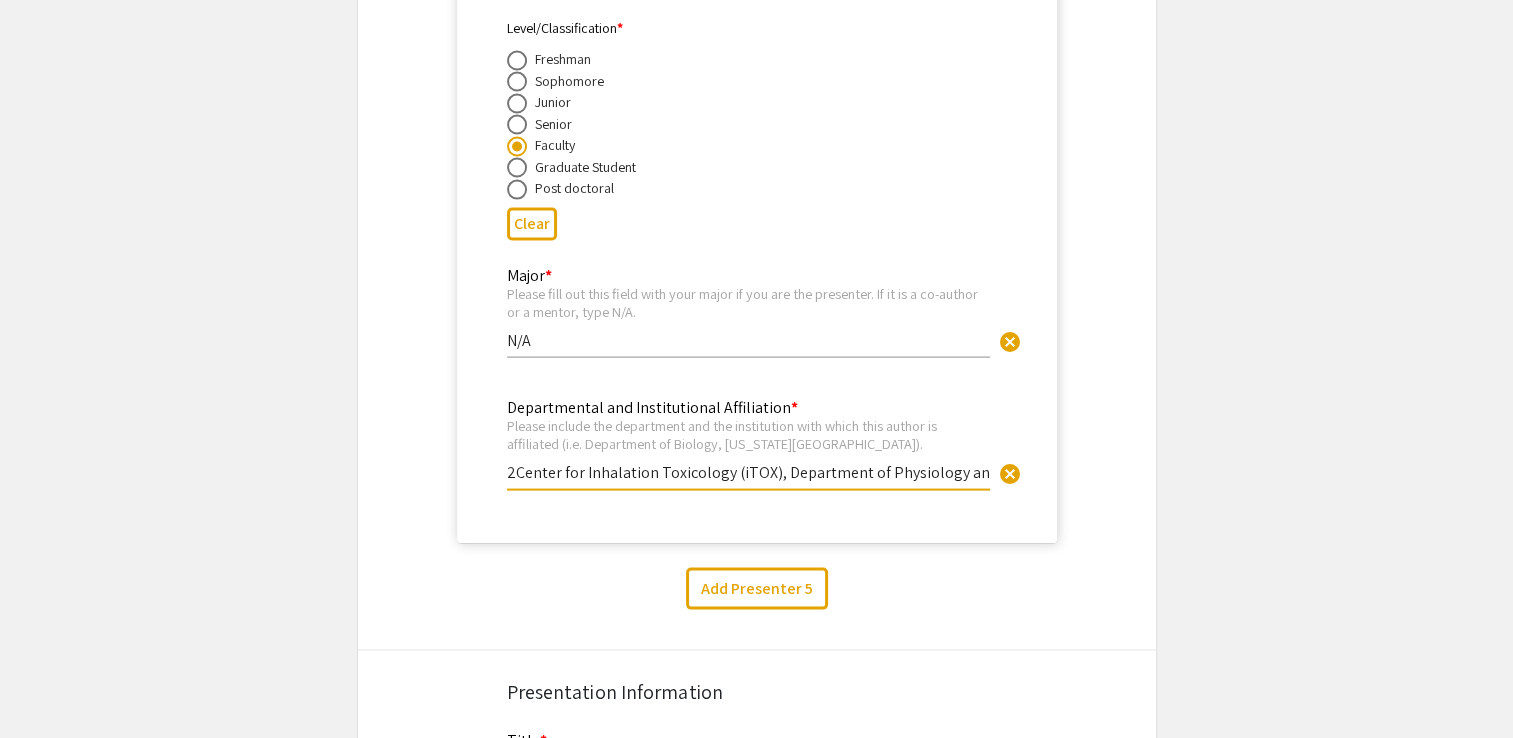 click on "First Name * [PERSON_NAME] cancel This field is required. Last Name * [PERSON_NAME] cancel This field is required. Email * Make sure the email is typed correctly as the organizers will use this email to contact the presenter. [PERSON_NAME][EMAIL_ADDRESS][DOMAIN_NAME] cancel This field is required. Level/Classification *   Freshman   Sophomore   Junior   Senior   Faculty   Graduate Student   Post doctoral  Clear  Major  * Please fill out this field with your major if you are the presenter. If it is a co-author or a mentor, type N/A.  N/A cancel This field is required. Departmental and Institutional Affiliation * Please include the department and the institution with which this author is affiliated (i.e. Department of Biology, [US_STATE][GEOGRAPHIC_DATA]). 2Center for Inhalation Toxicology (iTOX), Department of Physiology and Pharmacology, [US_STATE][GEOGRAPHIC_DATA] cancel This field is required." at bounding box center [757, 95] 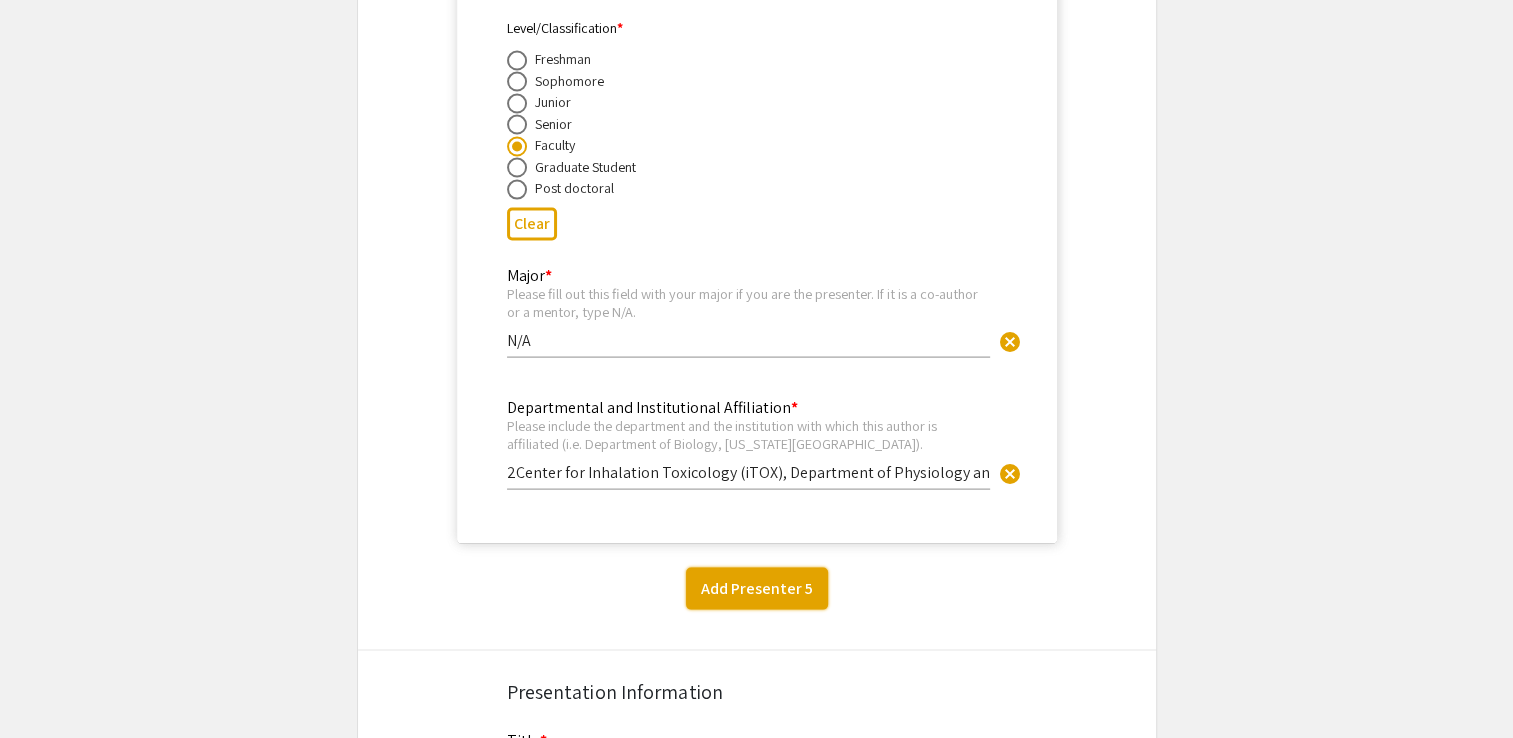 click on "Add Presenter 5" 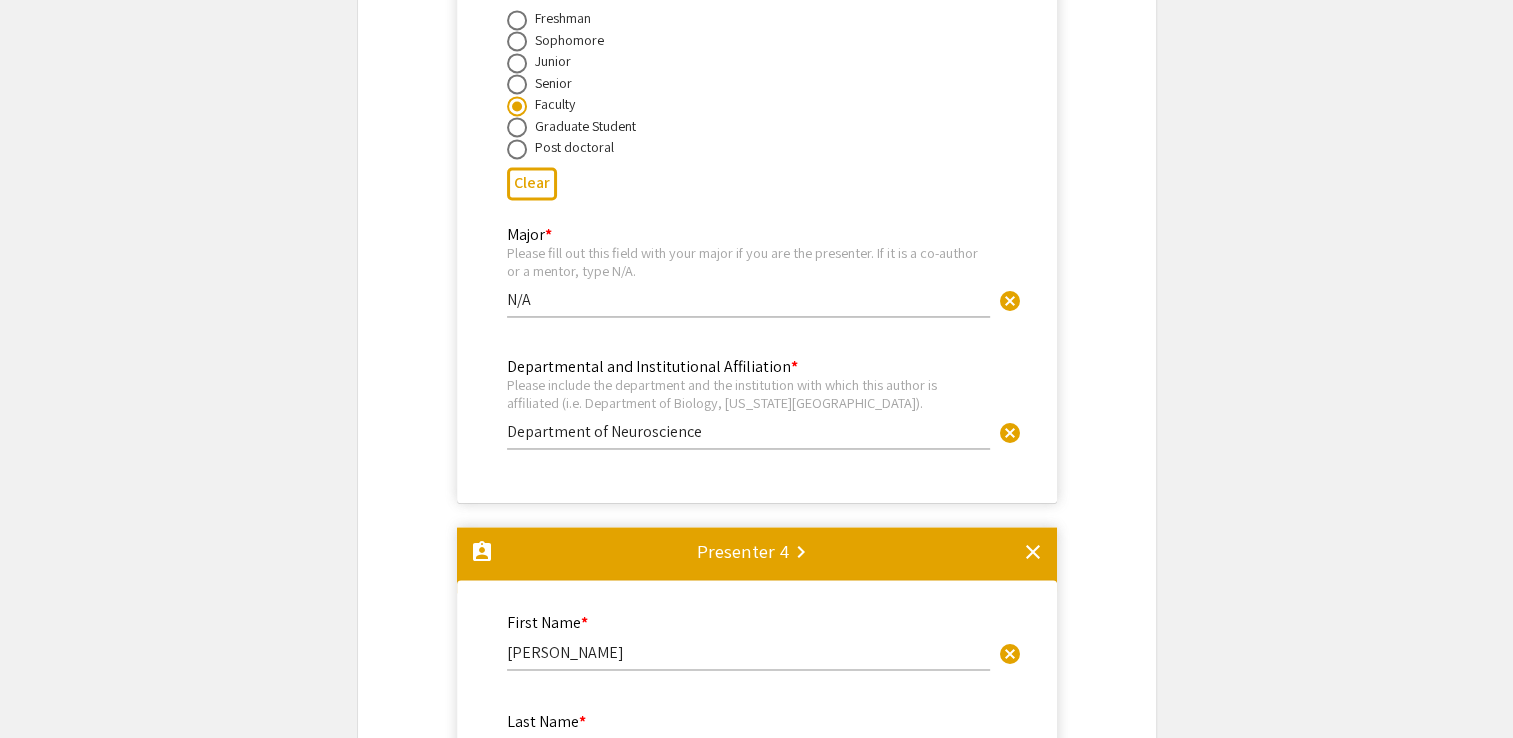 scroll, scrollTop: 3073, scrollLeft: 0, axis: vertical 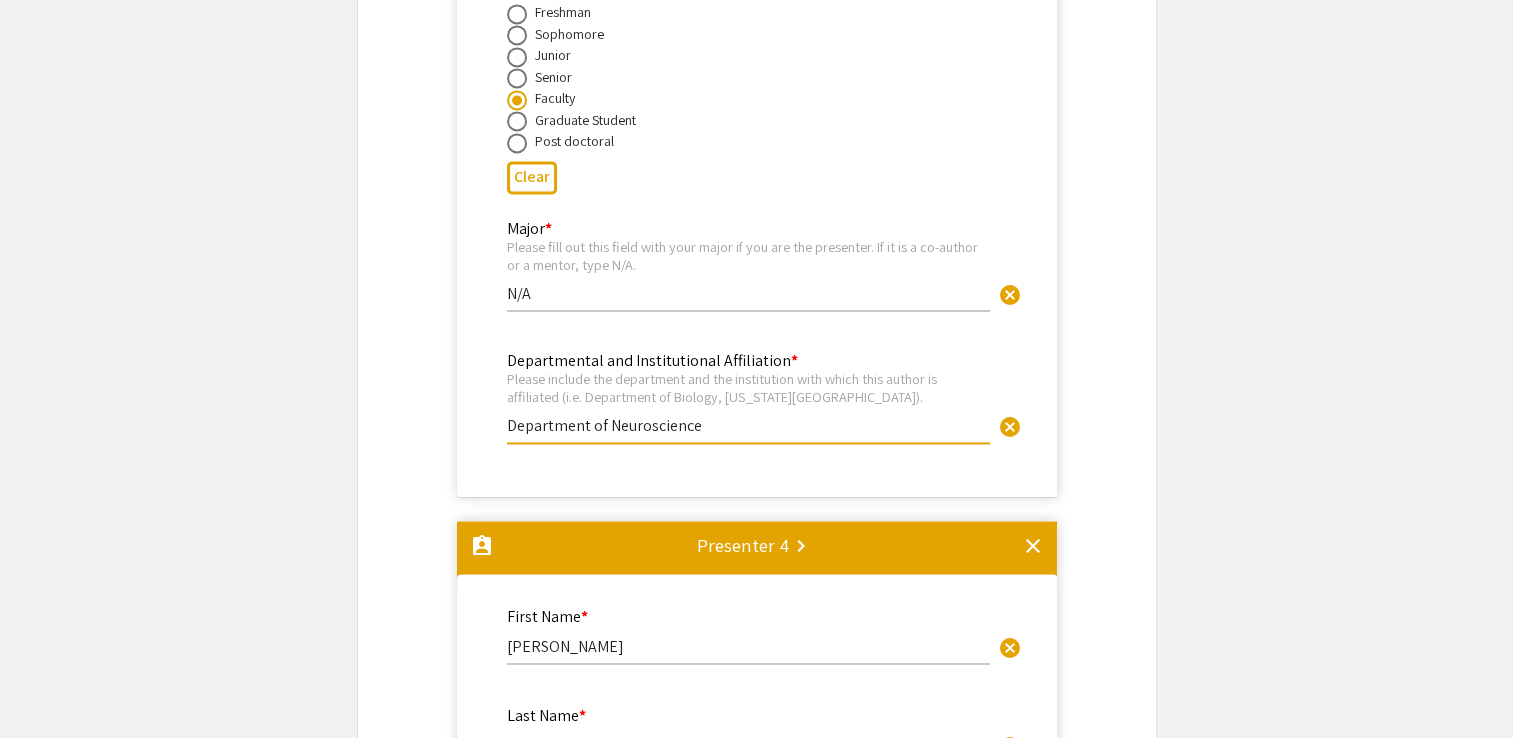 click on "Department of Neuroscience" at bounding box center [748, 425] 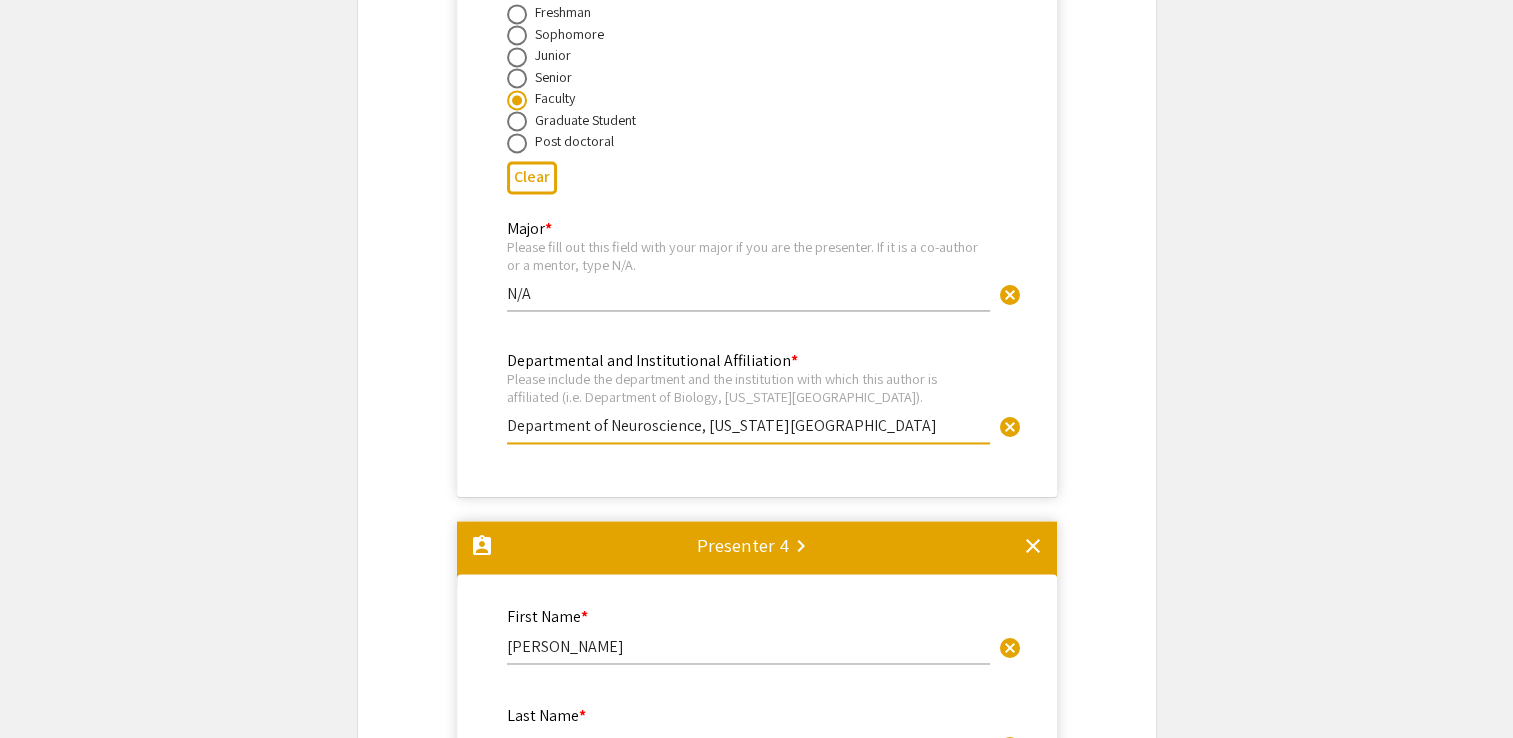 type on "Department of Neuroscience, [US_STATE][GEOGRAPHIC_DATA]" 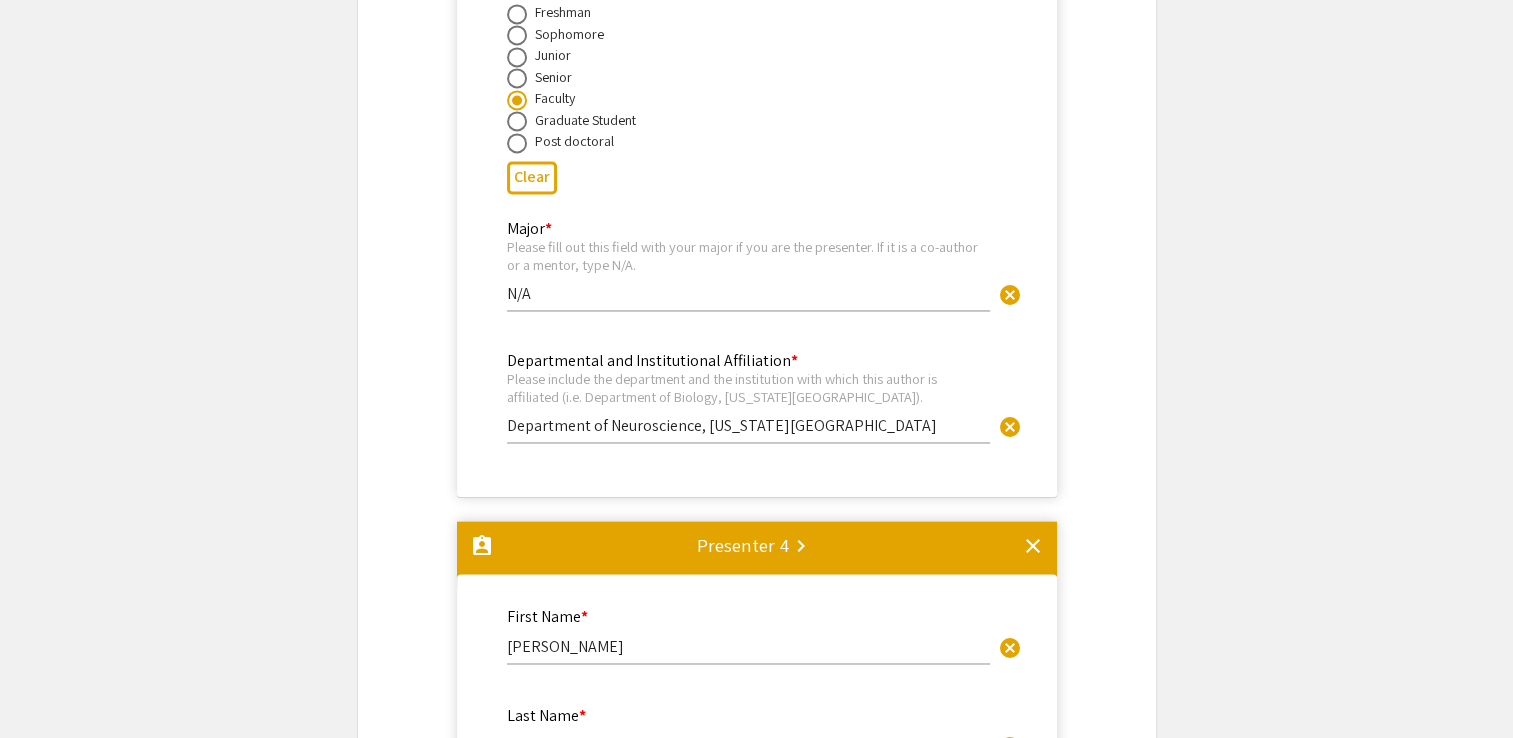 click on "Departmental and Institutional Affiliation * Please include the department and the institution with which this author is affiliated (i.e. Department of Biology, [US_STATE][GEOGRAPHIC_DATA]). Department of Neuroscience, [US_STATE][GEOGRAPHIC_DATA] cancel" at bounding box center [748, 397] 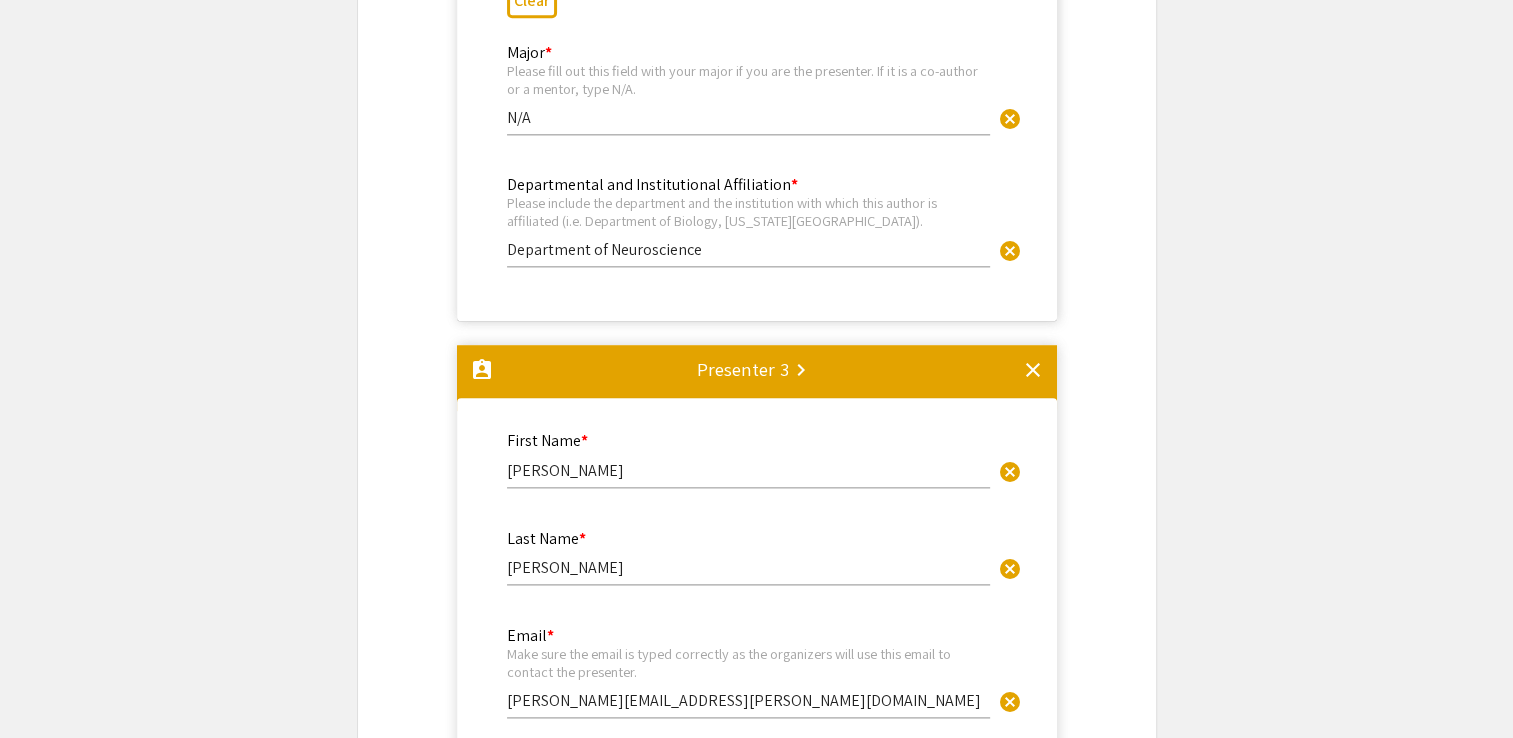 scroll, scrollTop: 2173, scrollLeft: 0, axis: vertical 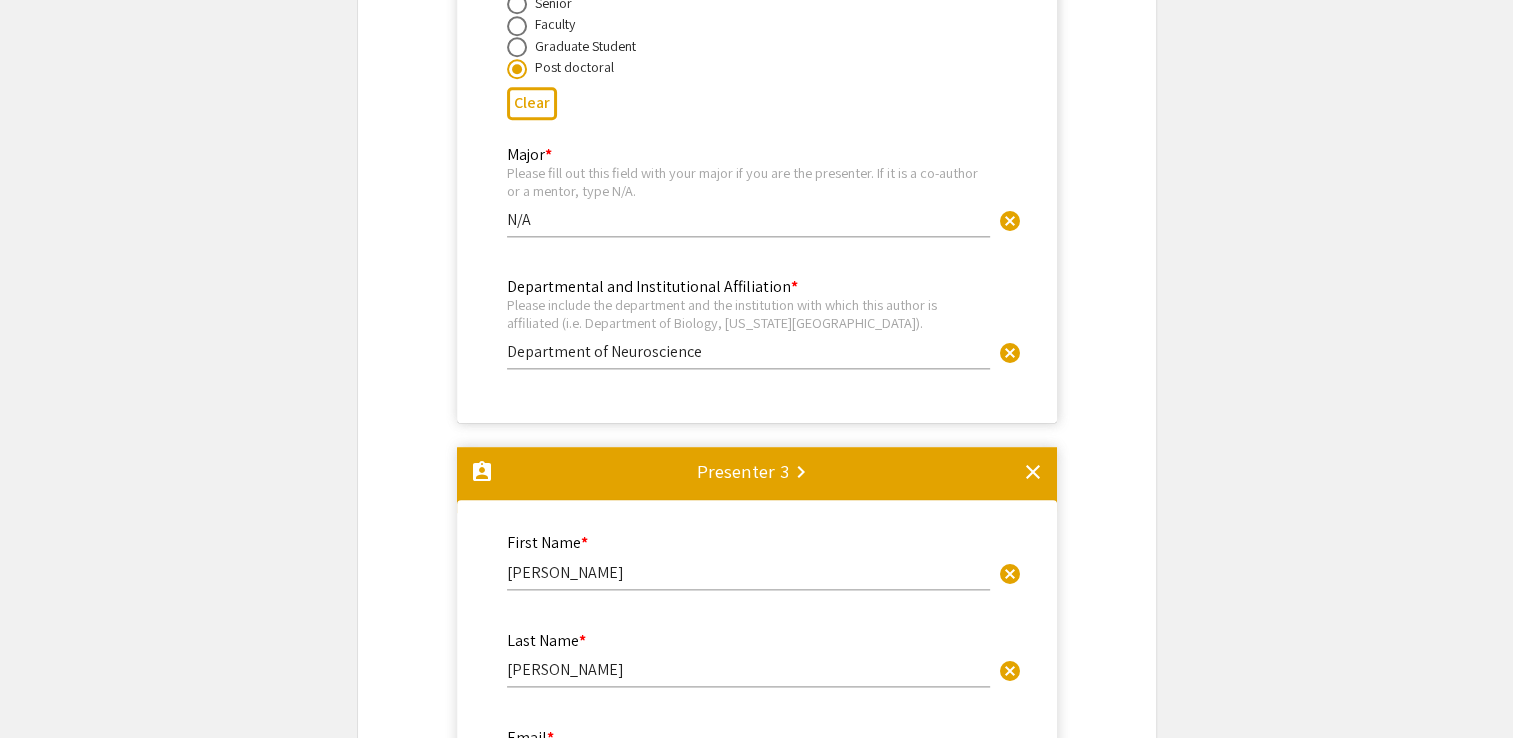click on "Department of Neuroscience" at bounding box center [748, 351] 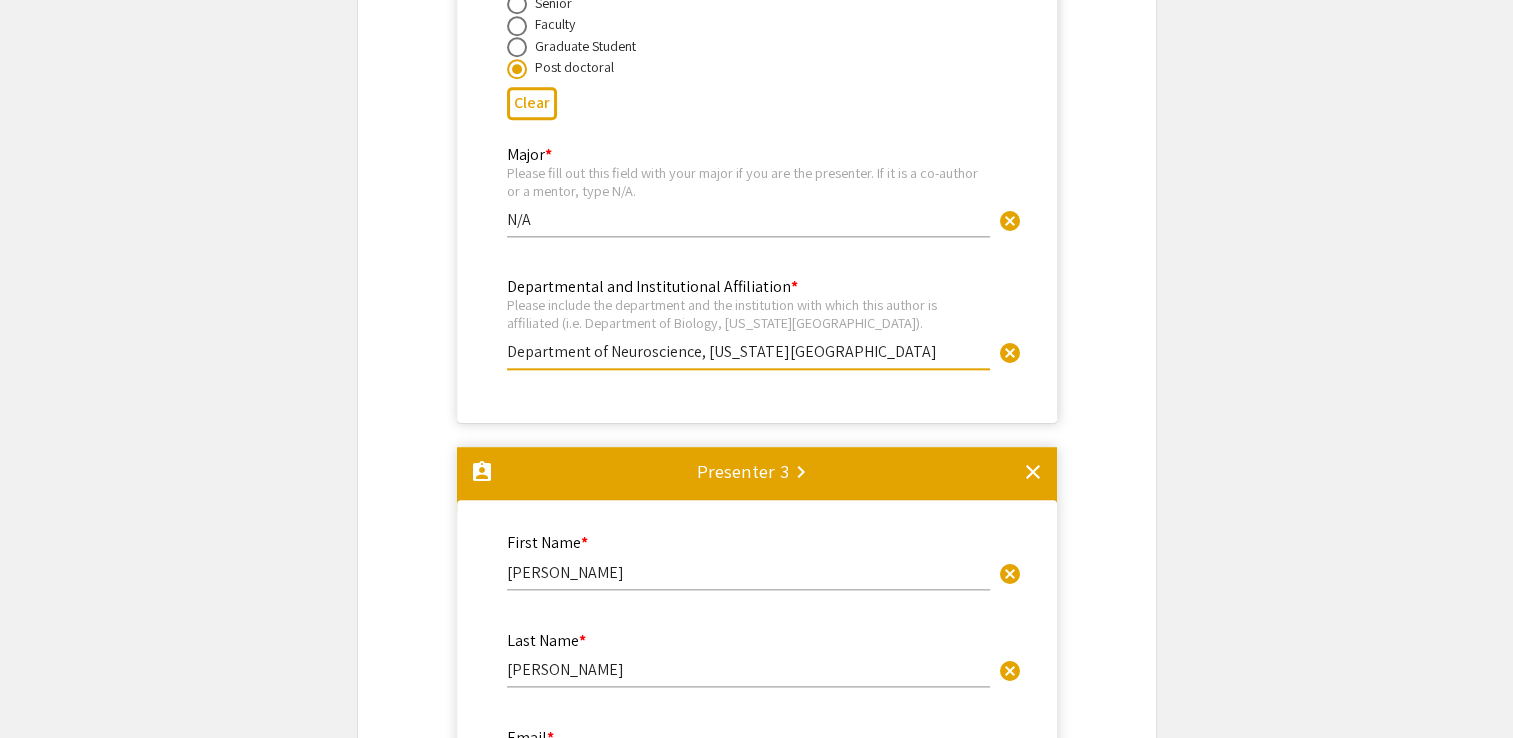 type on "Department of Neuroscience, [US_STATE][GEOGRAPHIC_DATA]" 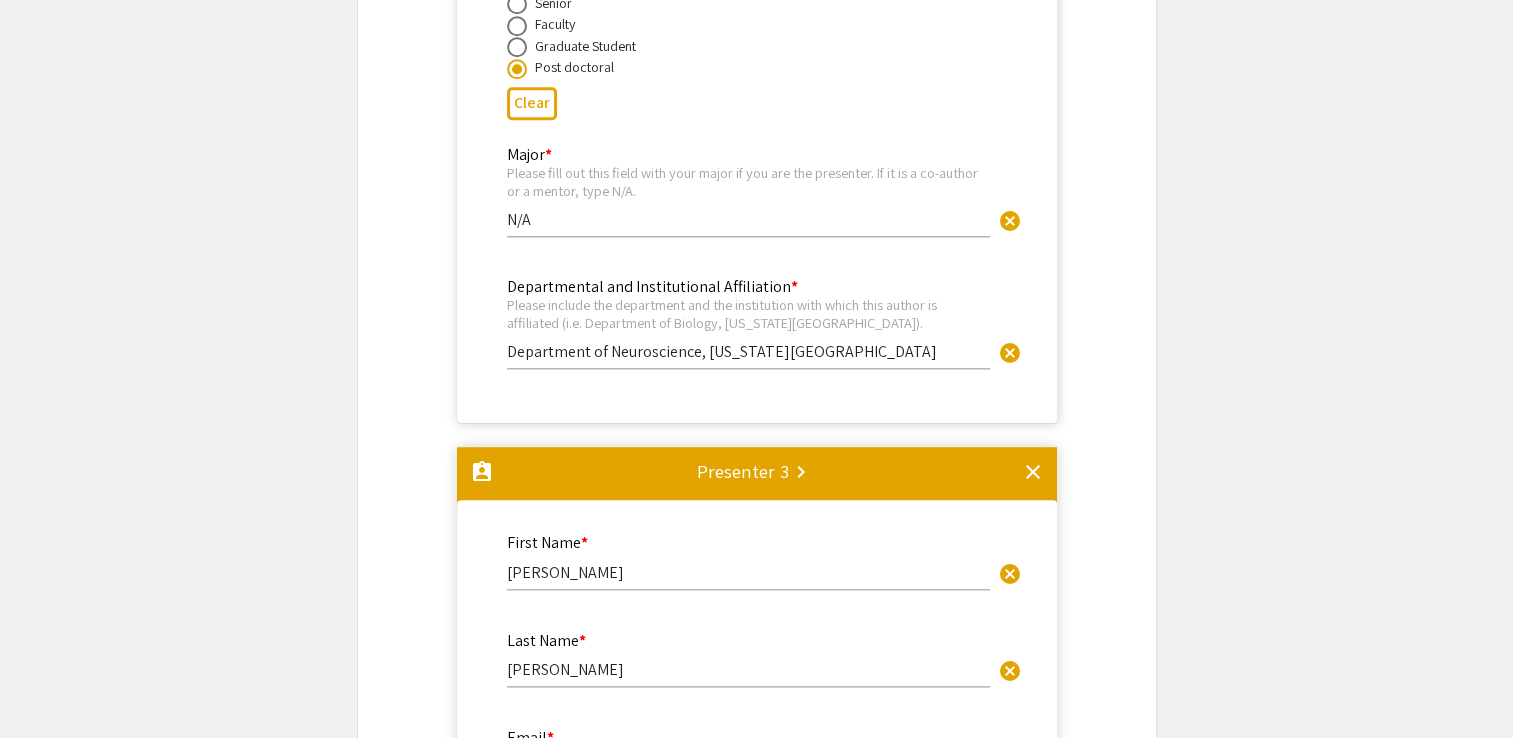 click on "First Name * [PERSON_NAME] cancel This field is required. Last Name * [PERSON_NAME] cancel This field is required. Email * Make sure the email is typed correctly as the organizers will use this email to contact the presenter. [EMAIL_ADDRESS][DOMAIN_NAME] cancel This field is required. Level/Classification *   Freshman   Sophomore   Junior   Senior   Faculty   Graduate Student   Post doctoral  Clear  Major  * Please fill out this field with your major if you are the presenter. If it is a co-author or a mentor, type N/A.  N/A cancel This field is required. Departmental and Institutional Affiliation * Please include the department and the institution with which this author is affiliated (i.e. Department of Biology, [US_STATE][GEOGRAPHIC_DATA]). Department of Neuroscience, [US_STATE][GEOGRAPHIC_DATA] cancel This field is required." at bounding box center (757, -26) 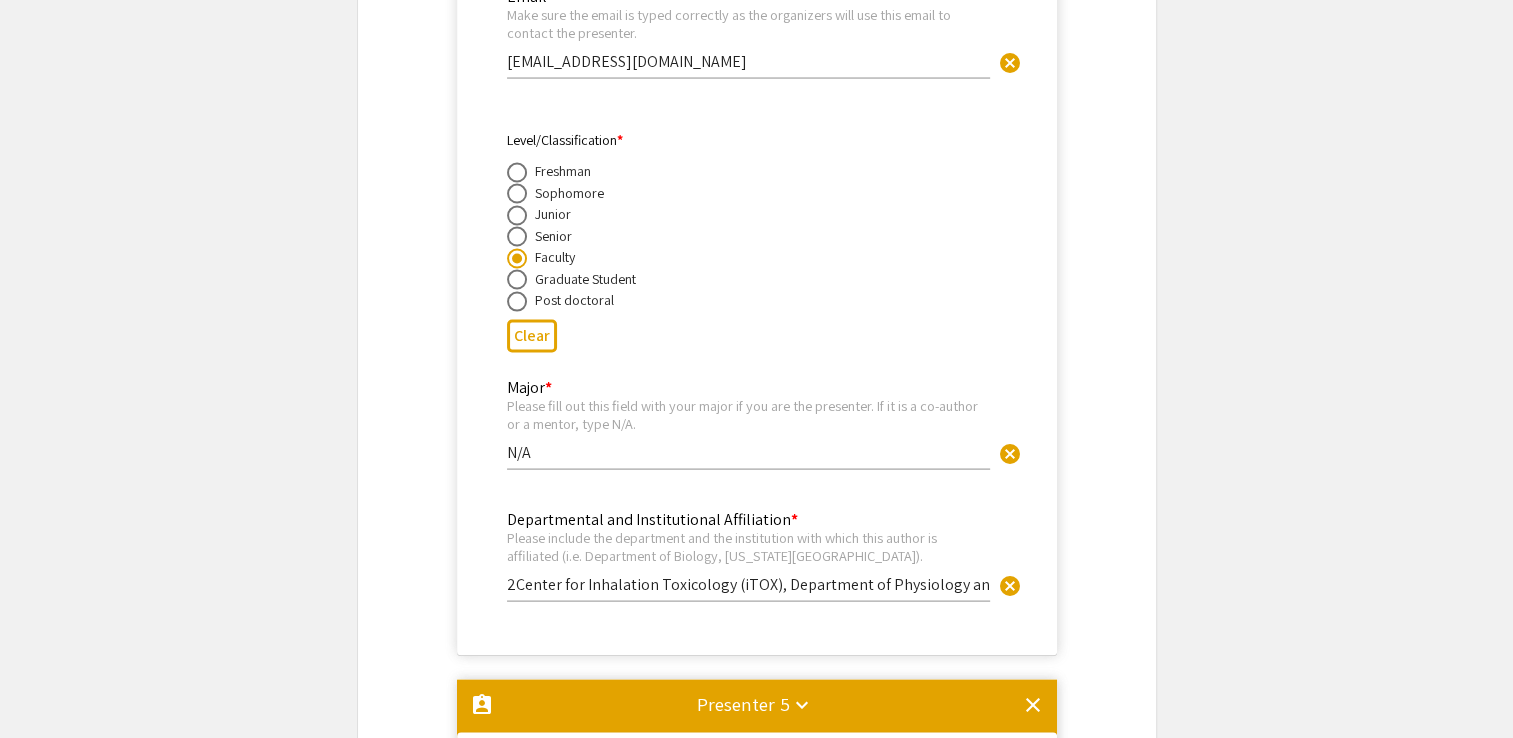 scroll, scrollTop: 3973, scrollLeft: 0, axis: vertical 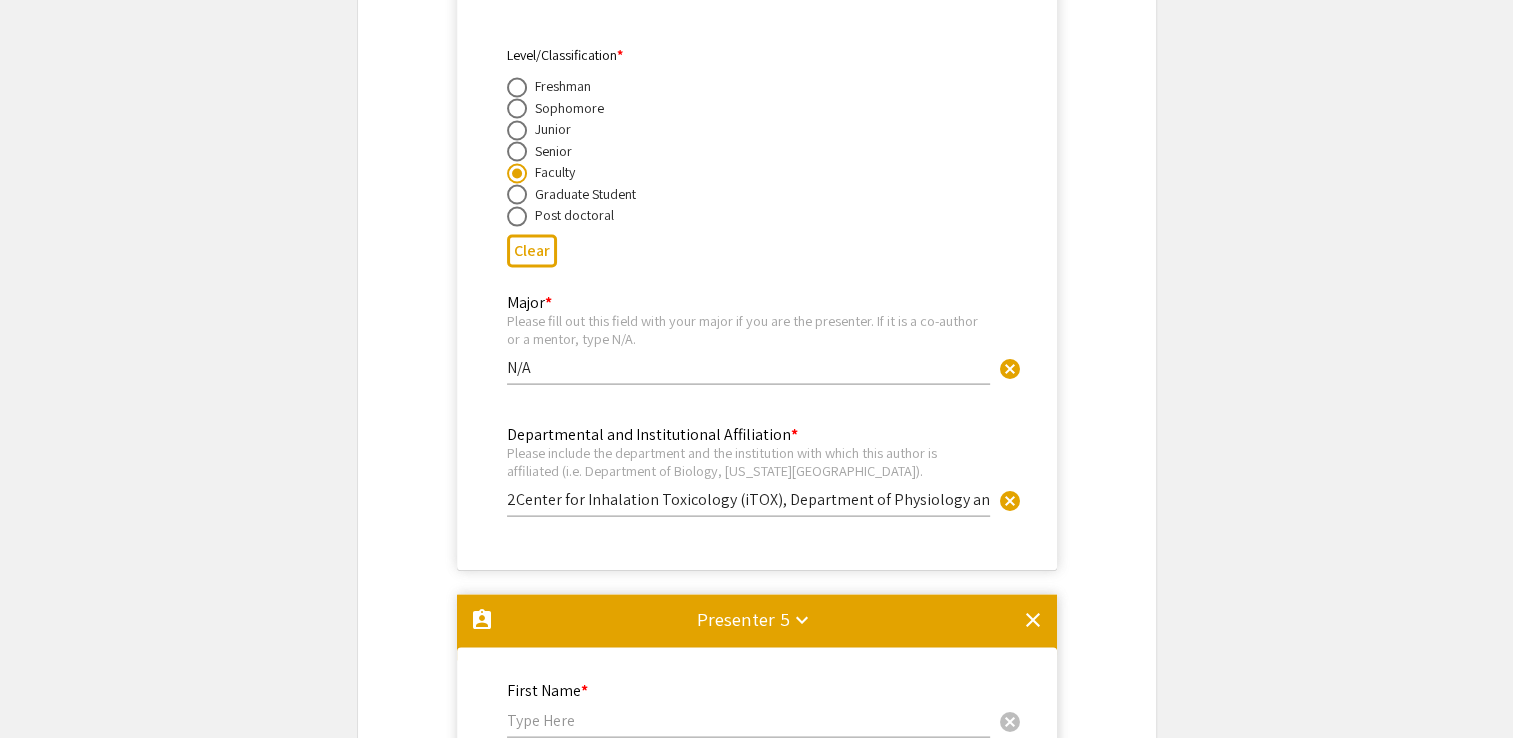 click on "2Center for Inhalation Toxicology (iTOX), Department of Physiology and Pharmacology, [US_STATE][GEOGRAPHIC_DATA]" at bounding box center (748, 499) 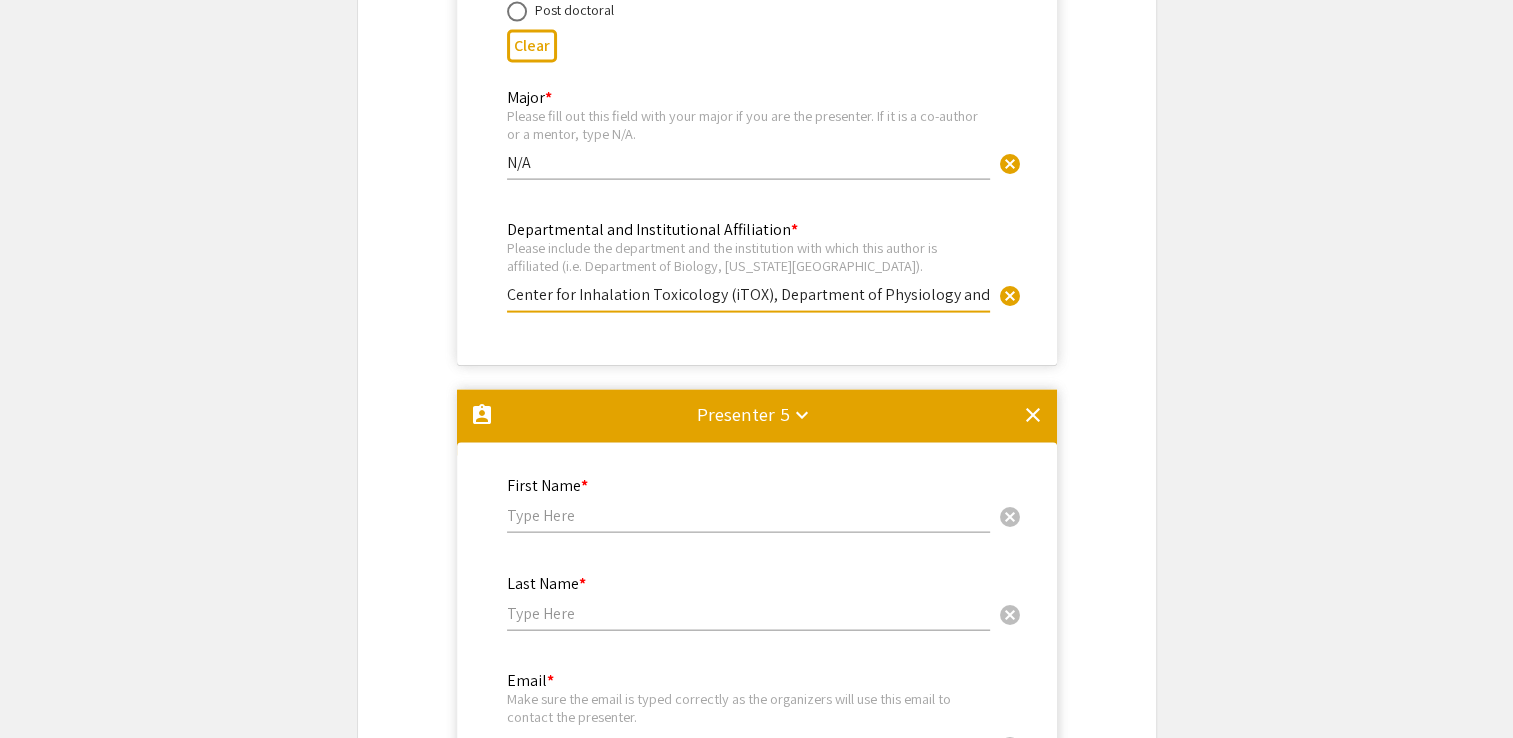 scroll, scrollTop: 4373, scrollLeft: 0, axis: vertical 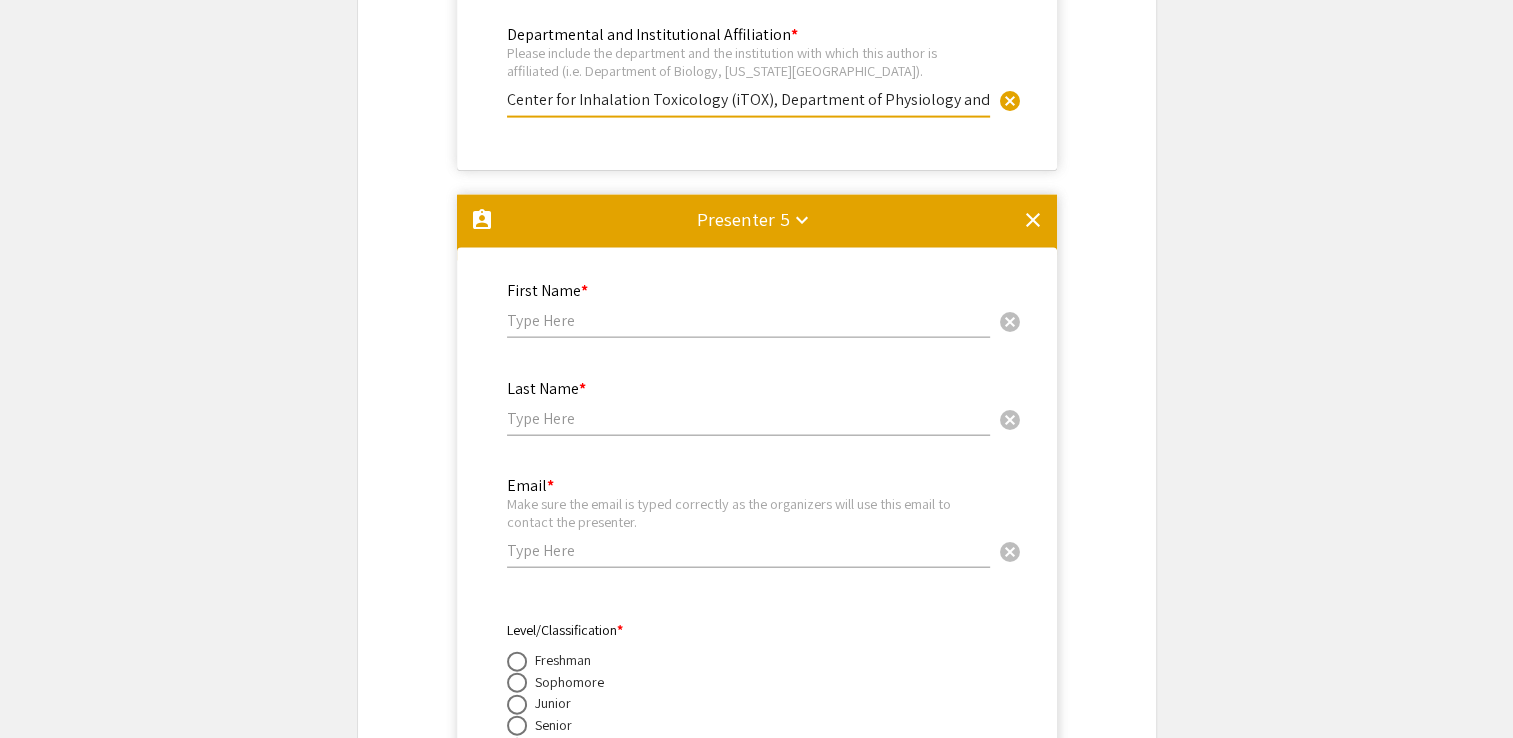 type on "Center for Inhalation Toxicology (iTOX), Department of Physiology and Pharmacology, [US_STATE][GEOGRAPHIC_DATA]" 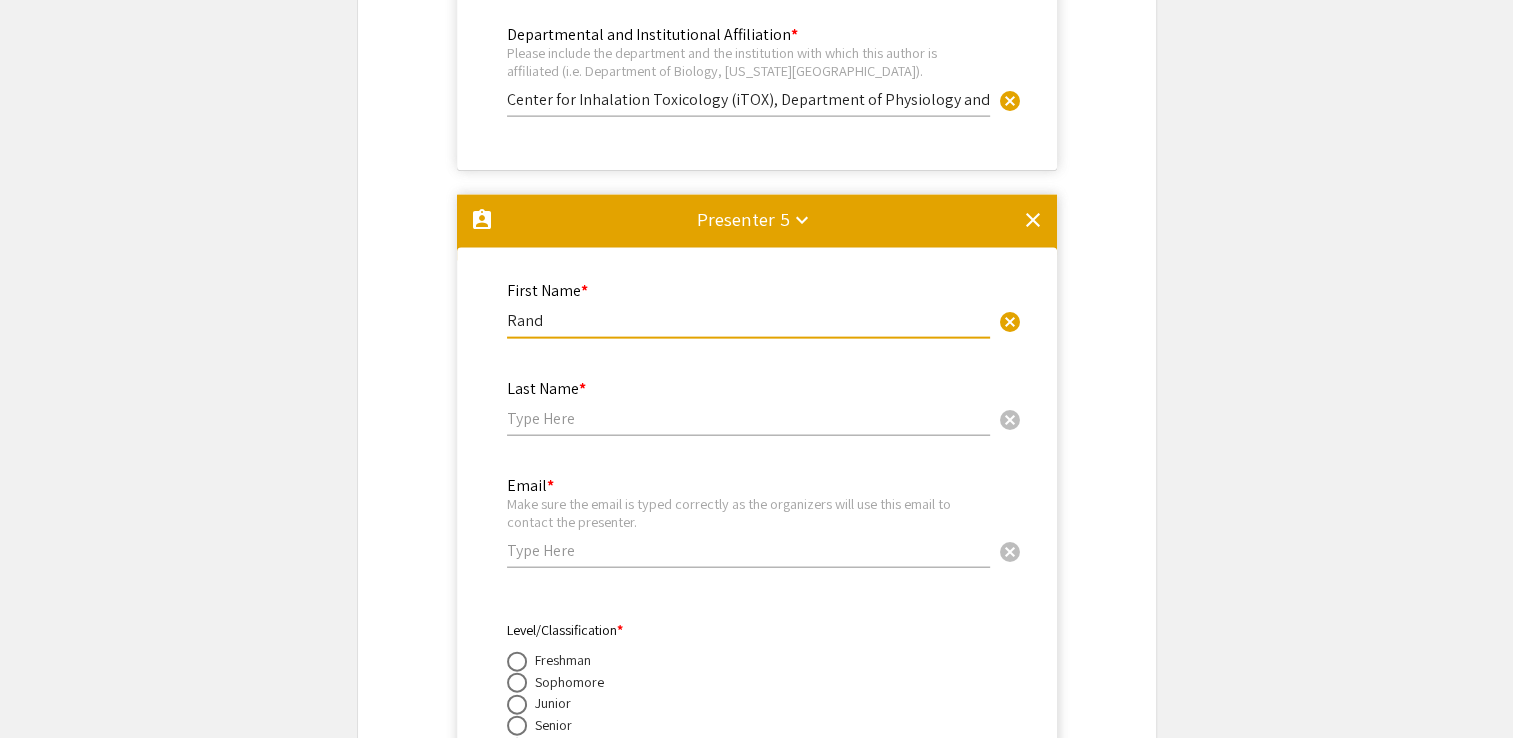 type on "[PERSON_NAME]" 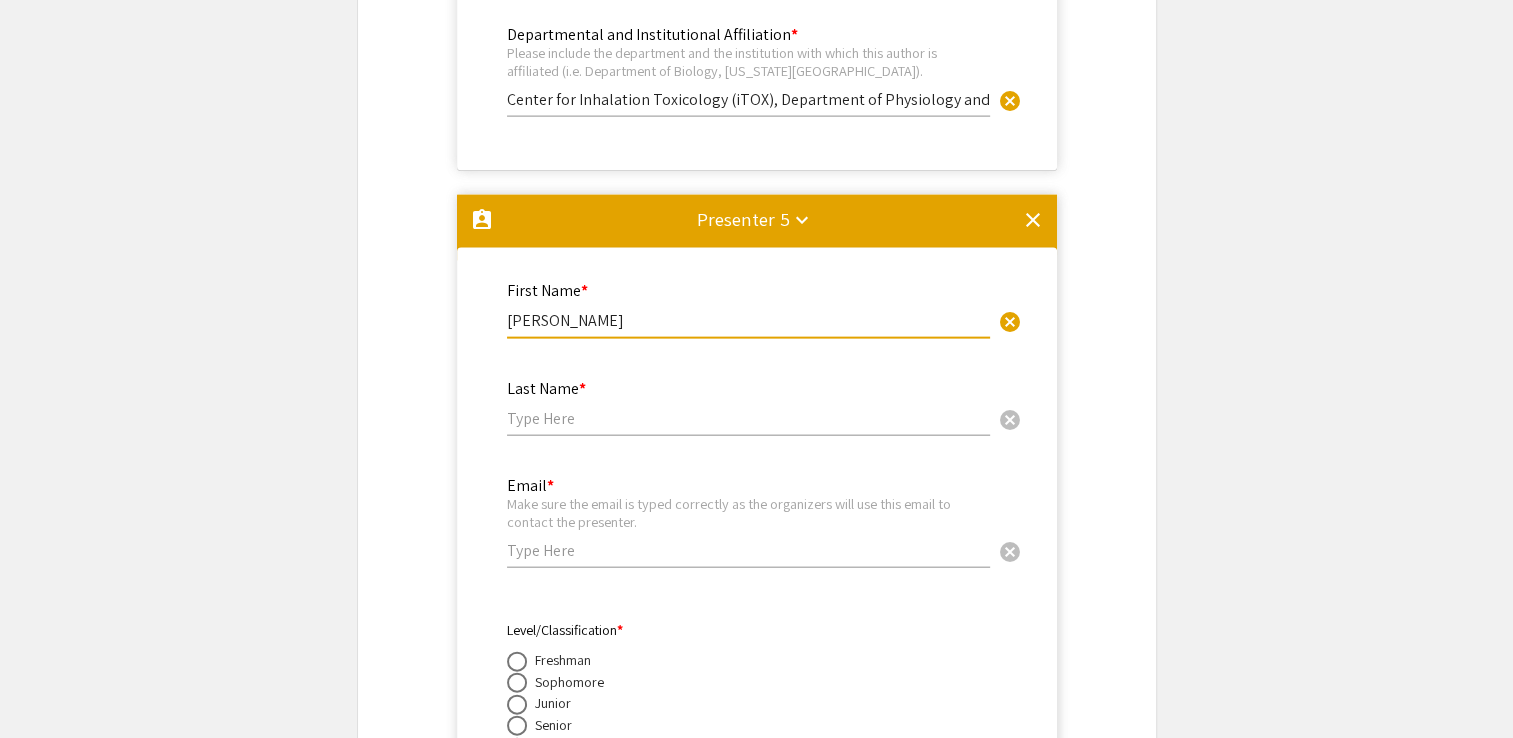 type on "[PERSON_NAME]" 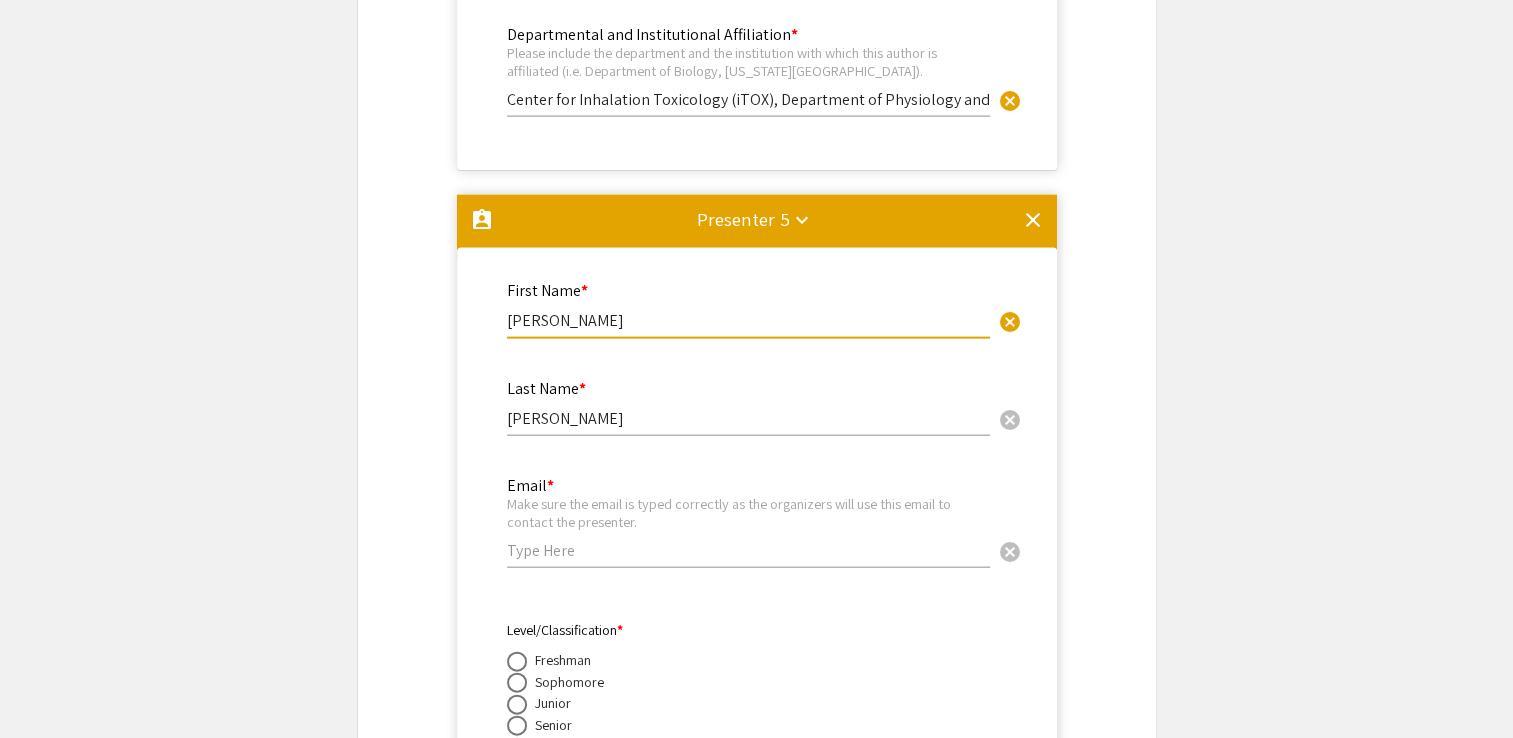 type on "[PERSON_NAME][EMAIL_ADDRESS][PERSON_NAME][DOMAIN_NAME]" 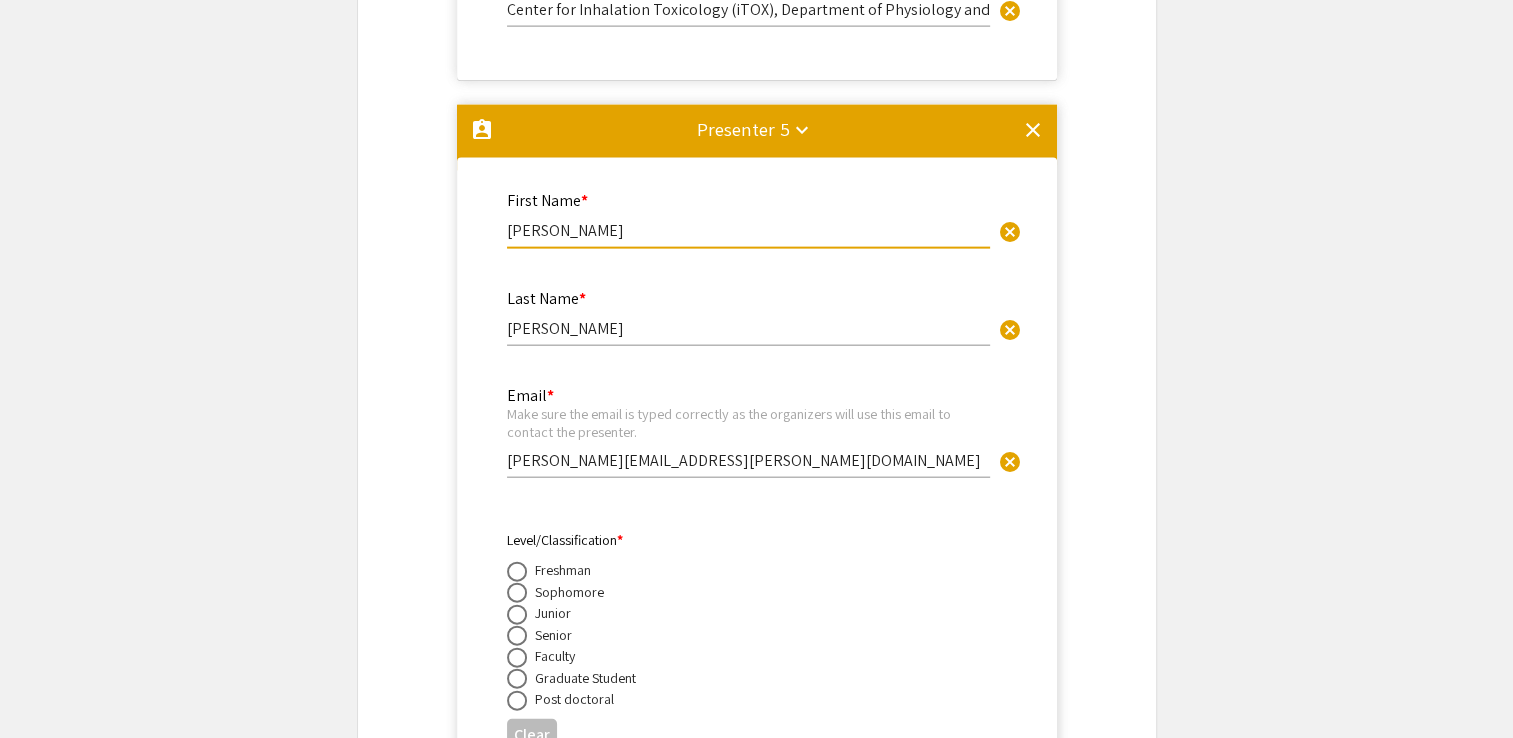 scroll, scrollTop: 4573, scrollLeft: 0, axis: vertical 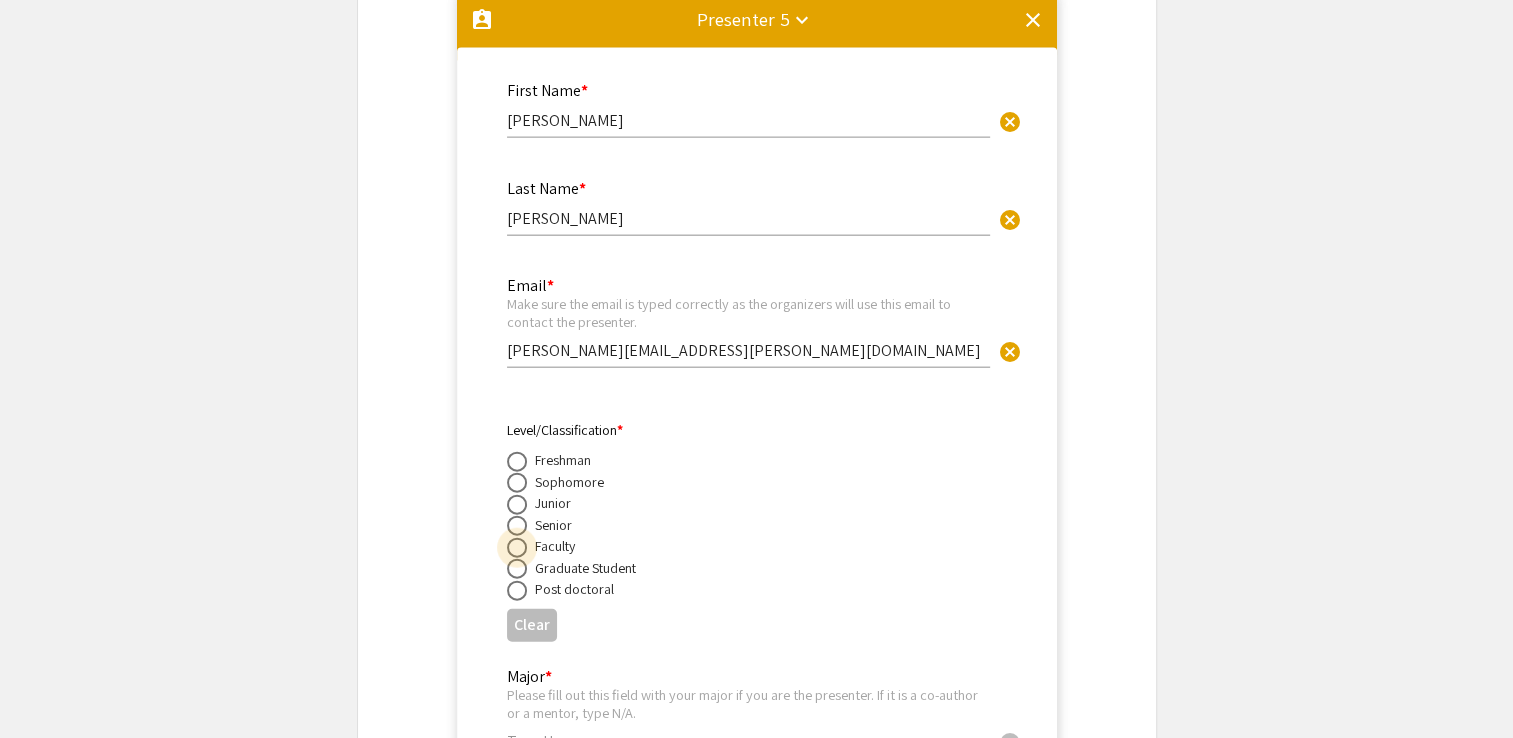click at bounding box center [517, 548] 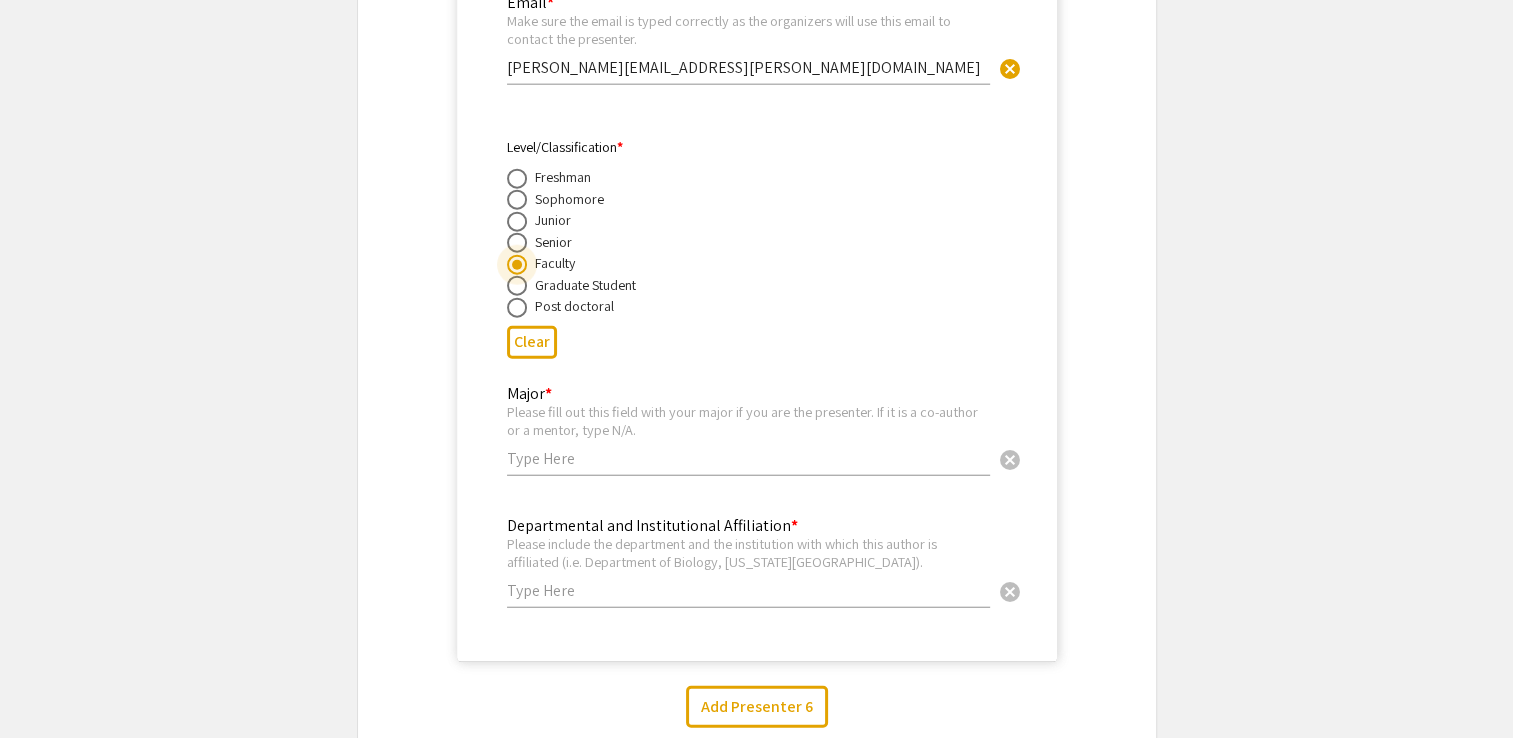 scroll, scrollTop: 4873, scrollLeft: 0, axis: vertical 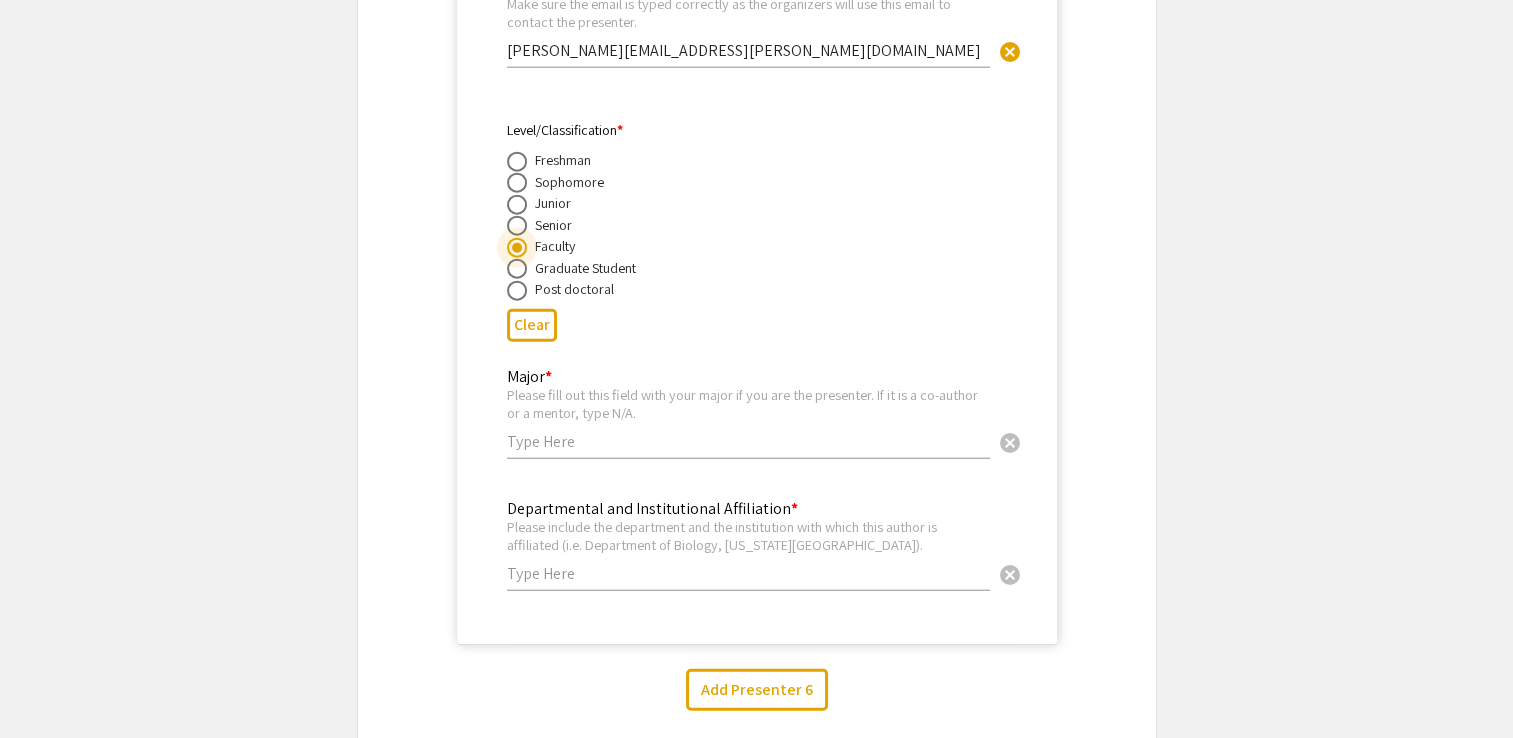 click at bounding box center [748, 441] 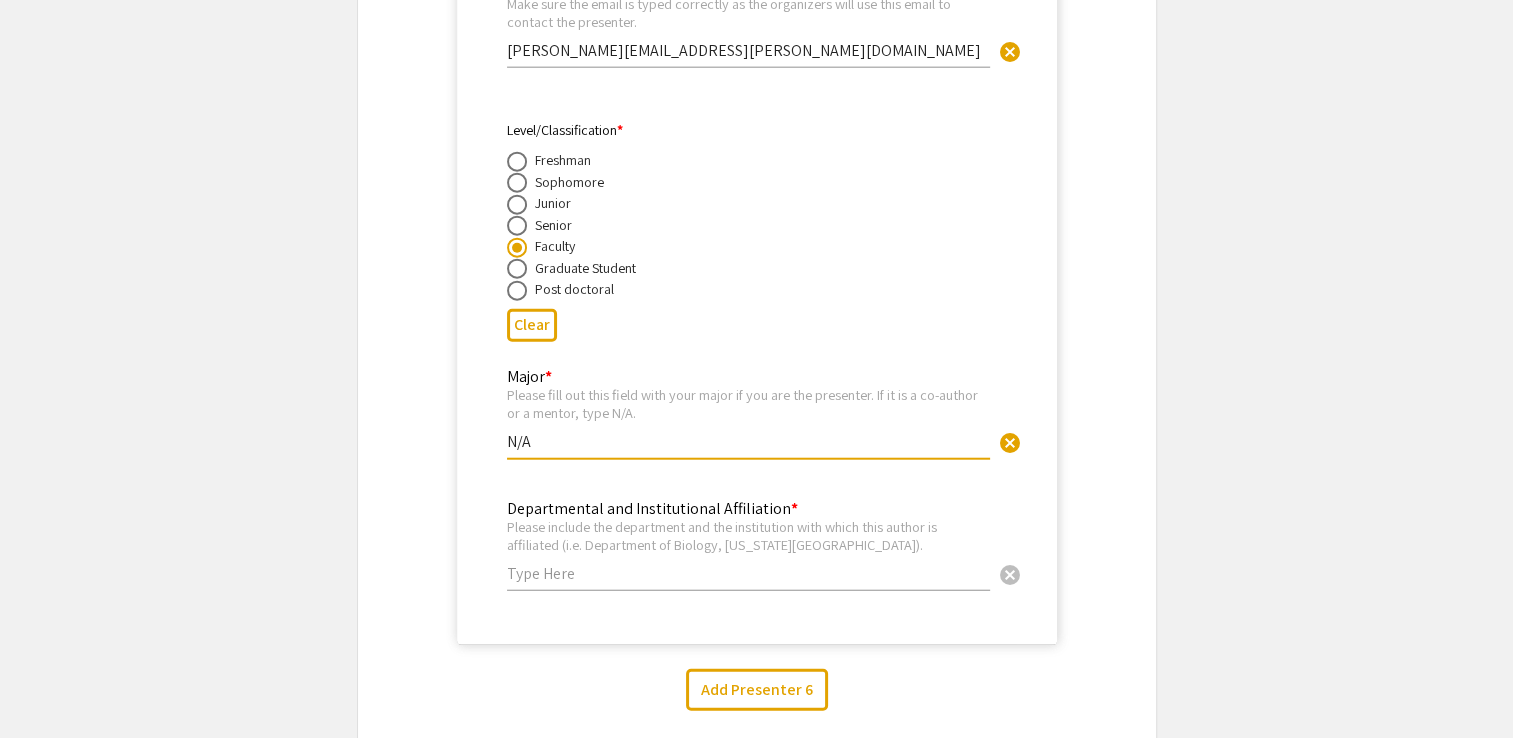 type on "N/A" 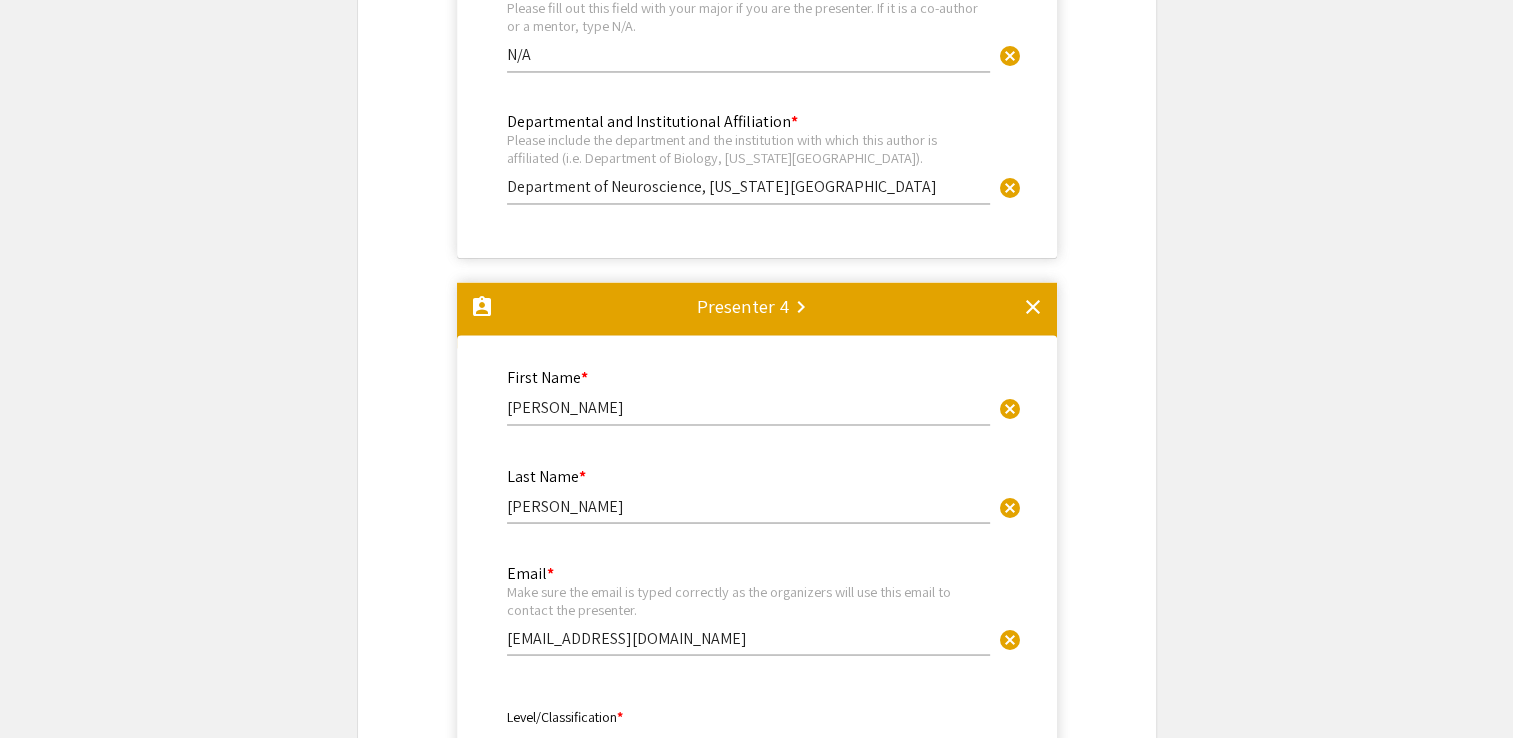 scroll, scrollTop: 3173, scrollLeft: 0, axis: vertical 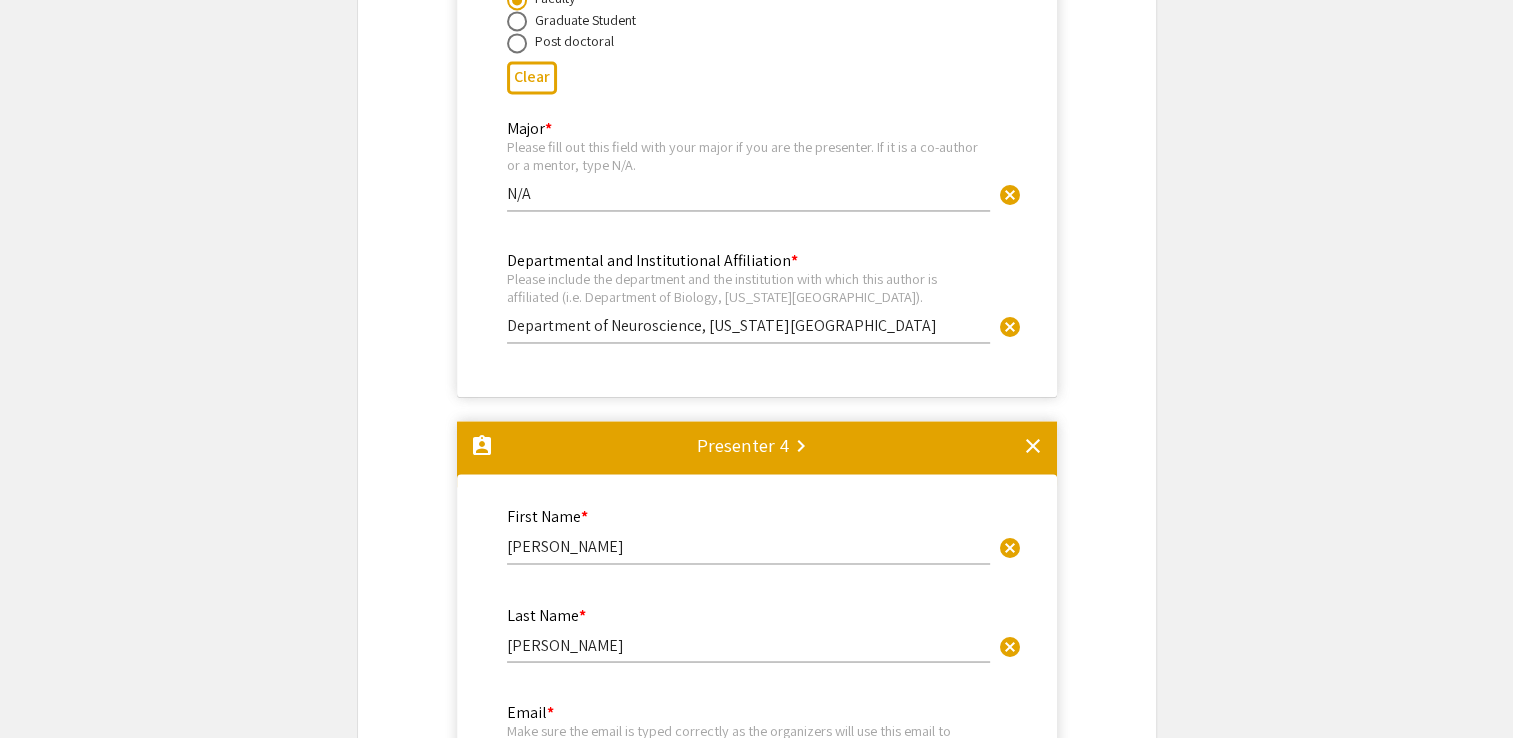 type on "De" 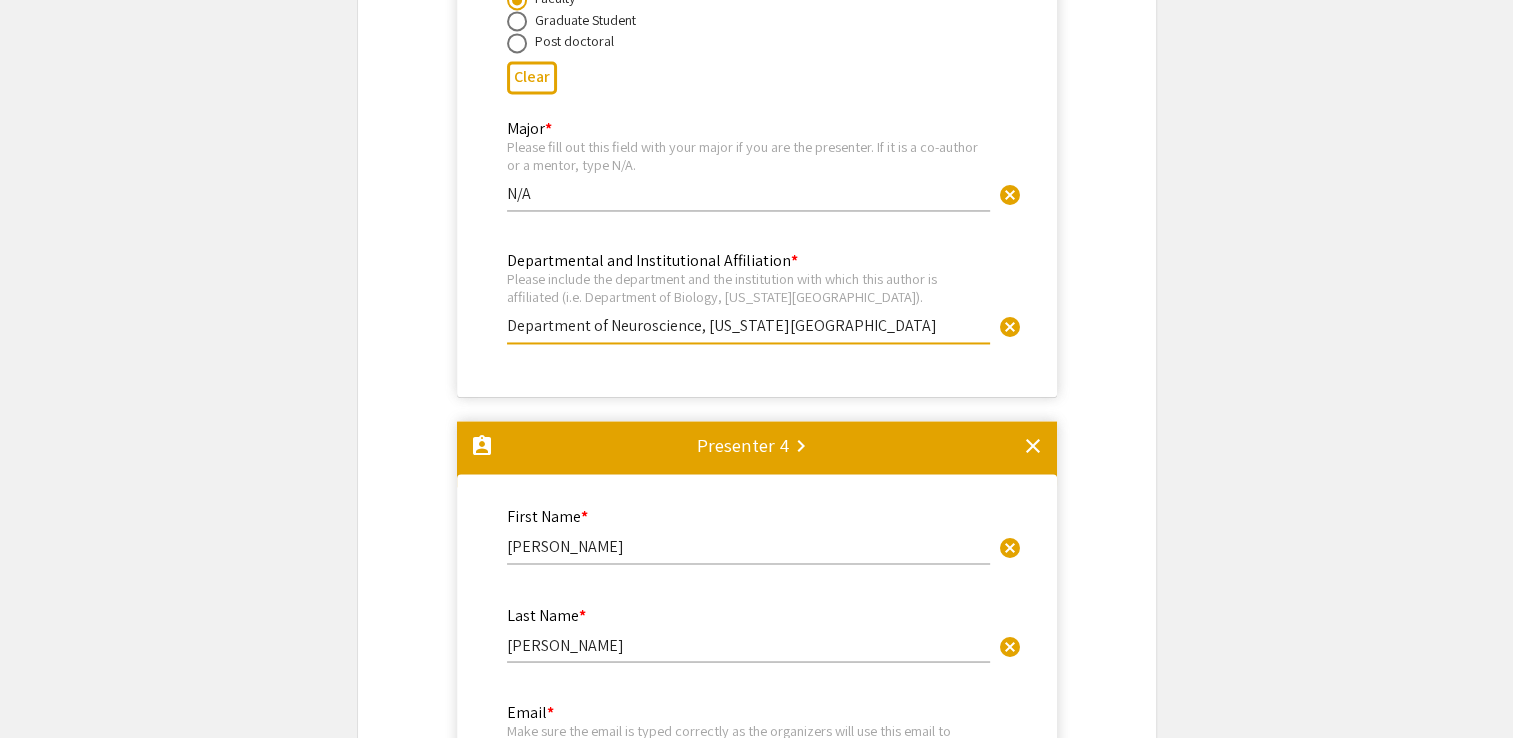 drag, startPoint x: 512, startPoint y: 334, endPoint x: 768, endPoint y: 328, distance: 256.0703 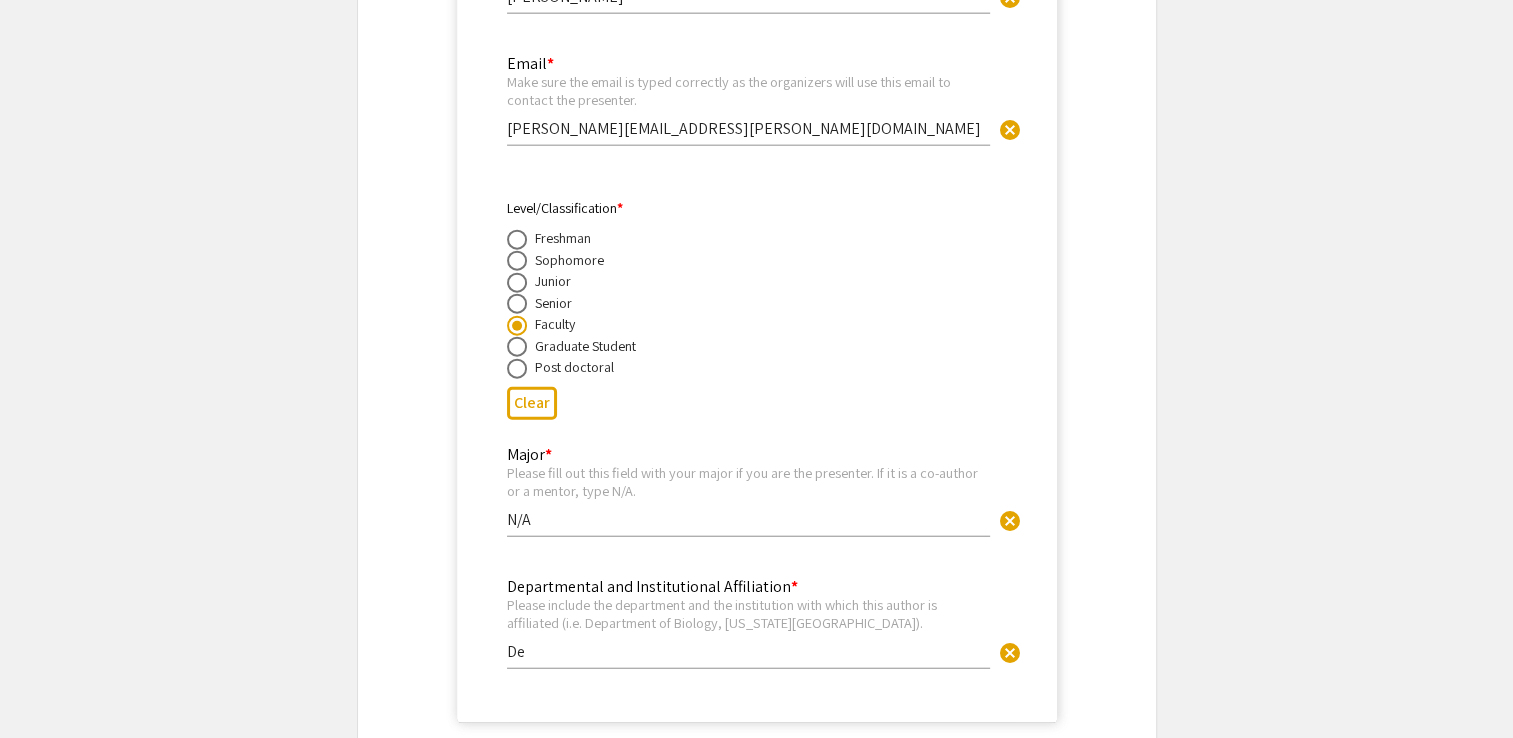 scroll, scrollTop: 4873, scrollLeft: 0, axis: vertical 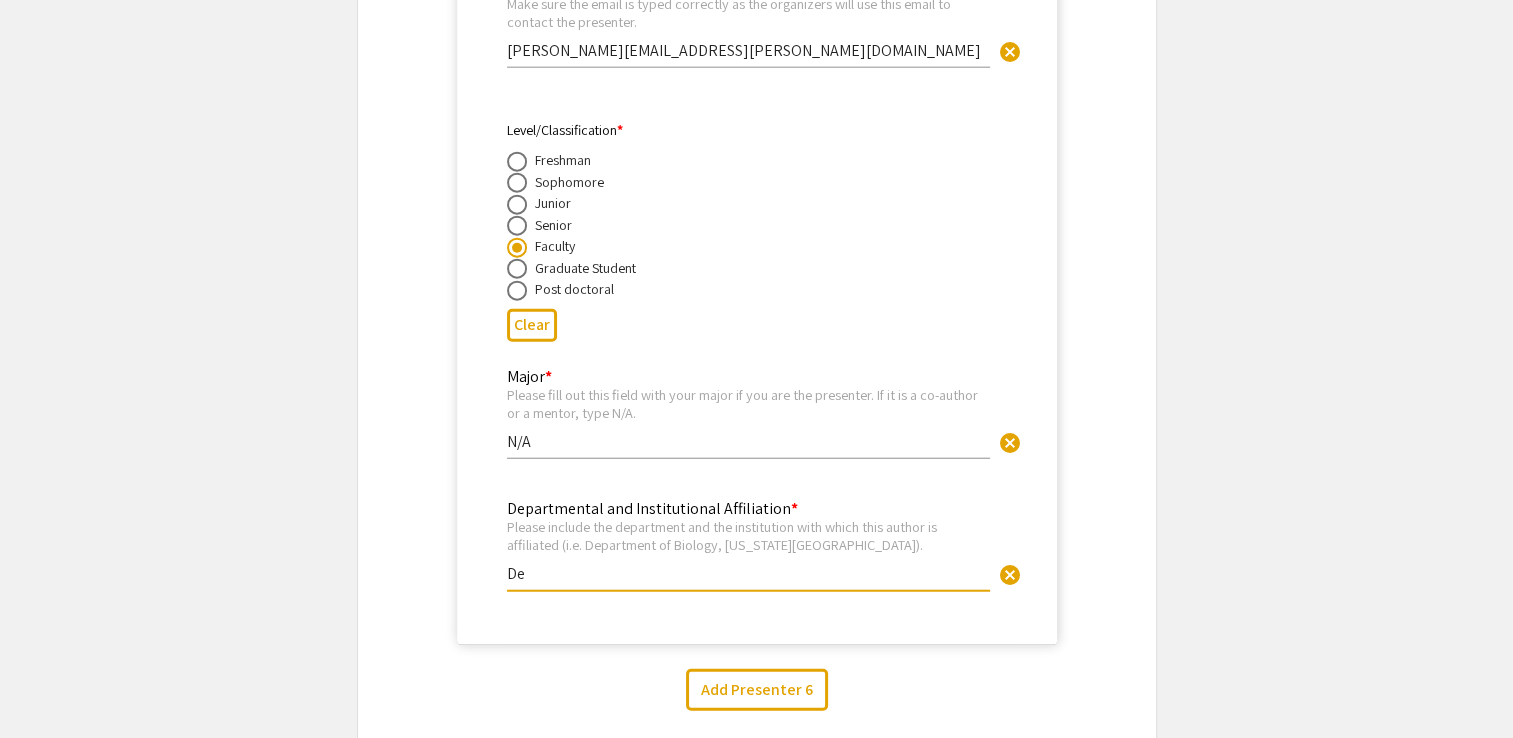 drag, startPoint x: 528, startPoint y: 587, endPoint x: 477, endPoint y: 587, distance: 51 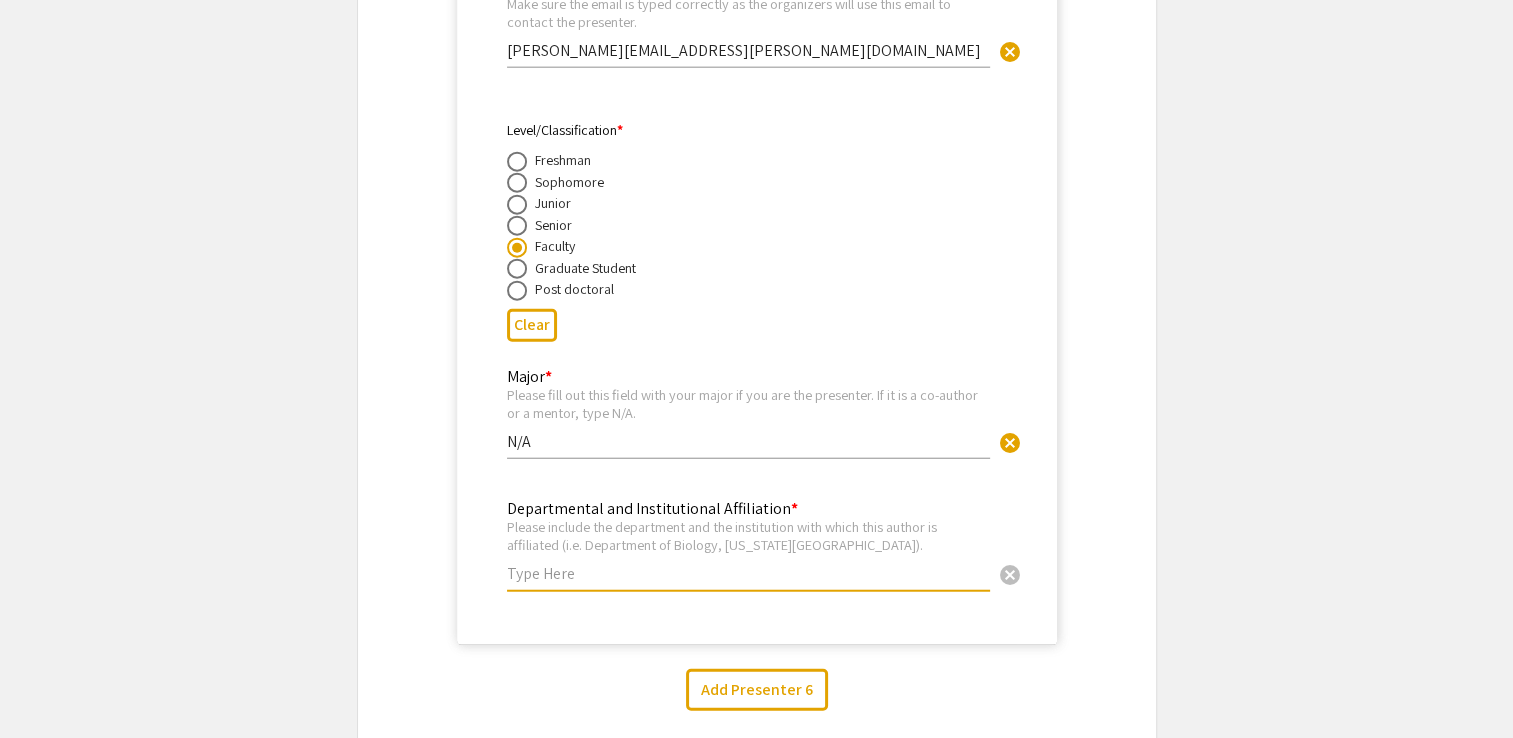 paste on "Department of Neuroscience, [US_STATE][GEOGRAPHIC_DATA]" 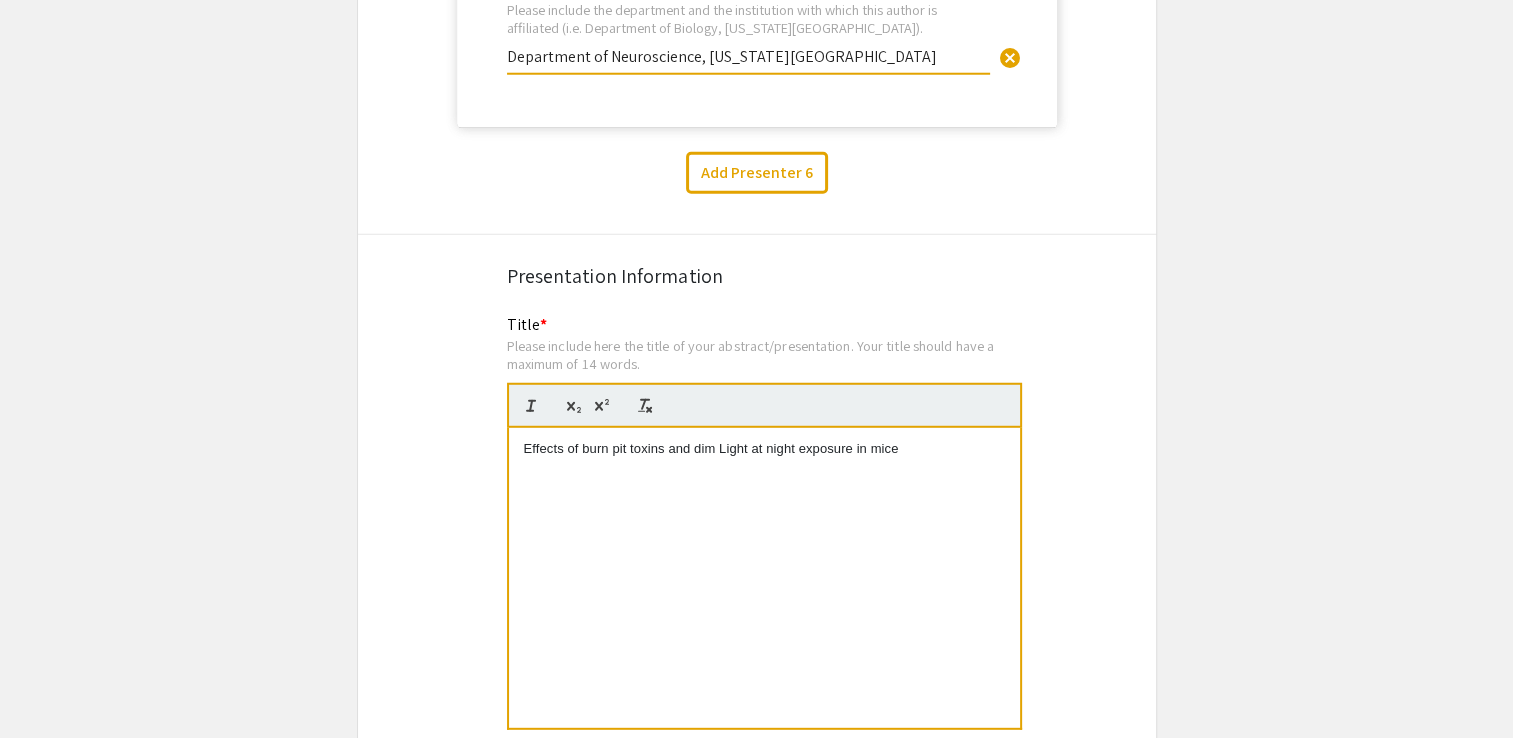 scroll, scrollTop: 5573, scrollLeft: 0, axis: vertical 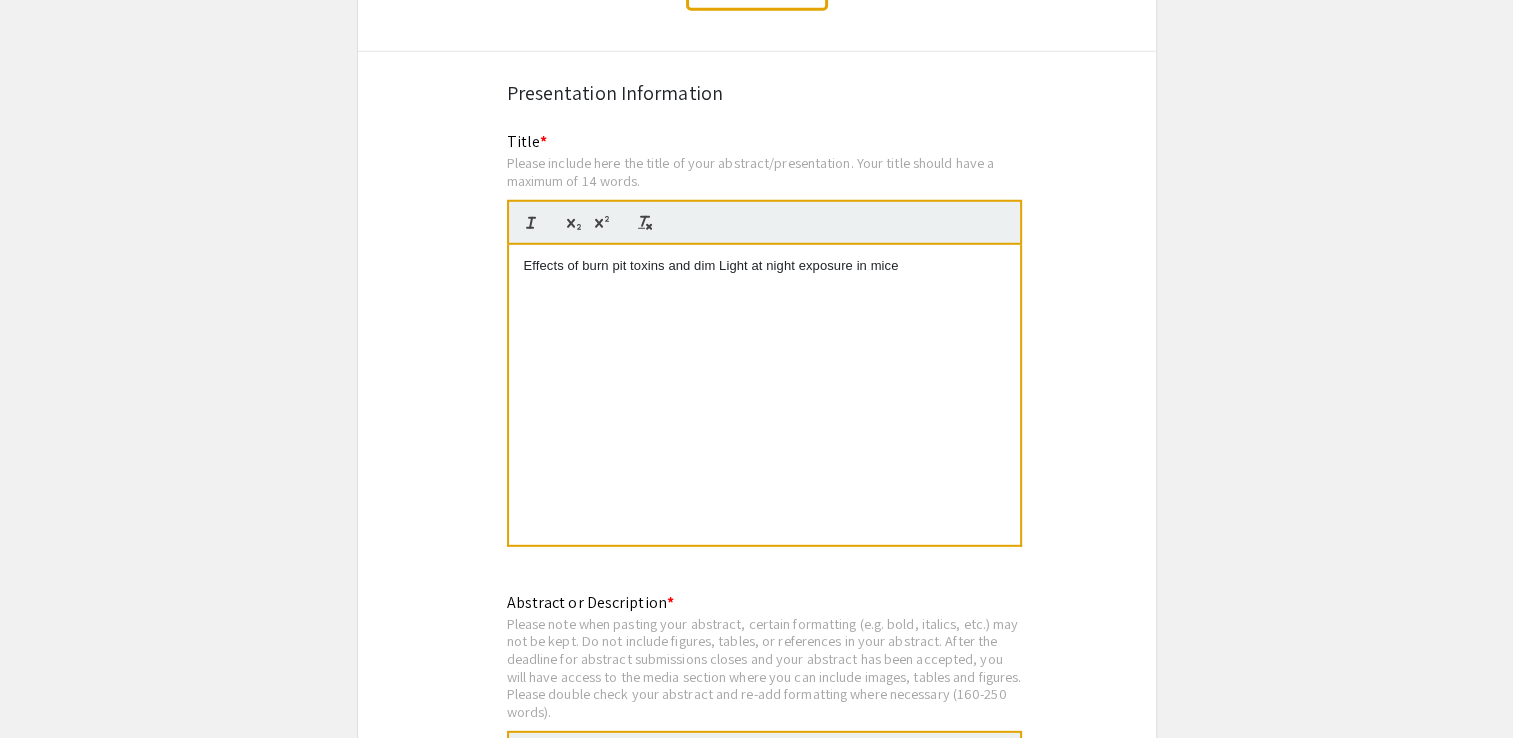 type on "Department of Neuroscience, [US_STATE][GEOGRAPHIC_DATA]" 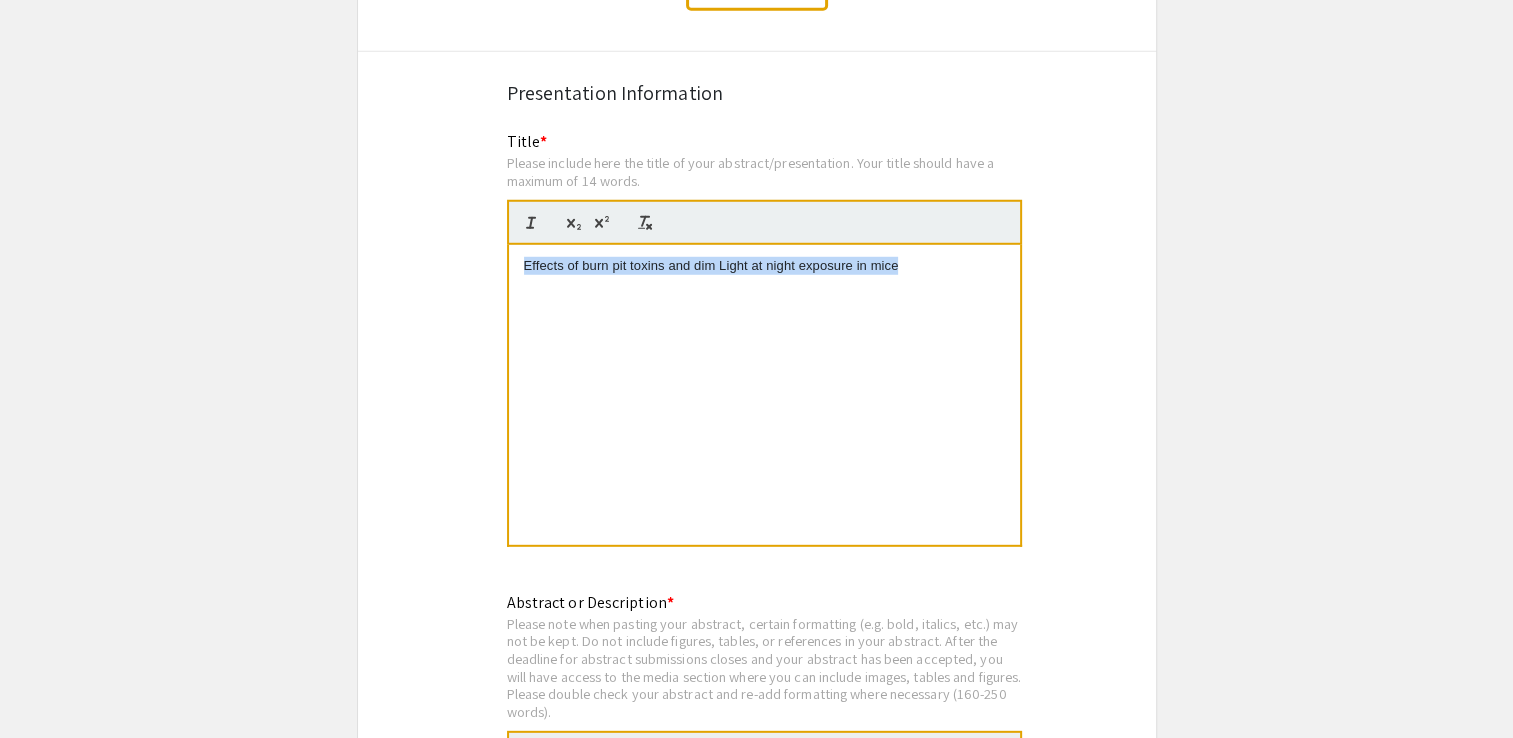 drag, startPoint x: 879, startPoint y: 288, endPoint x: 450, endPoint y: 308, distance: 429.46594 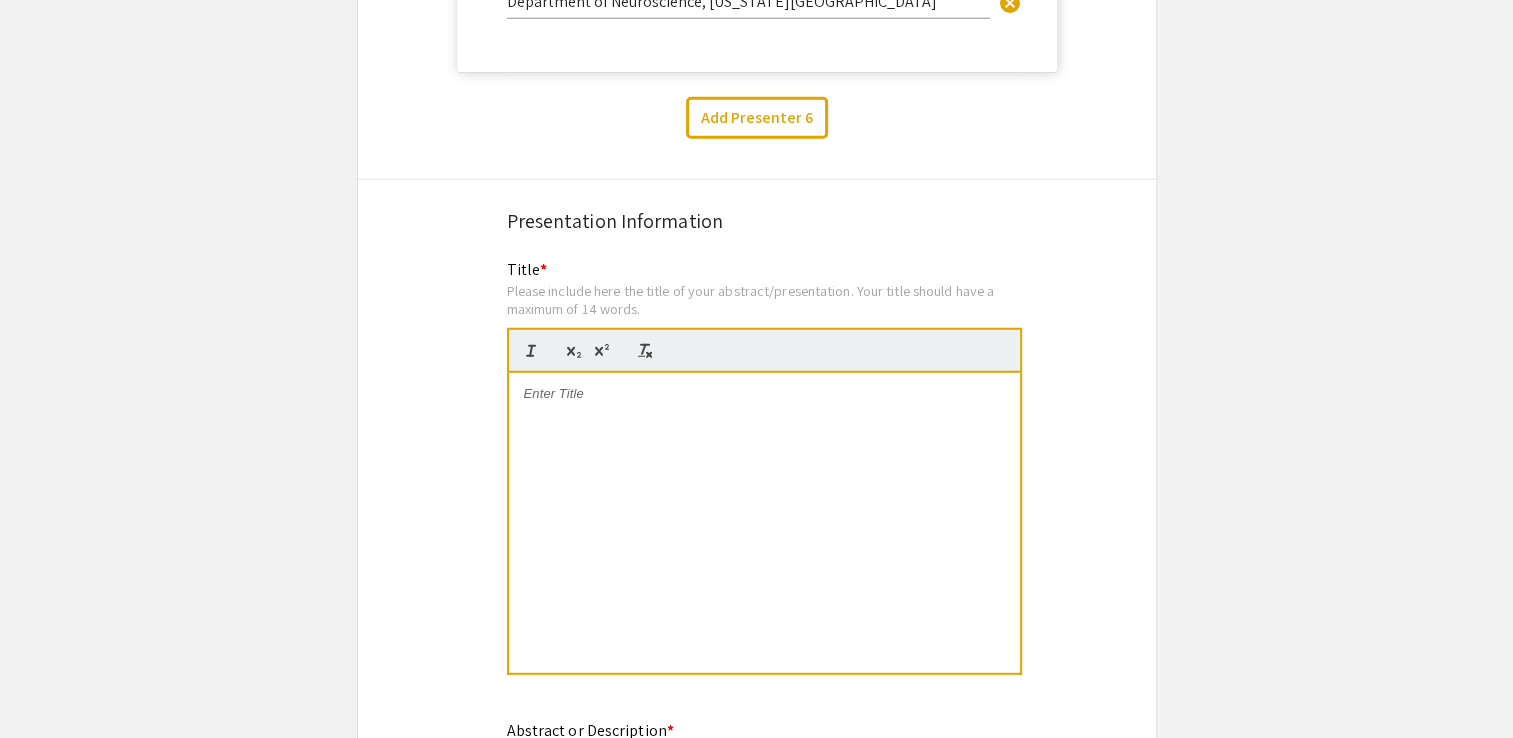 scroll, scrollTop: 5473, scrollLeft: 0, axis: vertical 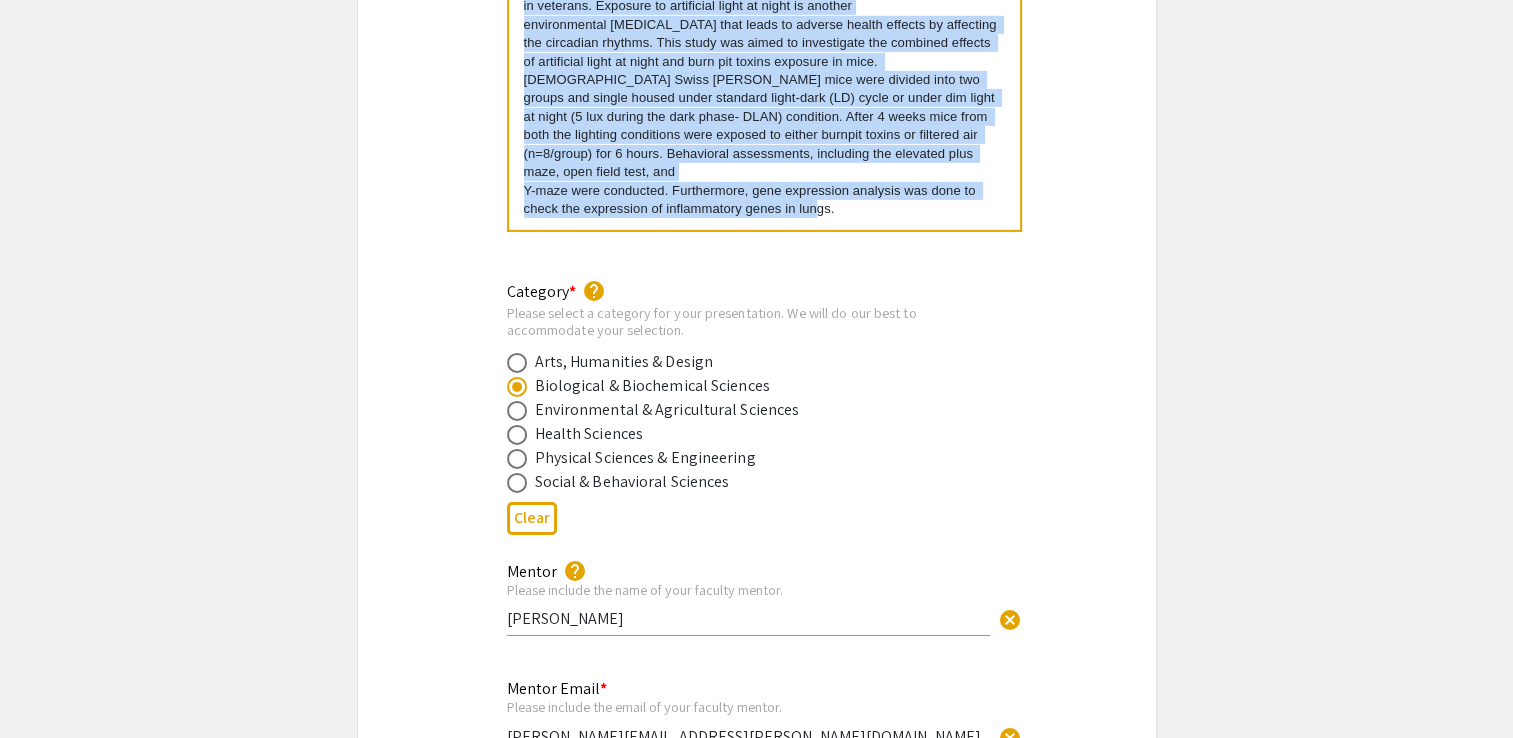 drag, startPoint x: 536, startPoint y: 521, endPoint x: 818, endPoint y: 422, distance: 298.8729 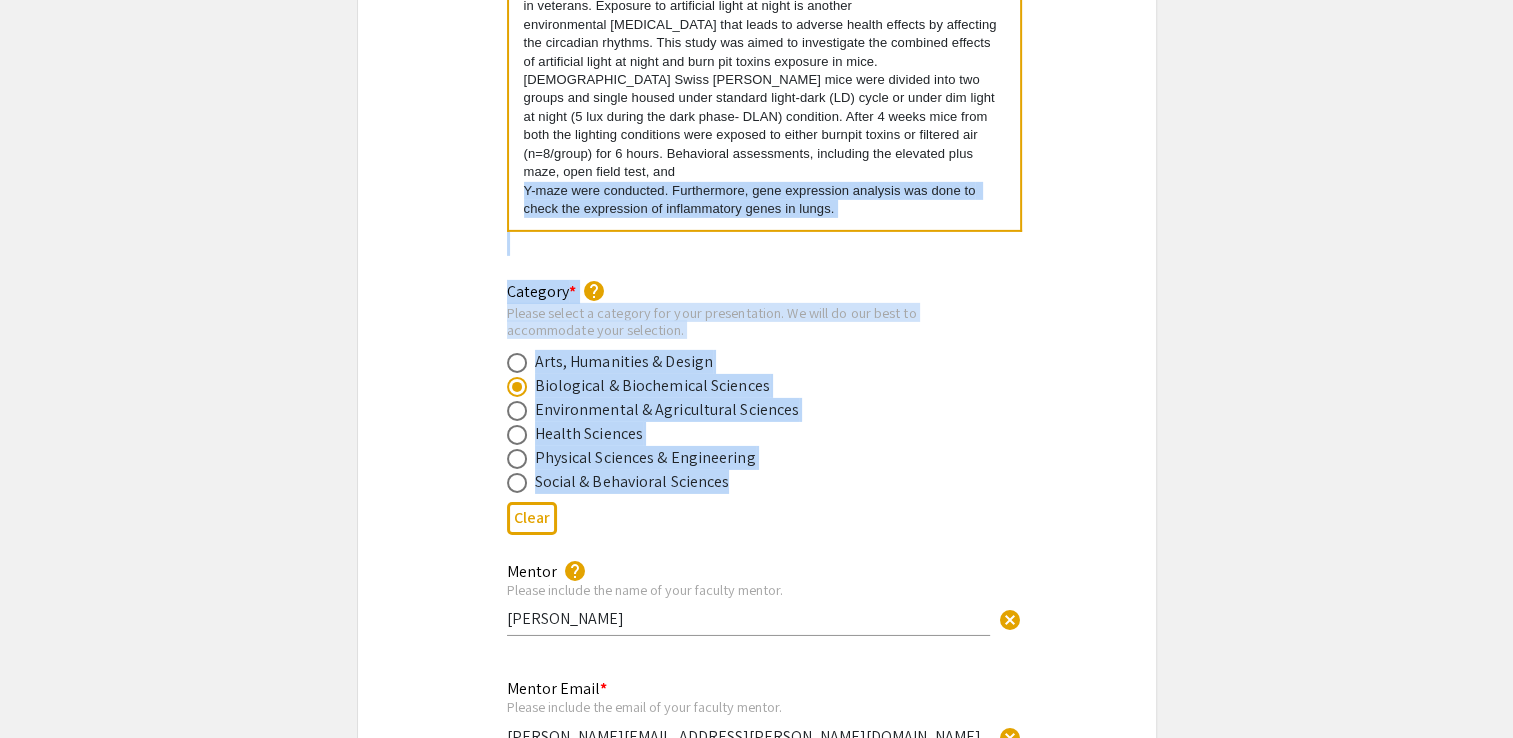 drag, startPoint x: 818, startPoint y: 422, endPoint x: 909, endPoint y: 176, distance: 262.2918 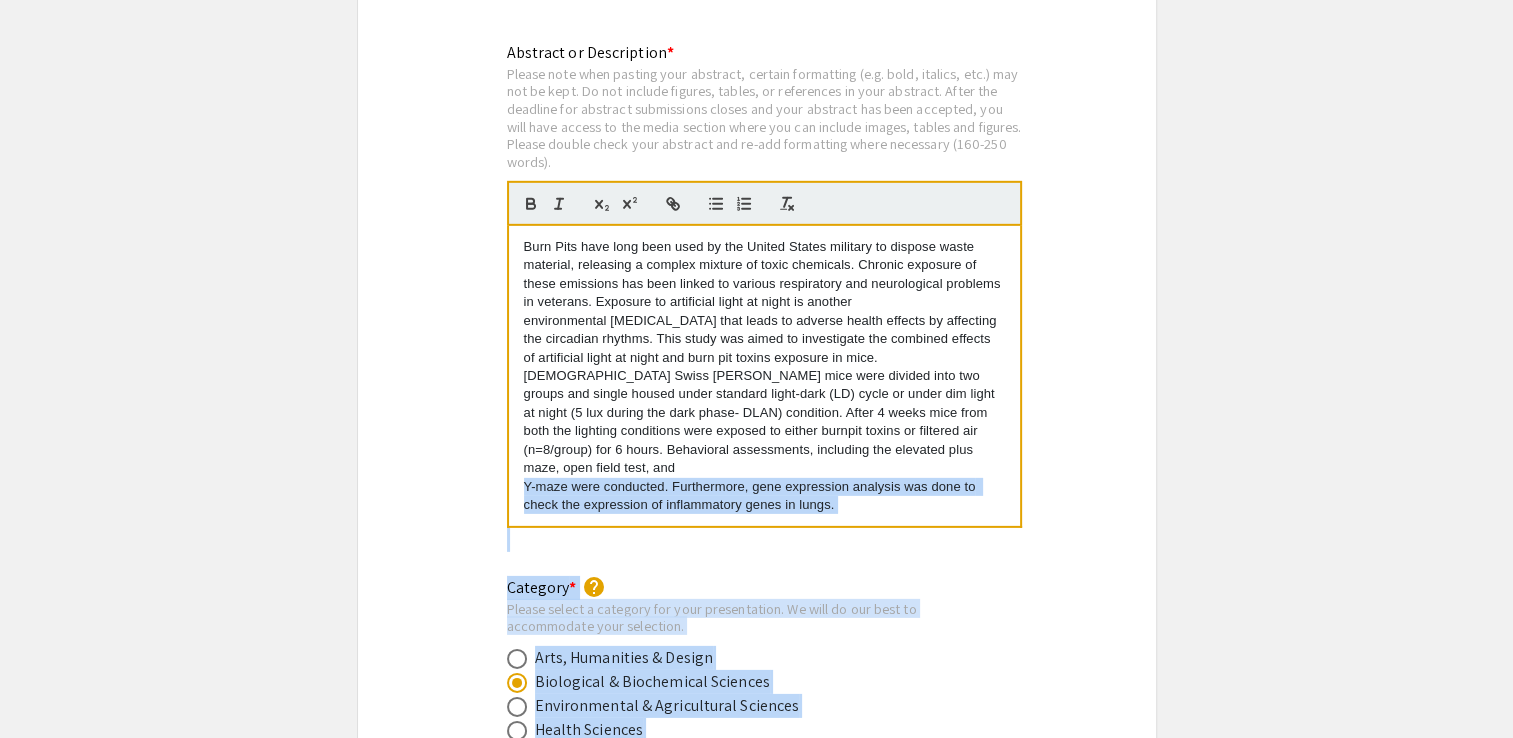 scroll, scrollTop: 6119, scrollLeft: 0, axis: vertical 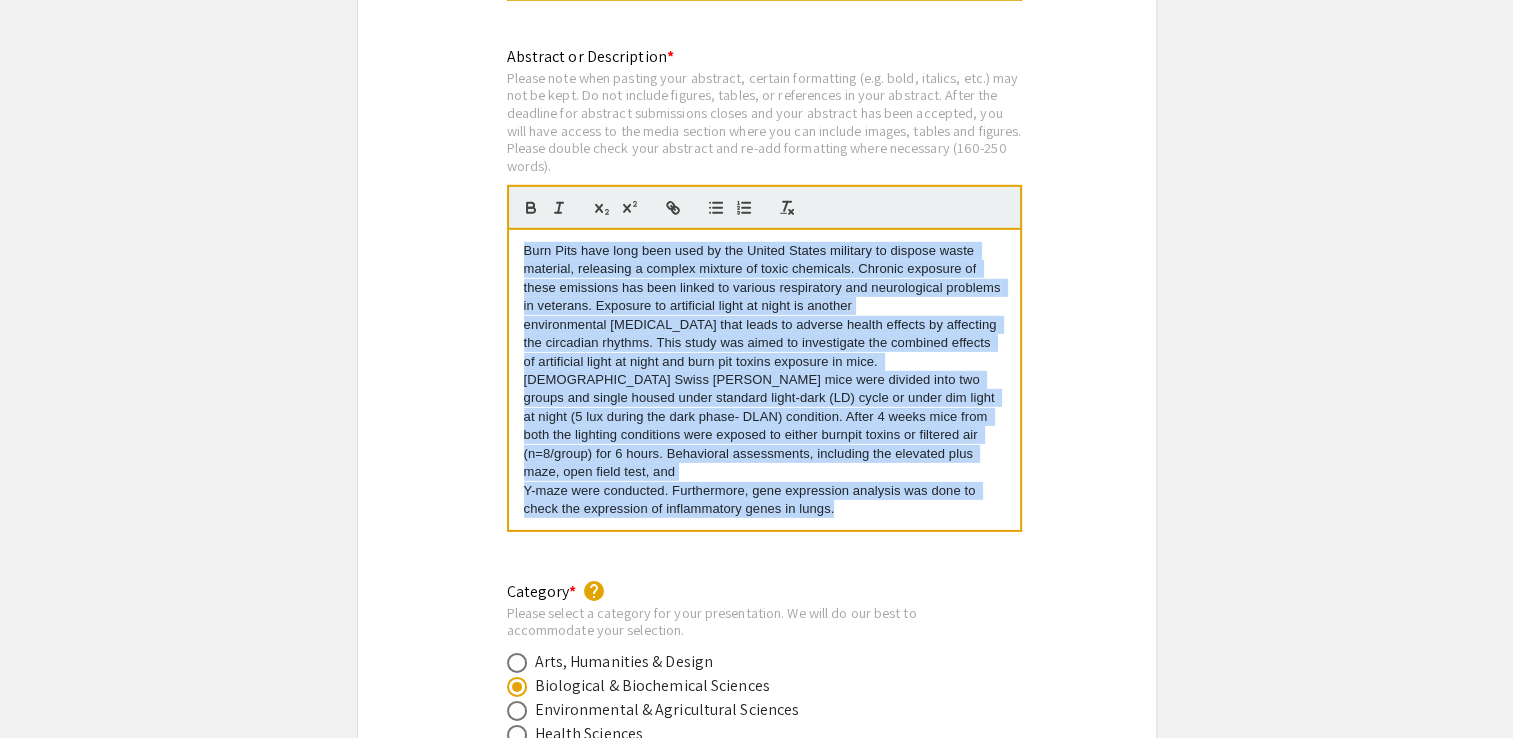 drag, startPoint x: 517, startPoint y: 259, endPoint x: 852, endPoint y: 510, distance: 418.60004 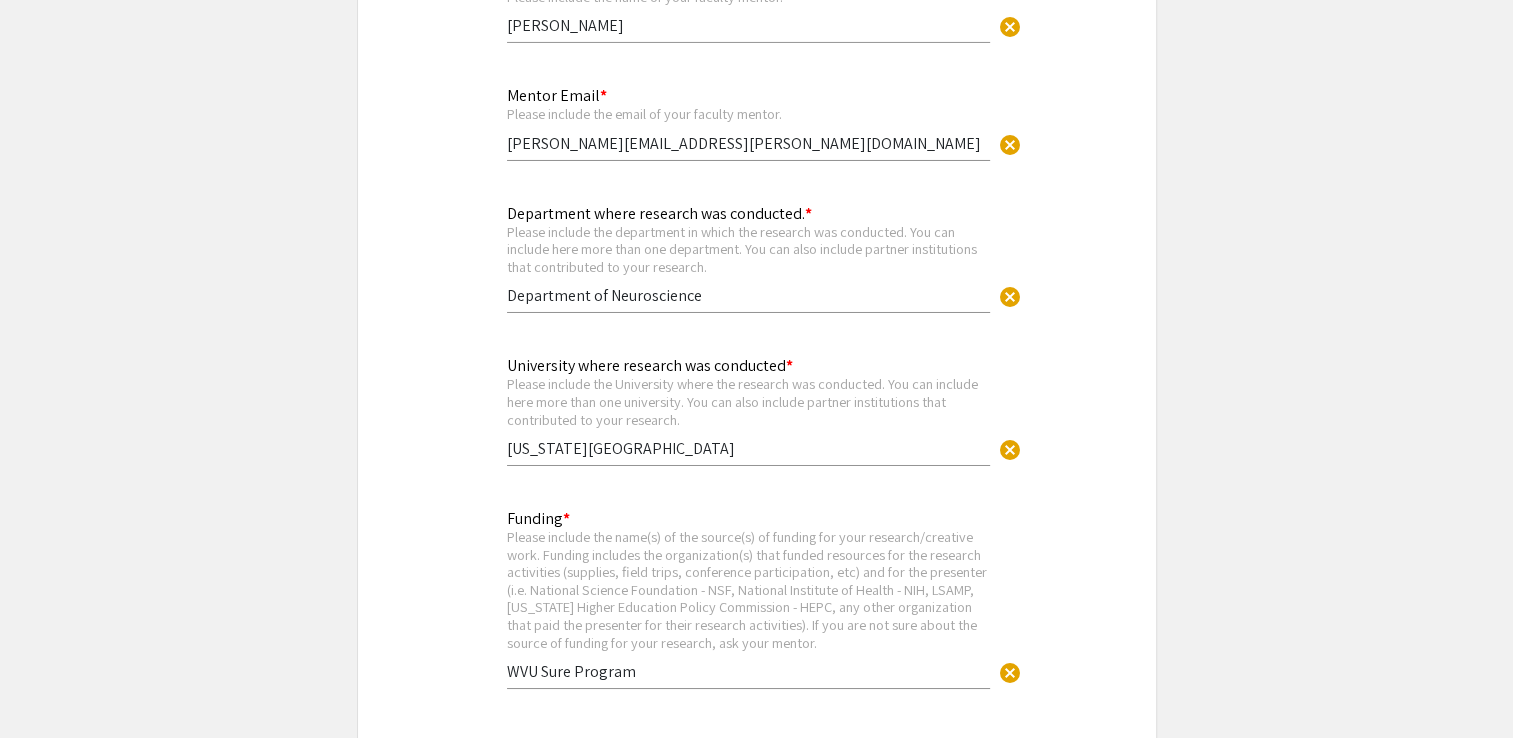 scroll, scrollTop: 7019, scrollLeft: 0, axis: vertical 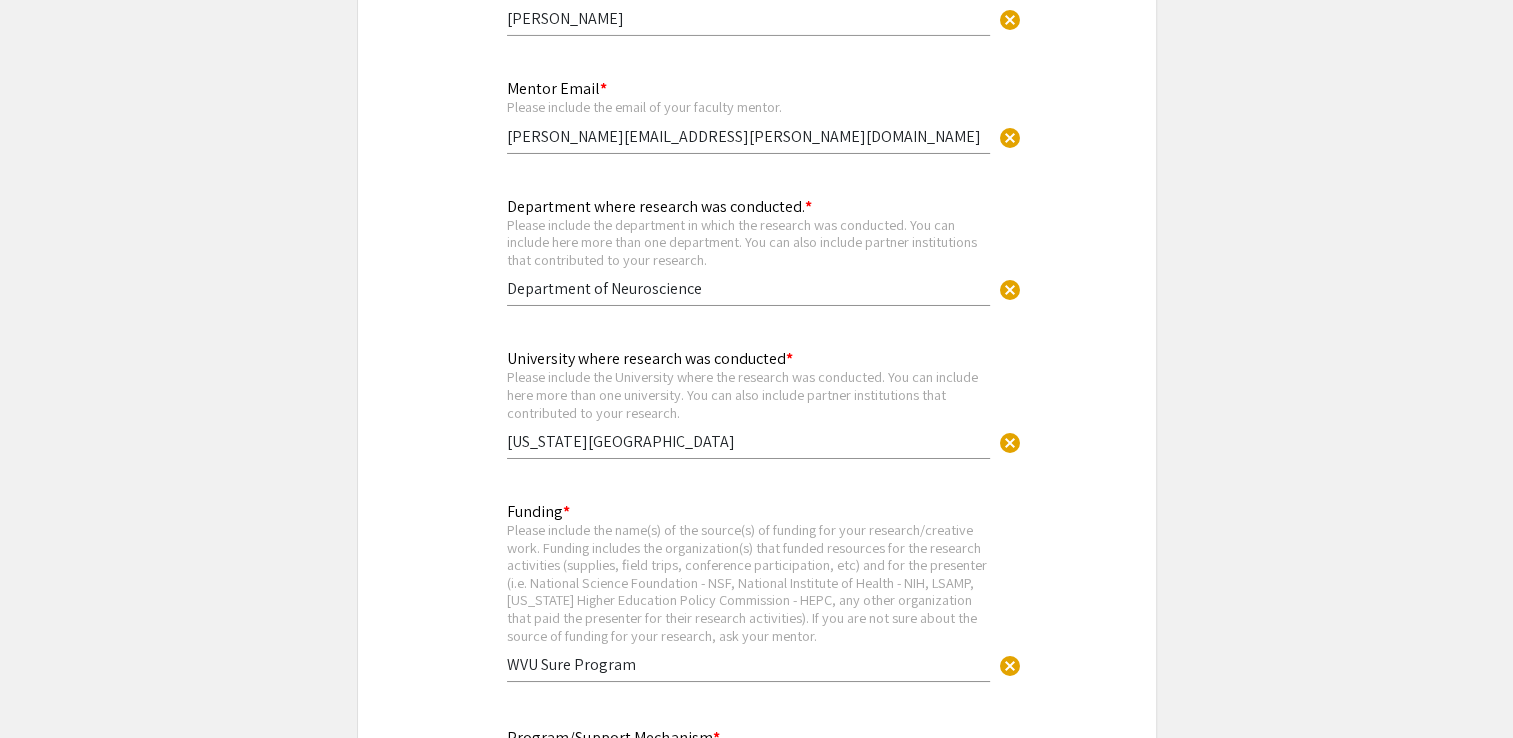 click on "Department of Neuroscience" at bounding box center (748, 288) 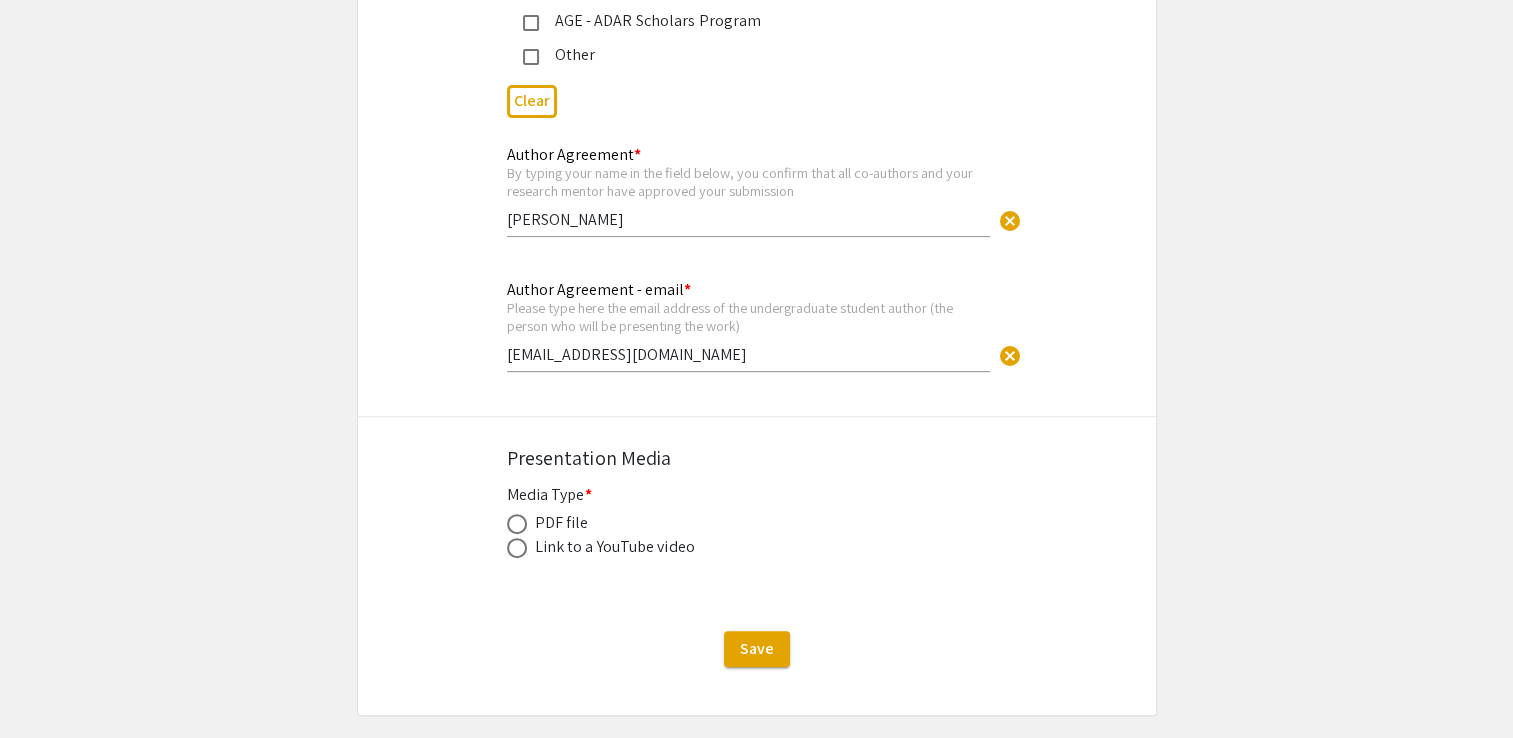 scroll, scrollTop: 8319, scrollLeft: 0, axis: vertical 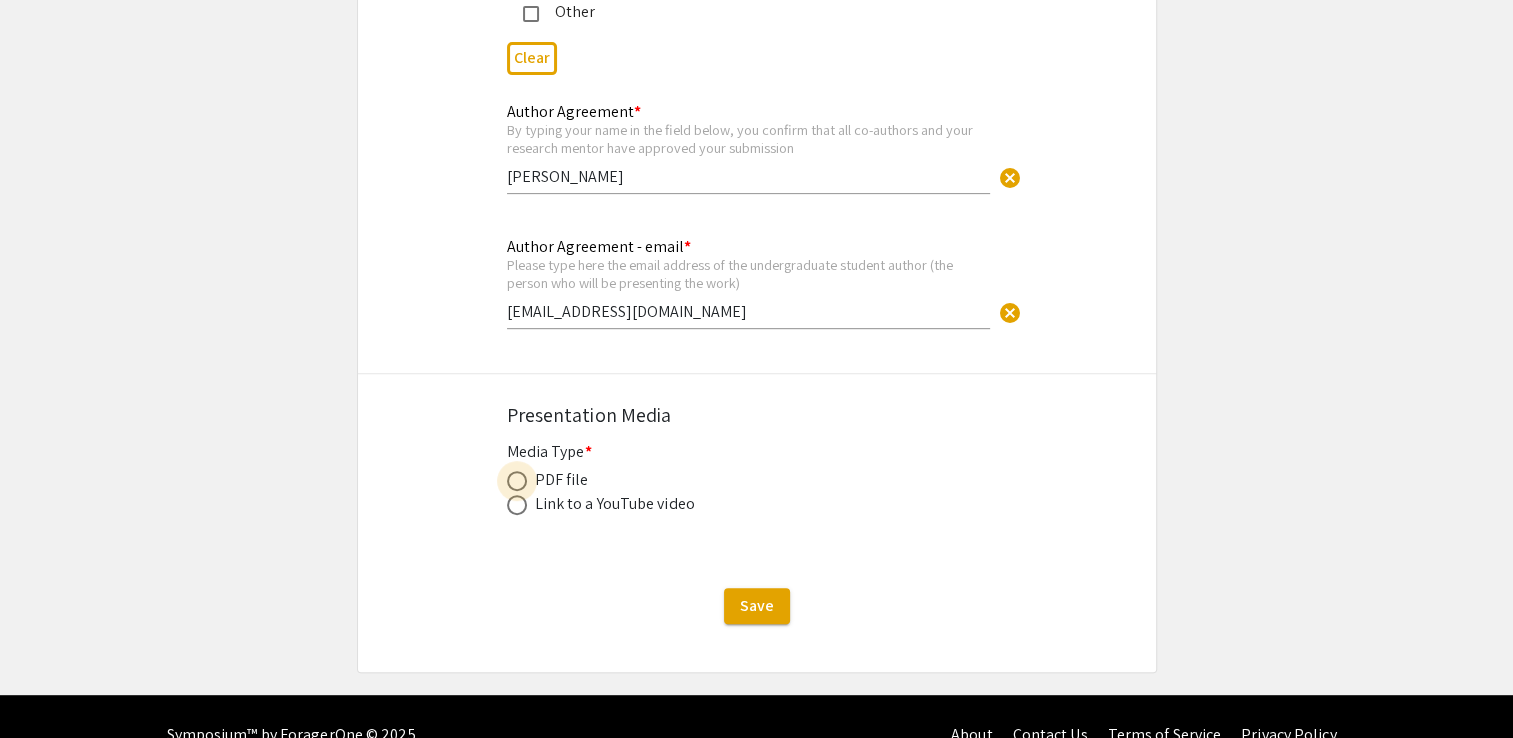 click at bounding box center (517, 481) 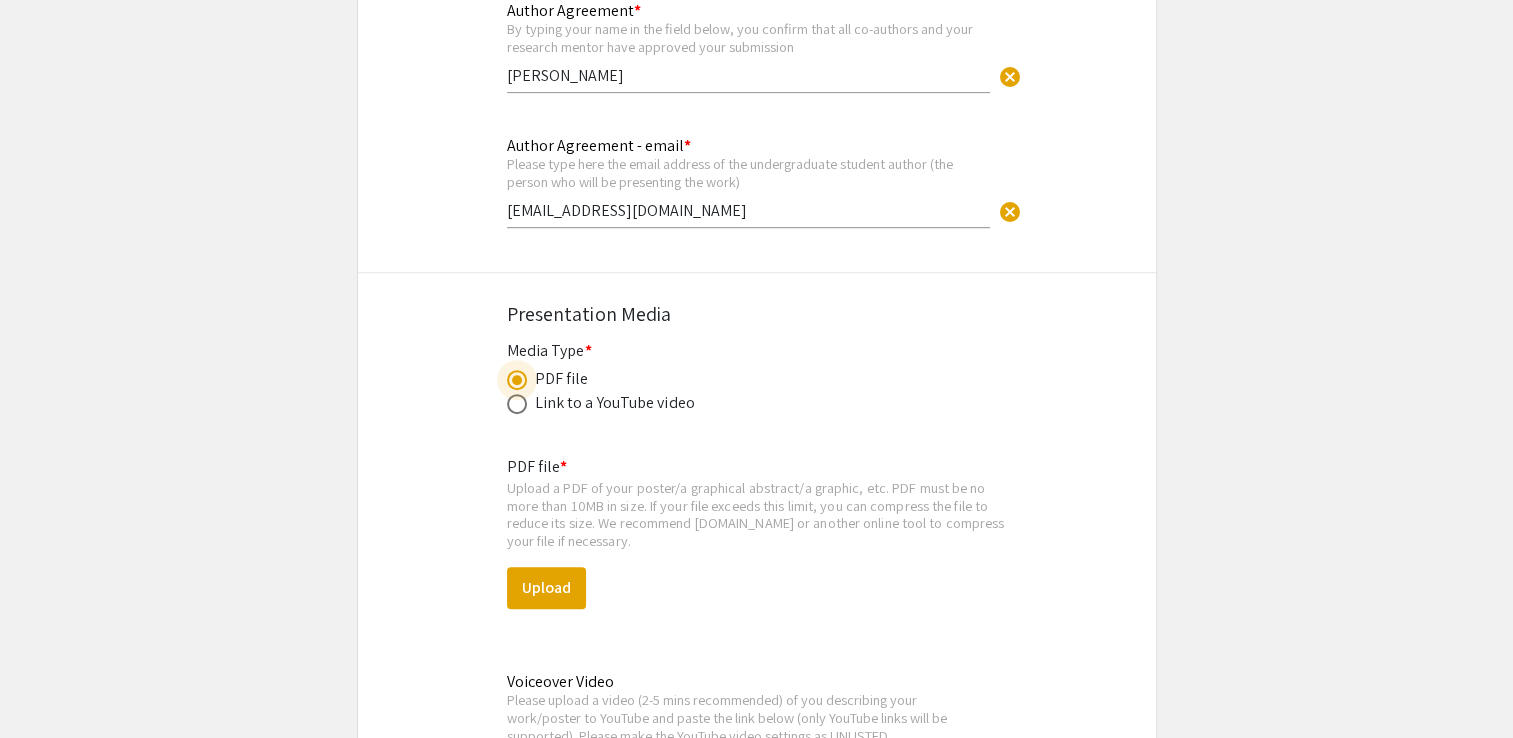 scroll, scrollTop: 8419, scrollLeft: 0, axis: vertical 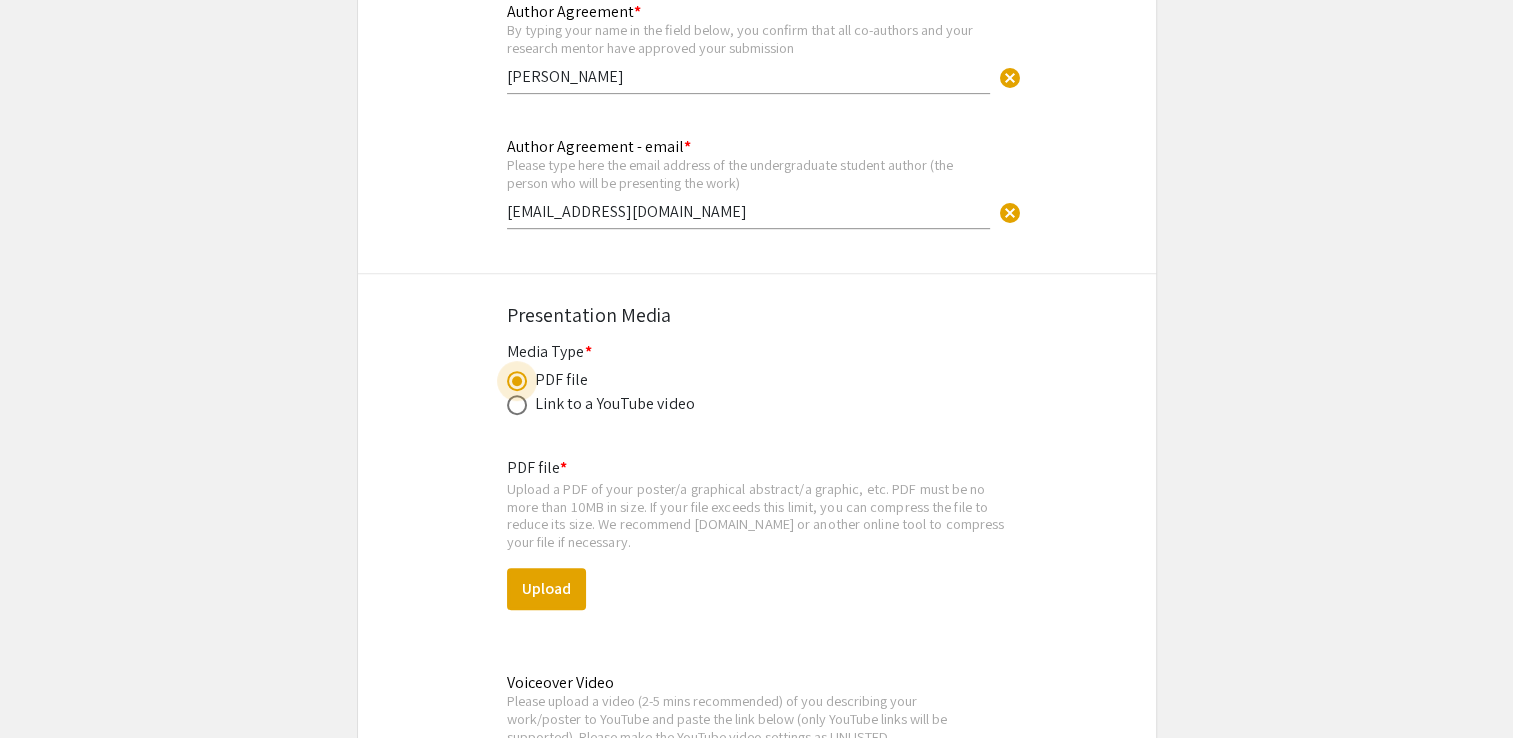 click at bounding box center [517, 381] 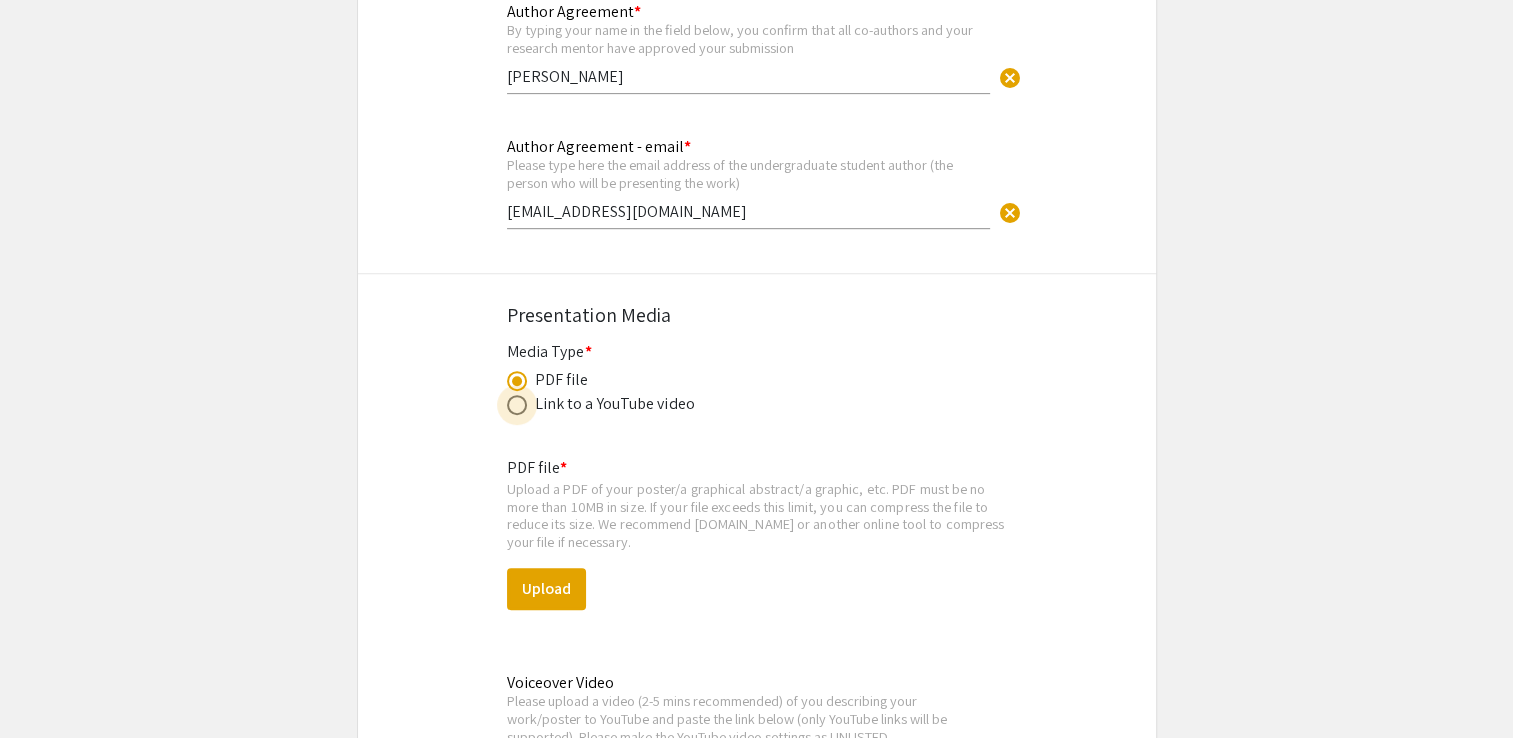 click at bounding box center [517, 405] 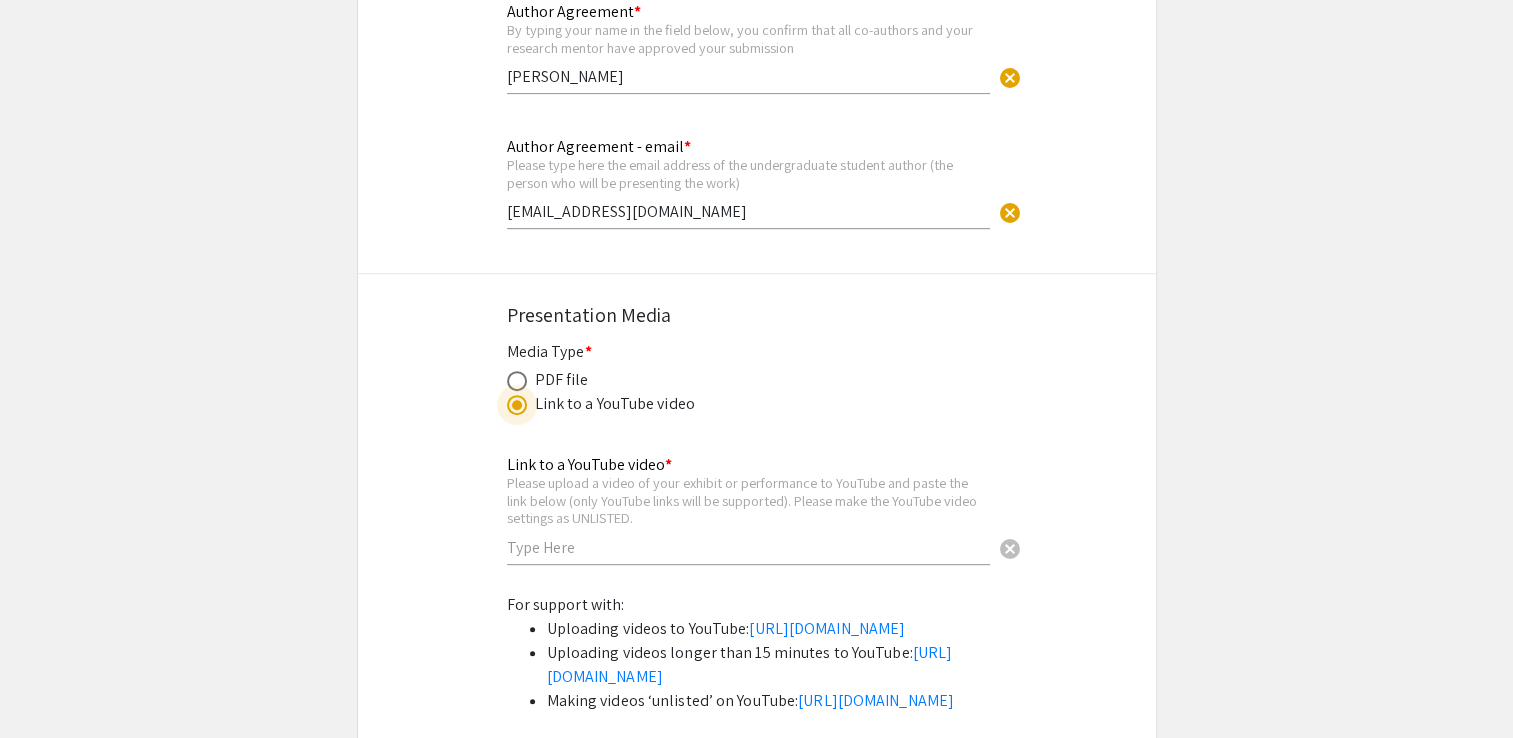 click at bounding box center (517, 381) 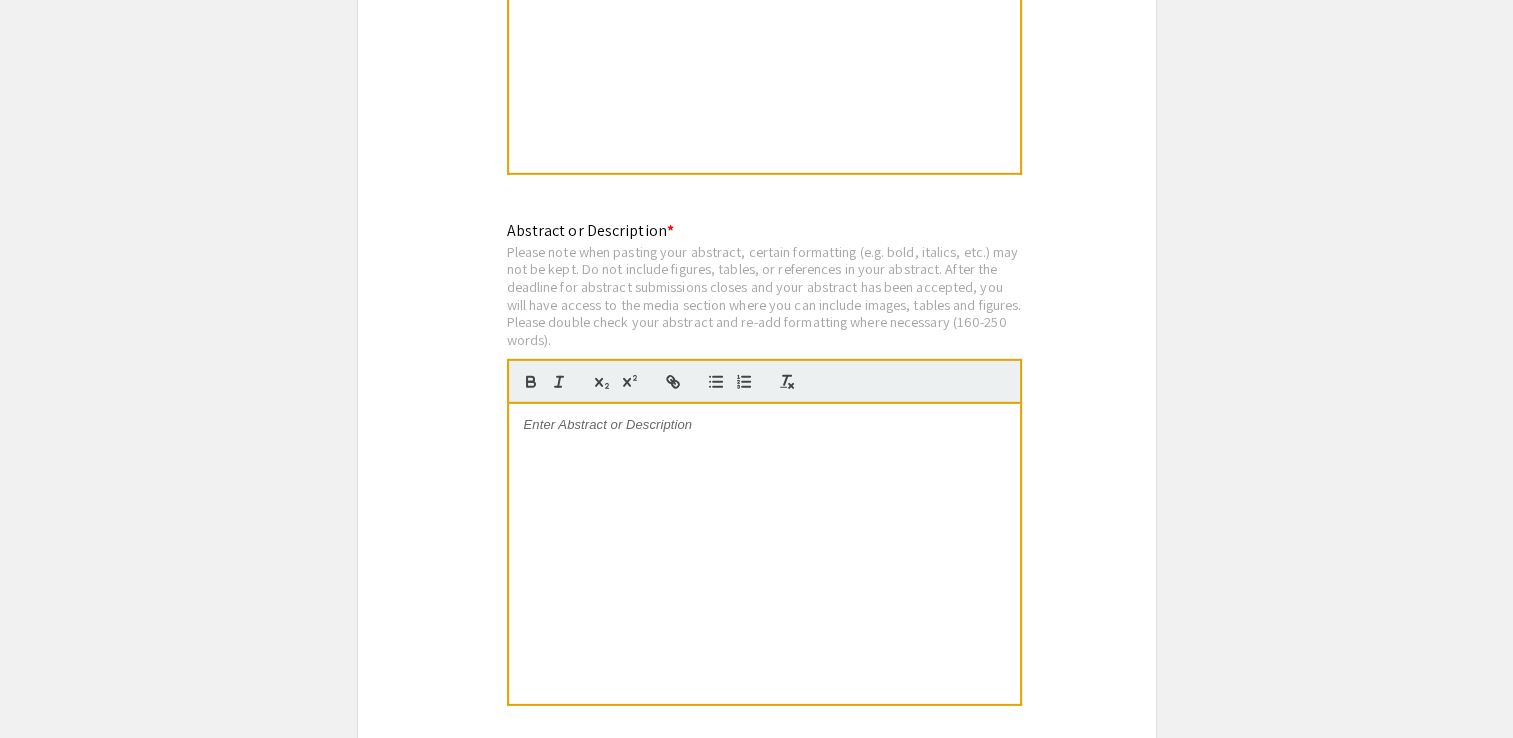scroll, scrollTop: 5990, scrollLeft: 0, axis: vertical 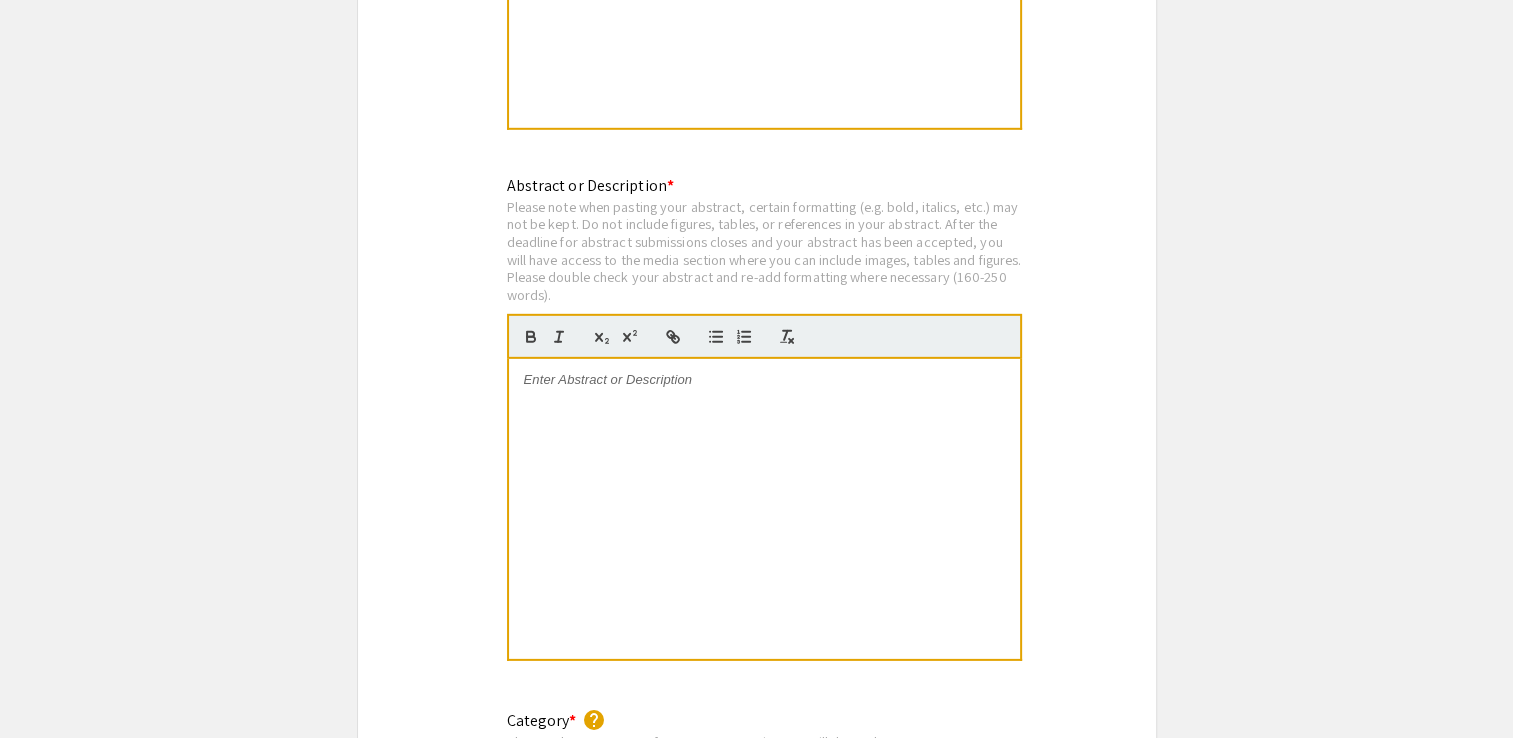 click at bounding box center (764, 336) 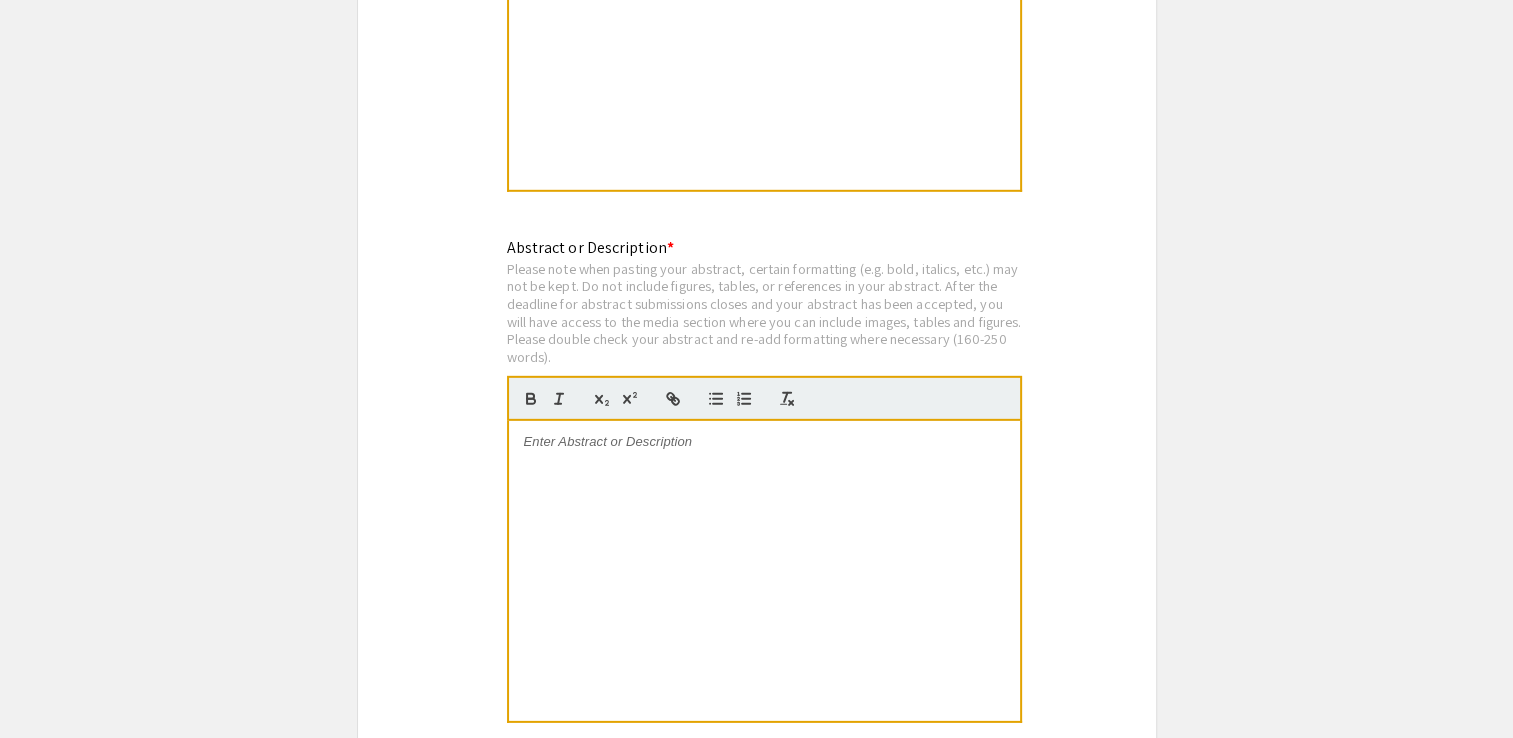 scroll, scrollTop: 5952, scrollLeft: 0, axis: vertical 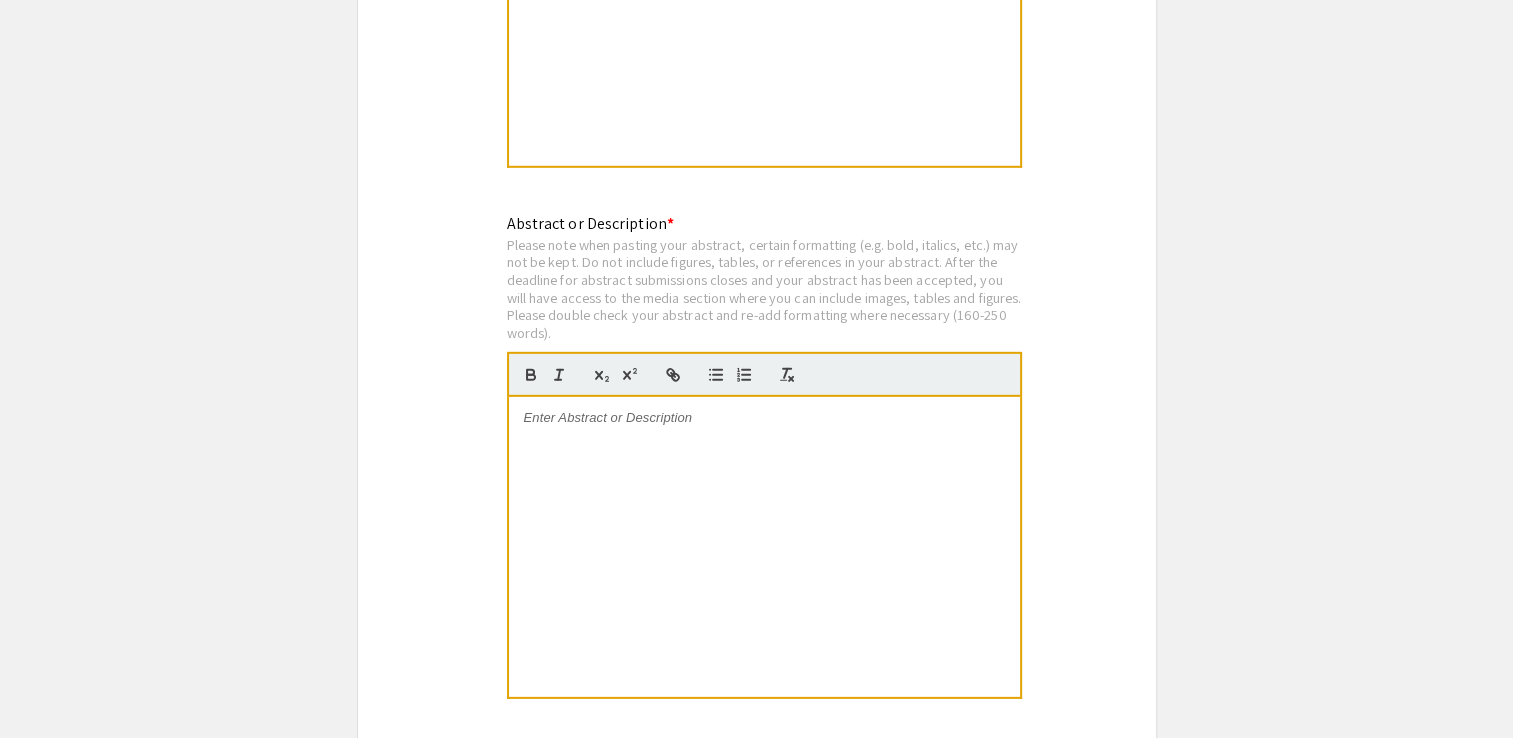 click at bounding box center (764, 547) 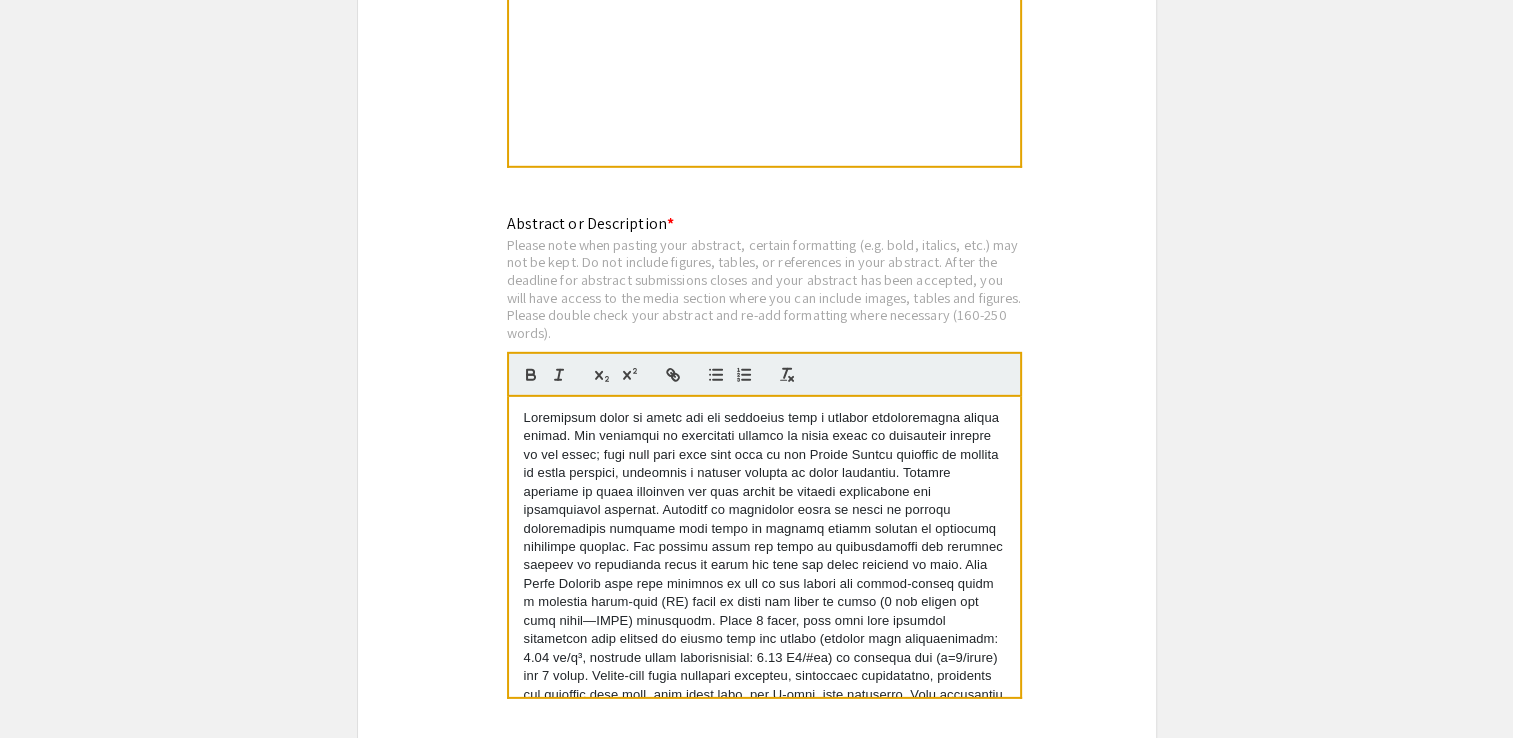 scroll, scrollTop: 0, scrollLeft: 0, axis: both 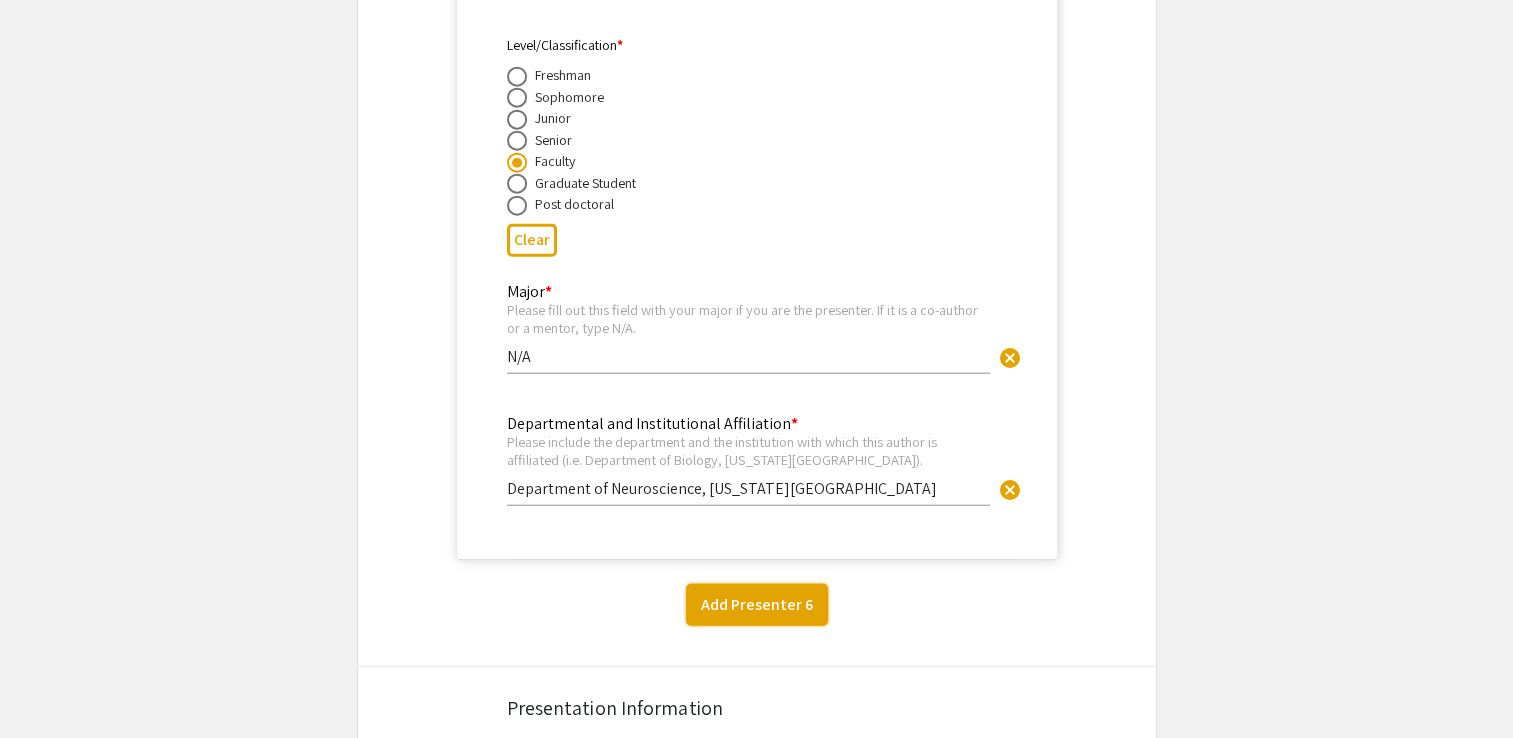click on "Add Presenter 6" 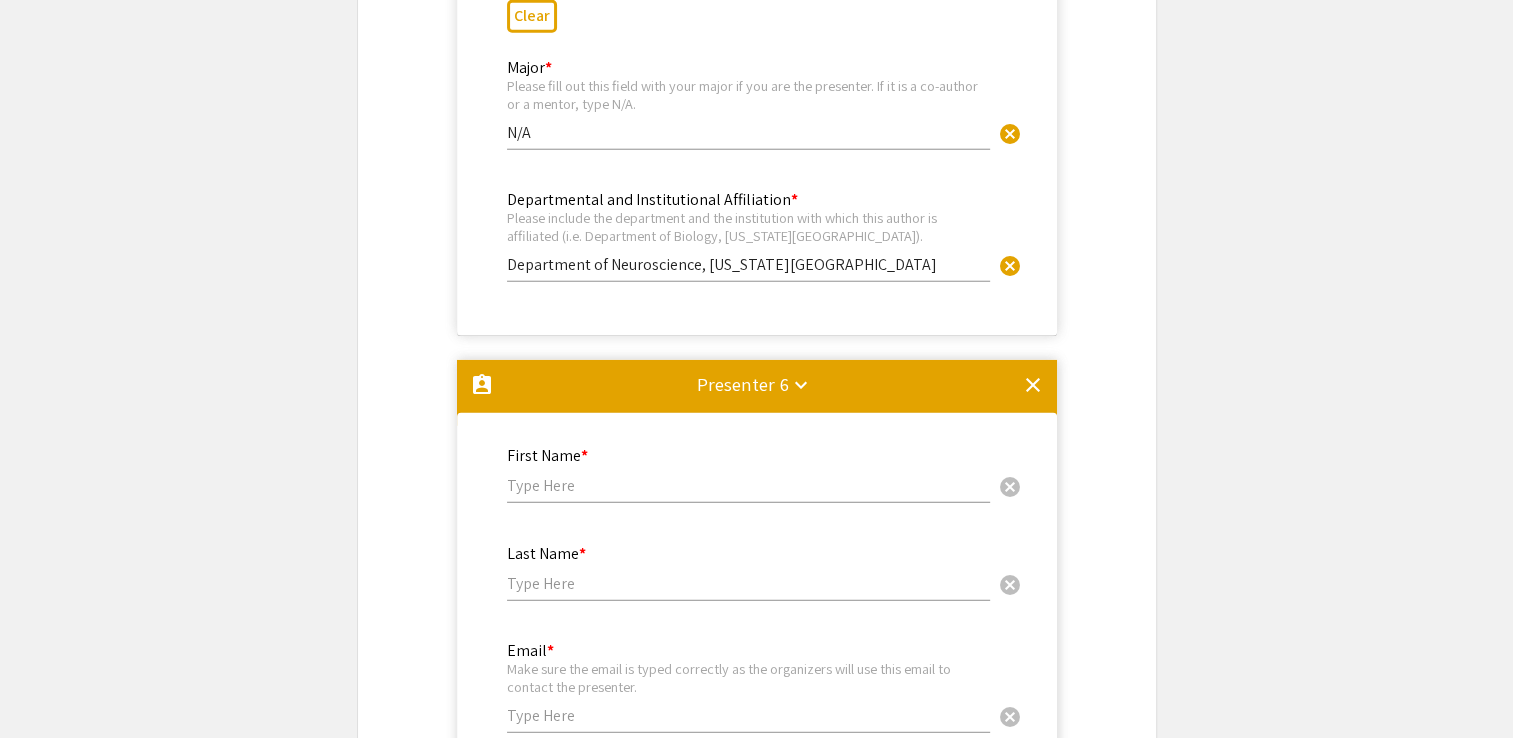 scroll, scrollTop: 5183, scrollLeft: 0, axis: vertical 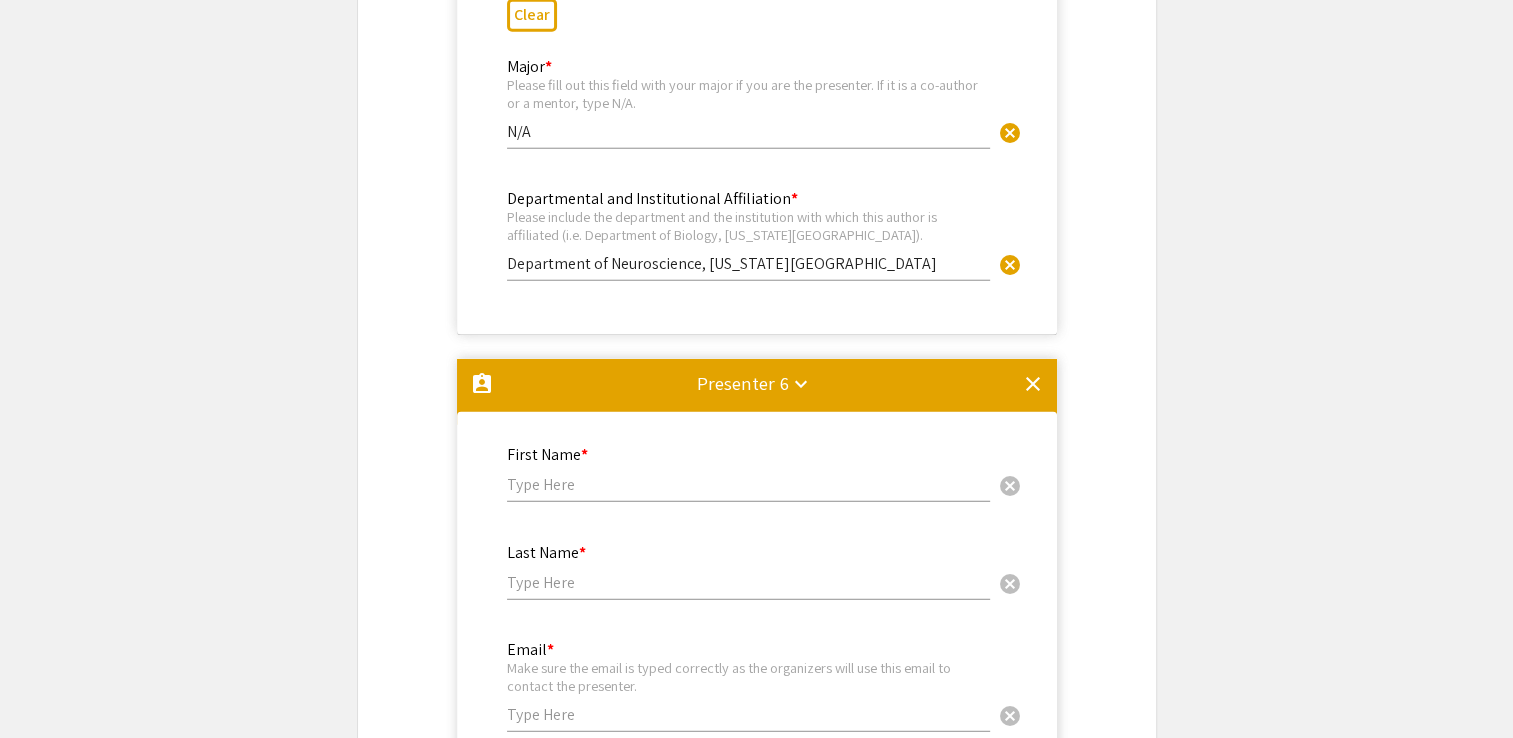drag, startPoint x: 672, startPoint y: 389, endPoint x: 456, endPoint y: 184, distance: 297.79355 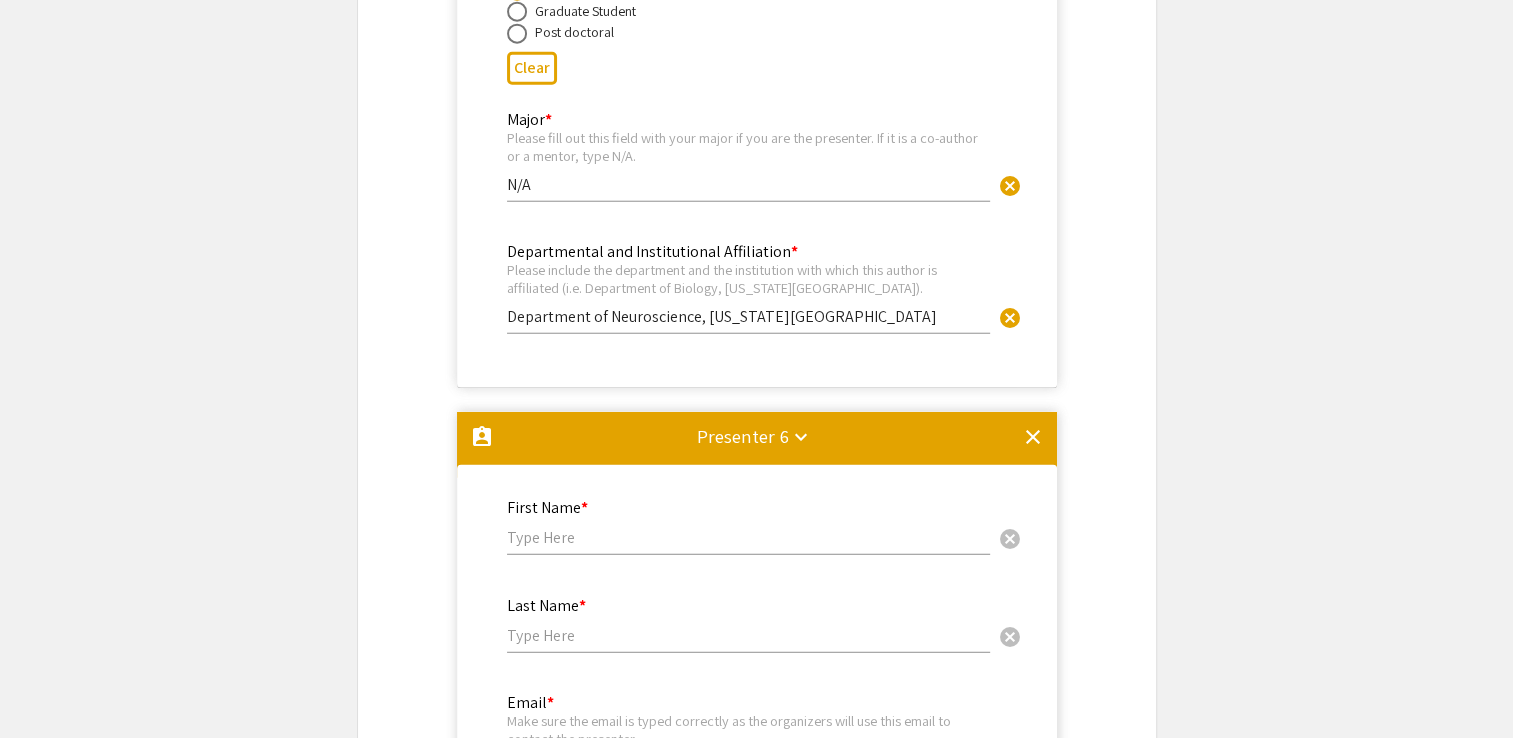 scroll, scrollTop: 5135, scrollLeft: 0, axis: vertical 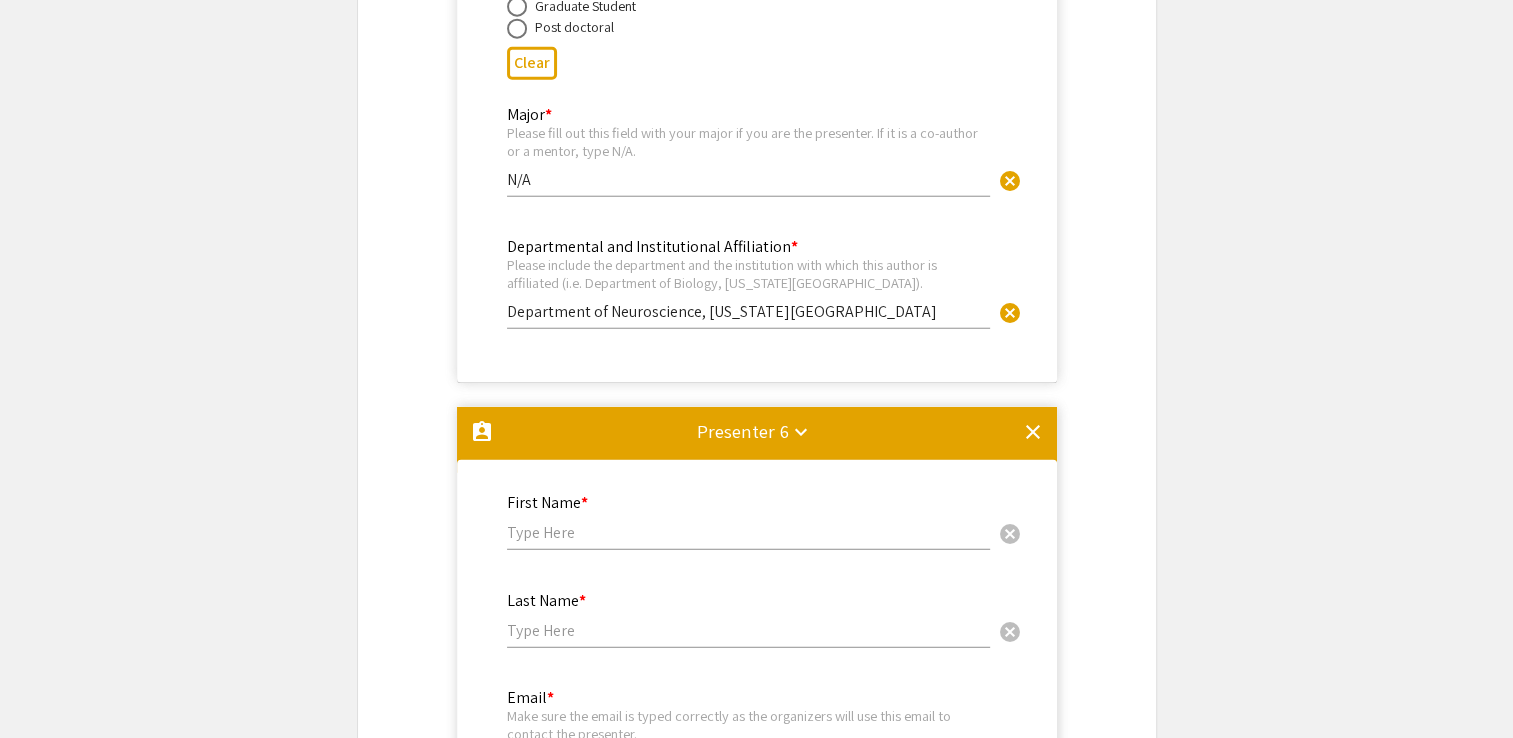 drag, startPoint x: 485, startPoint y: 440, endPoint x: 417, endPoint y: 210, distance: 239.84161 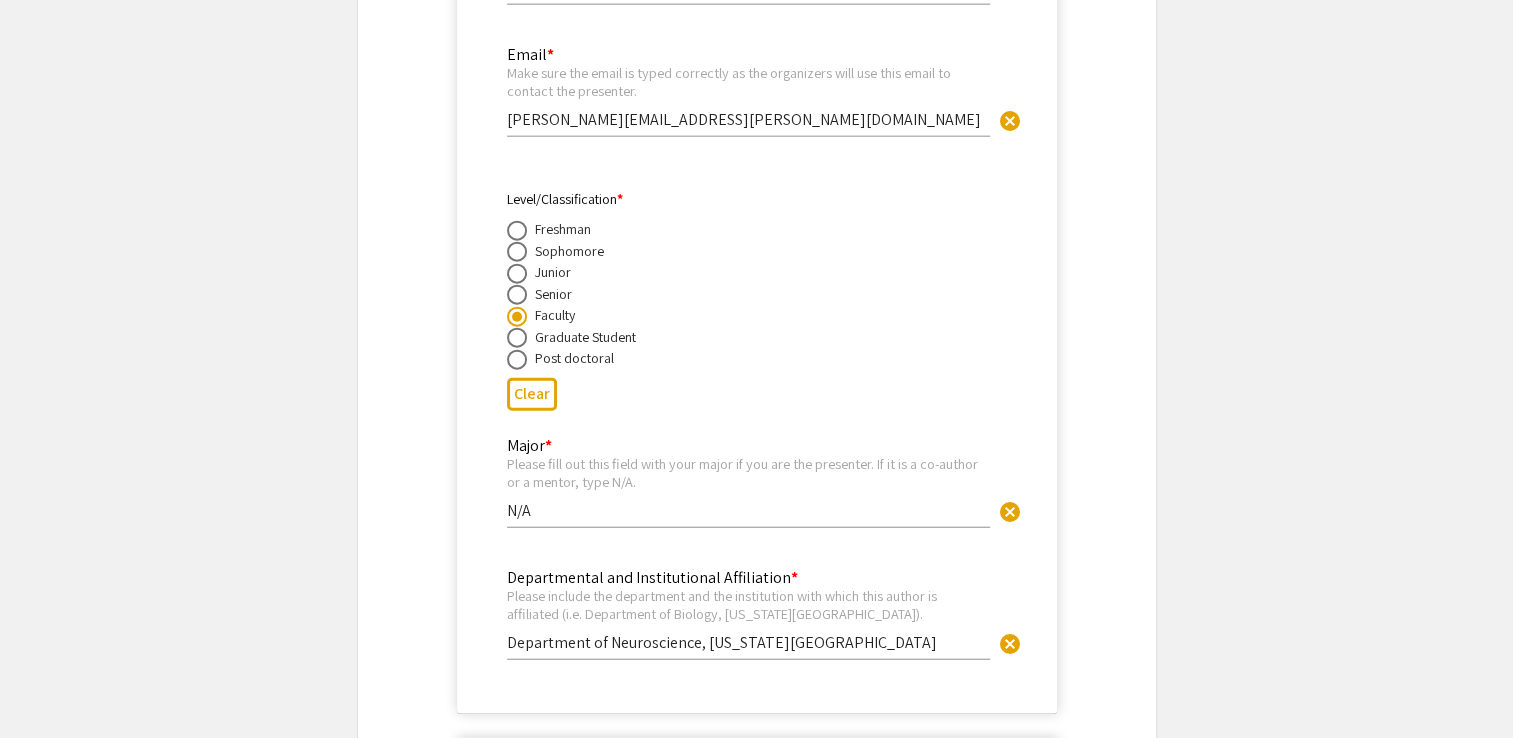 scroll, scrollTop: 4802, scrollLeft: 0, axis: vertical 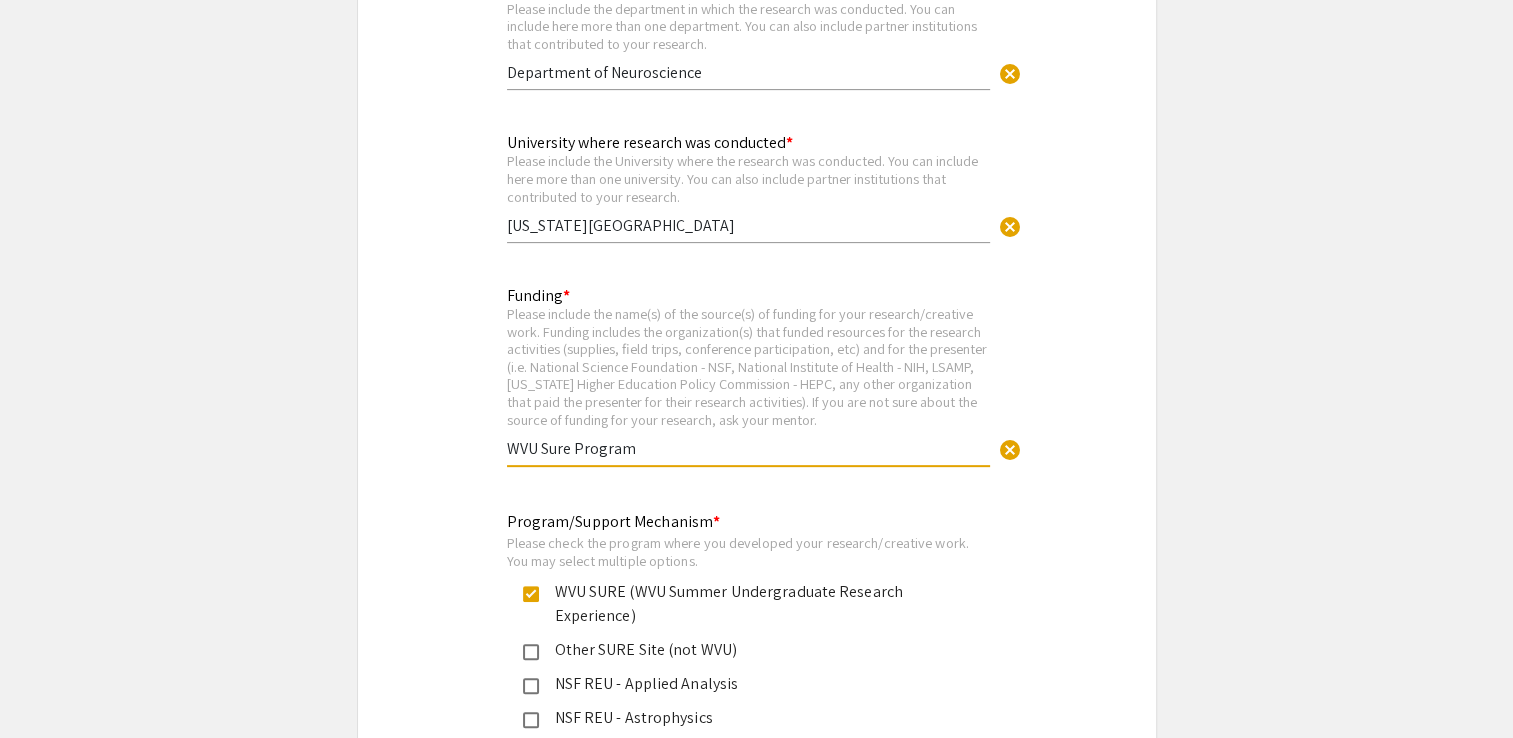 drag, startPoint x: 640, startPoint y: 449, endPoint x: 490, endPoint y: 447, distance: 150.01334 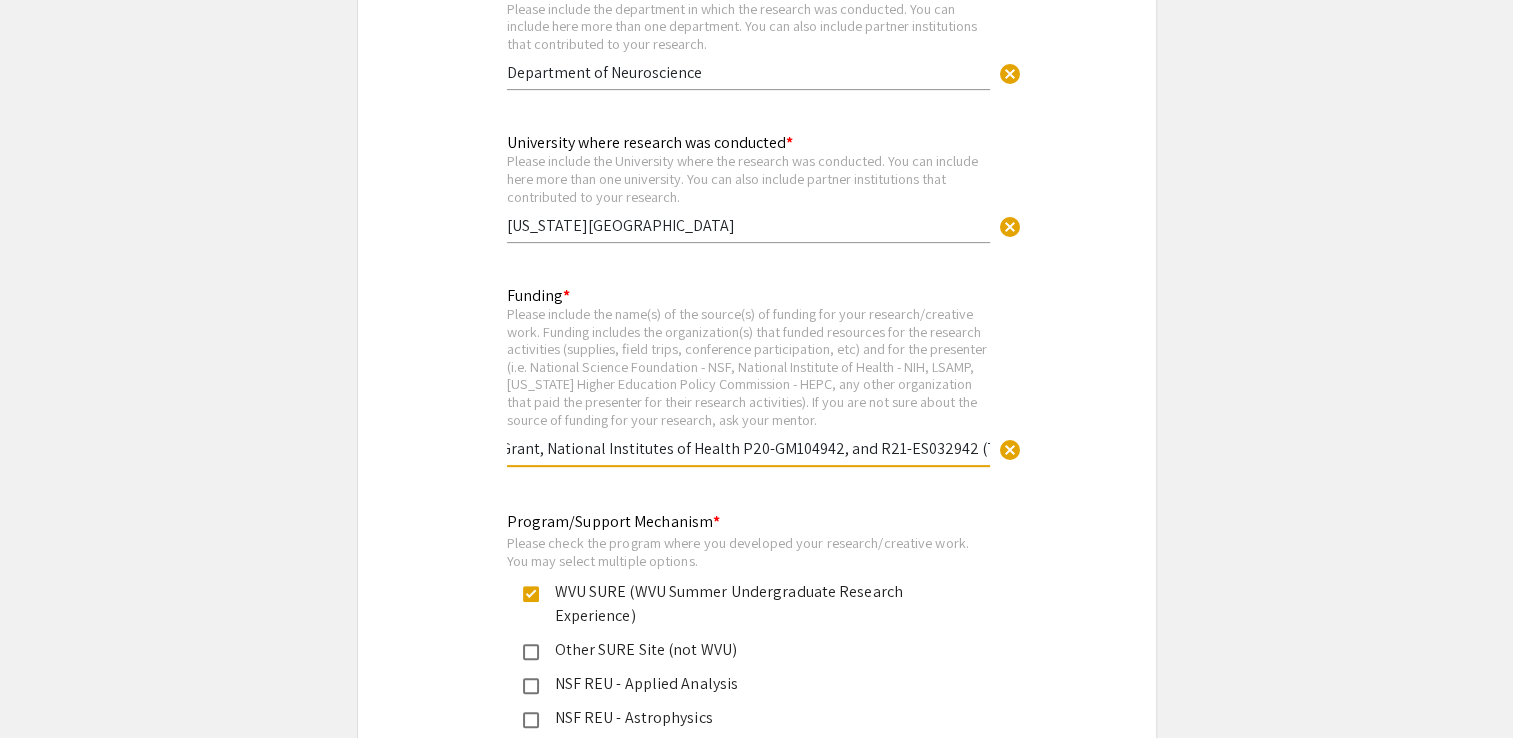 scroll, scrollTop: 0, scrollLeft: 267, axis: horizontal 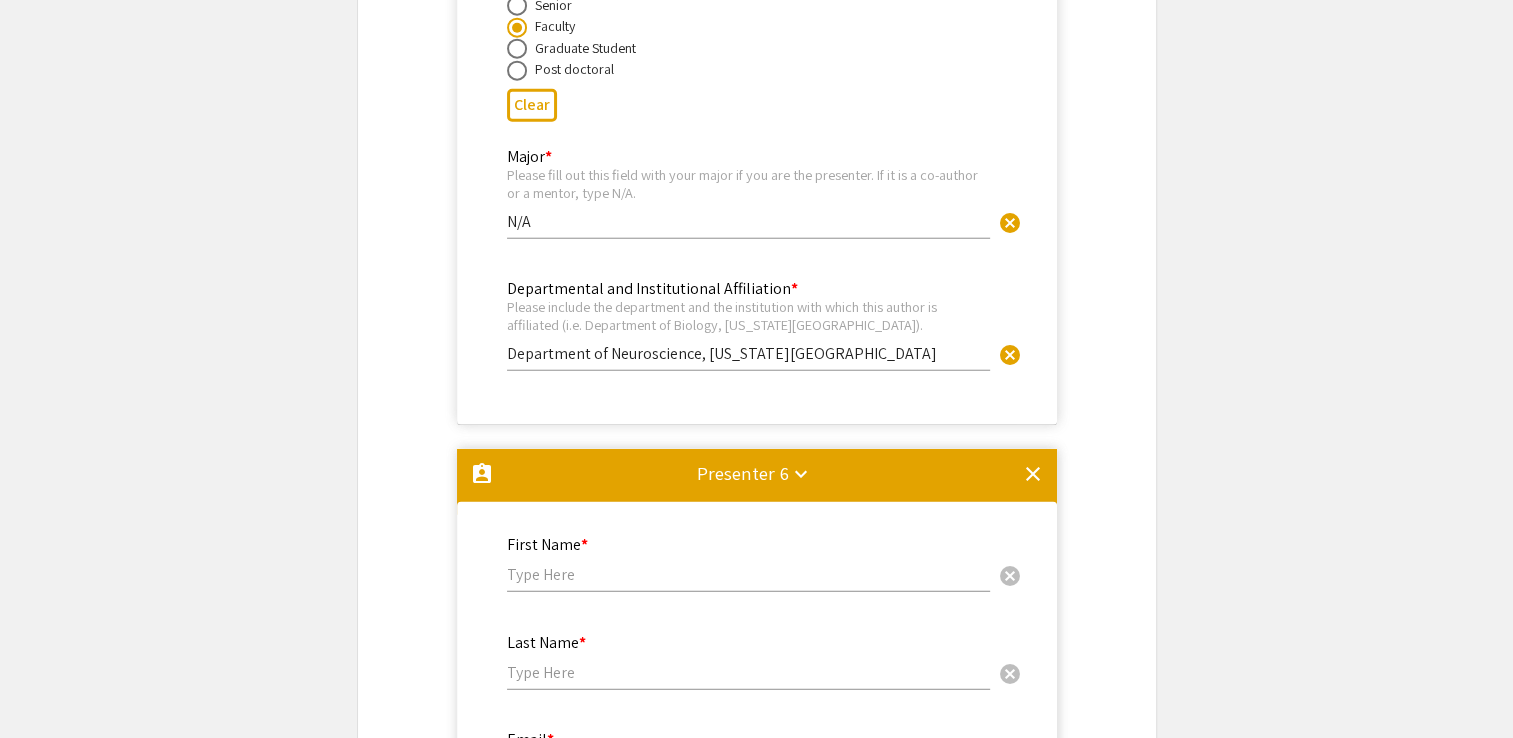 type on "NIH grant R21AT011238, WVU Synergy Grant, National Institutes of Health P20-GM104942, and R21-ES032942 (TRN)" 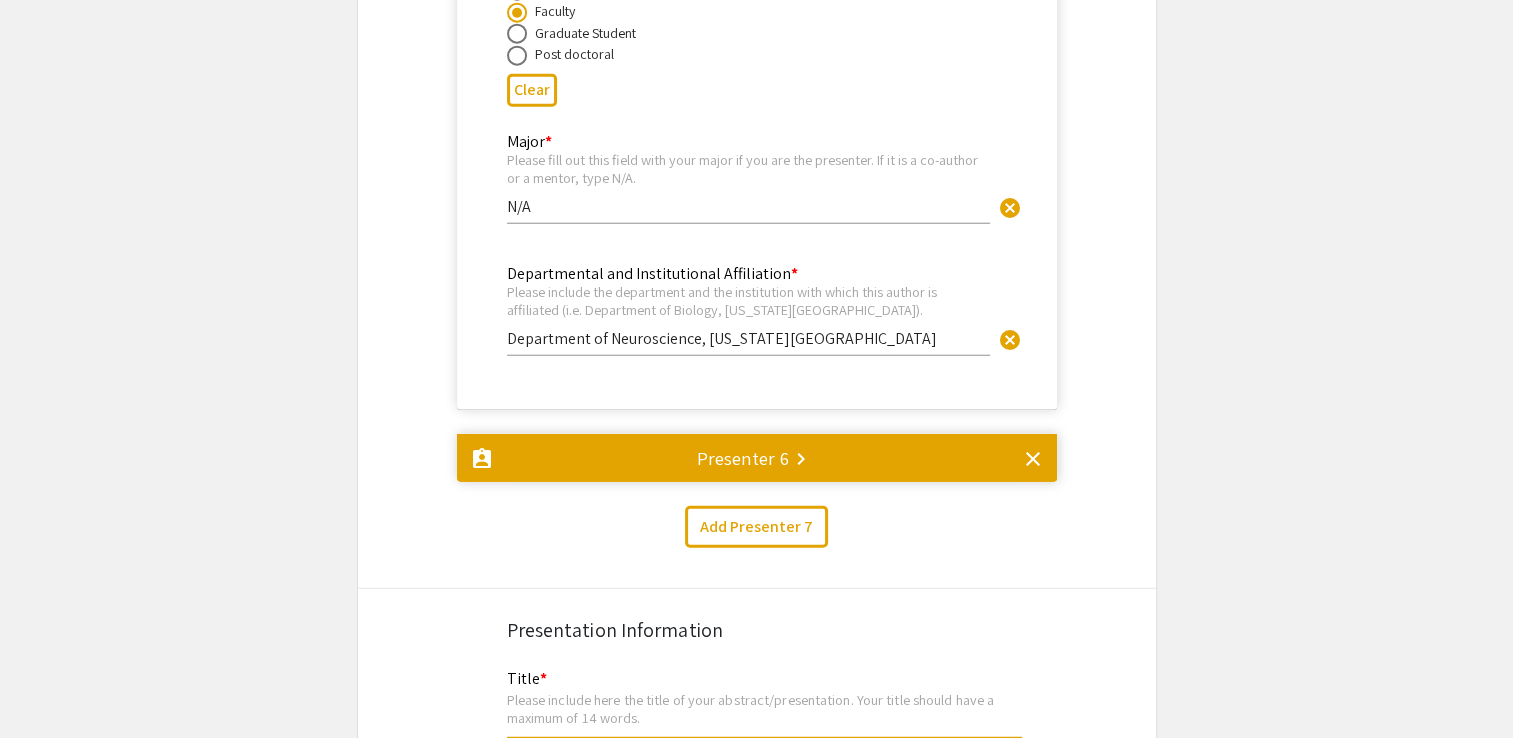 scroll, scrollTop: 5116, scrollLeft: 0, axis: vertical 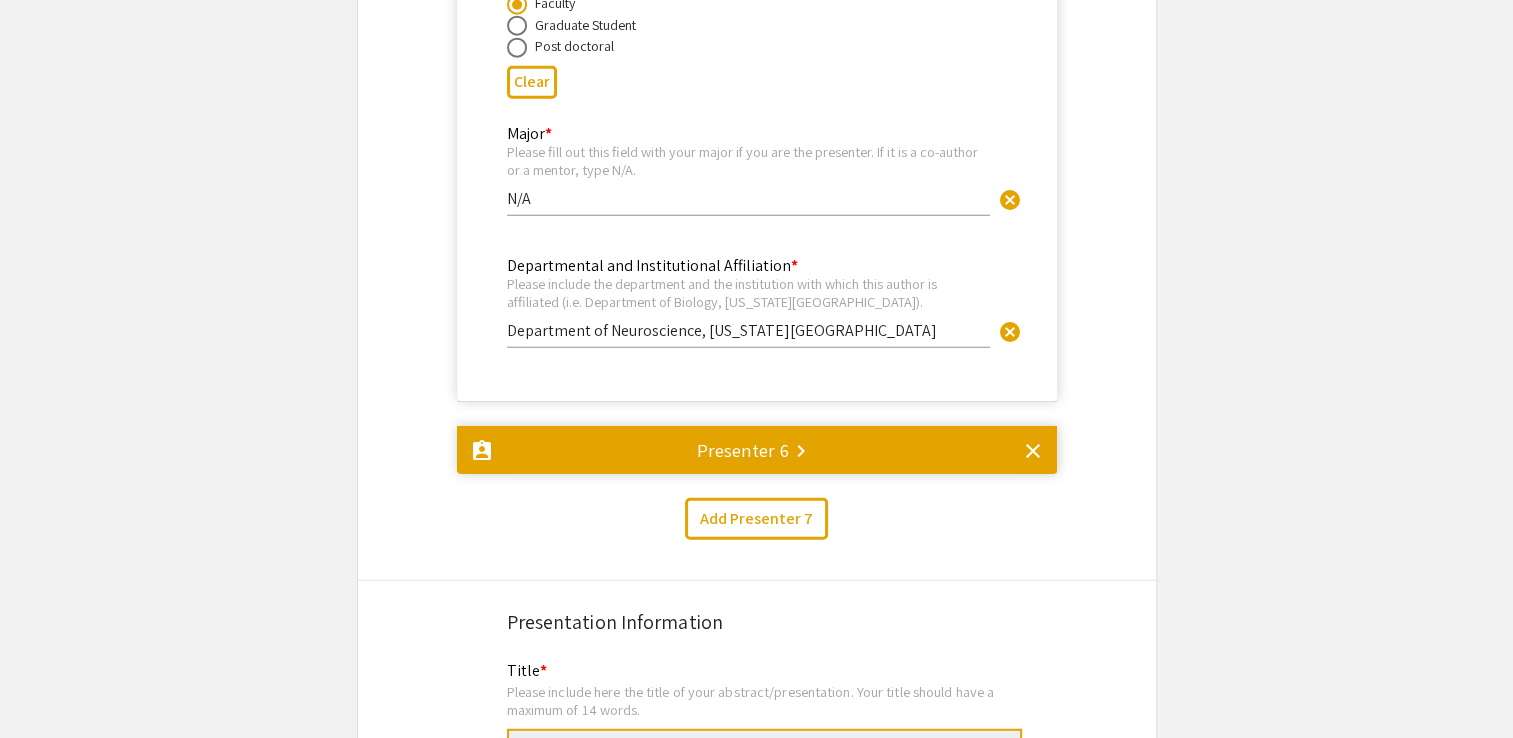 click on "Presenter 6   keyboard_arrow_right" at bounding box center [743, 450] 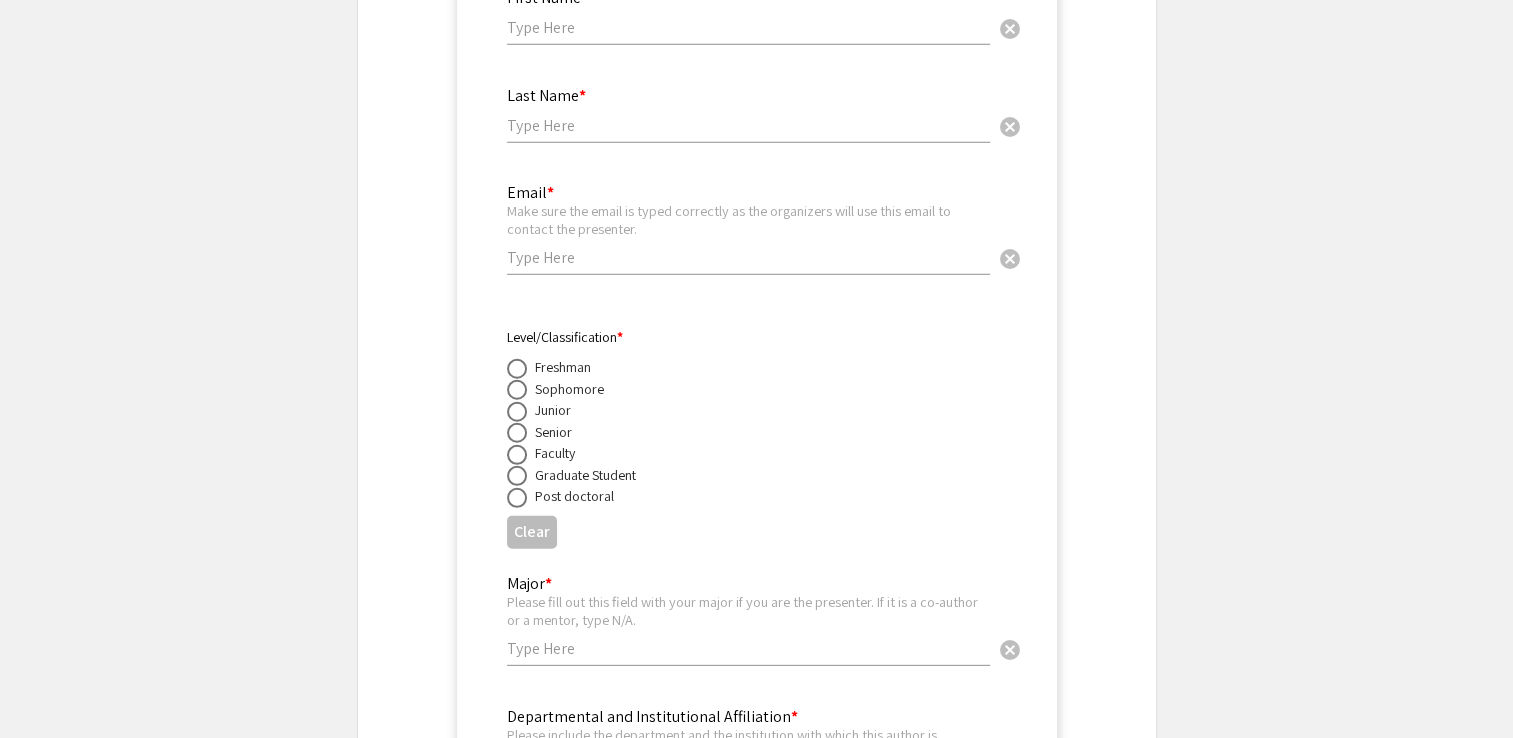scroll, scrollTop: 5647, scrollLeft: 0, axis: vertical 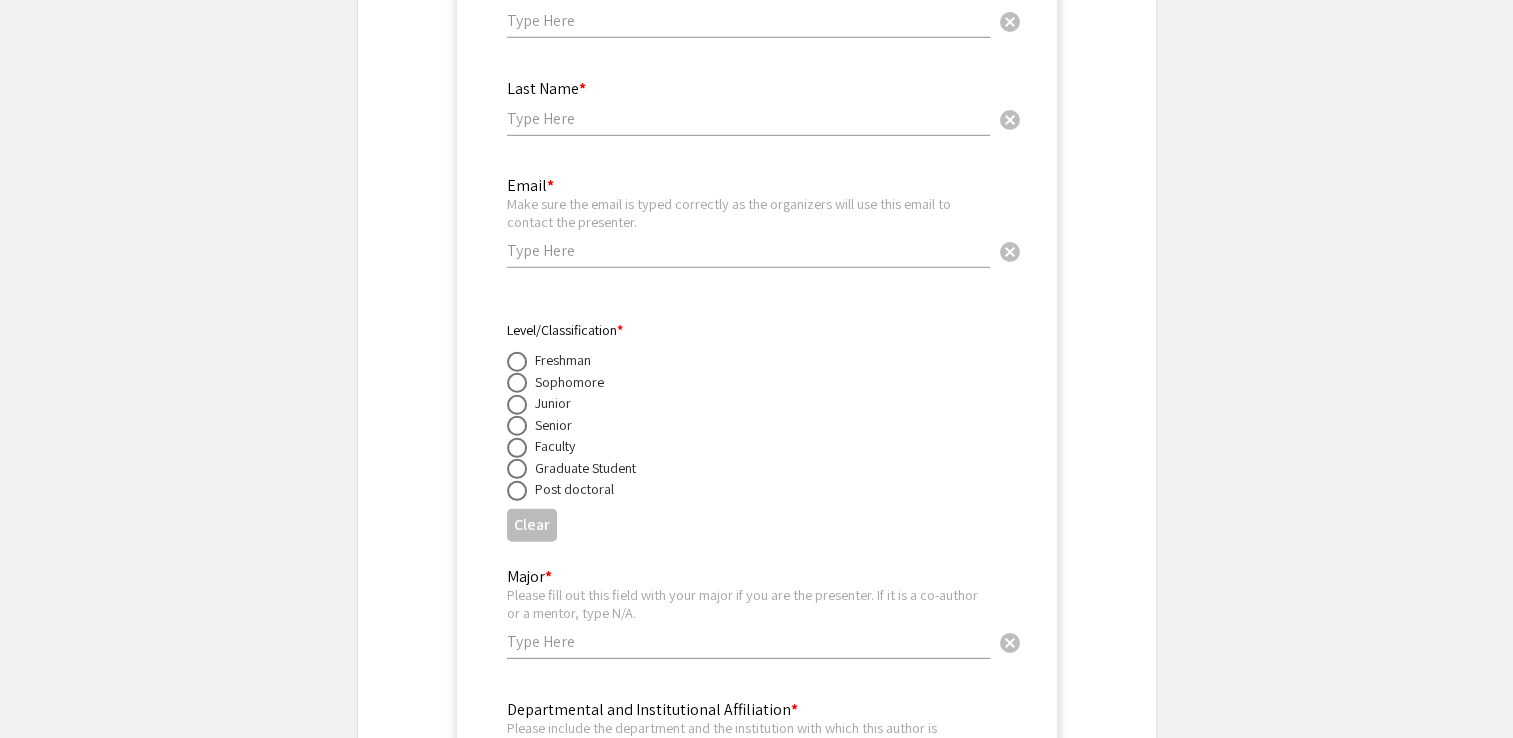 click at bounding box center (517, 448) 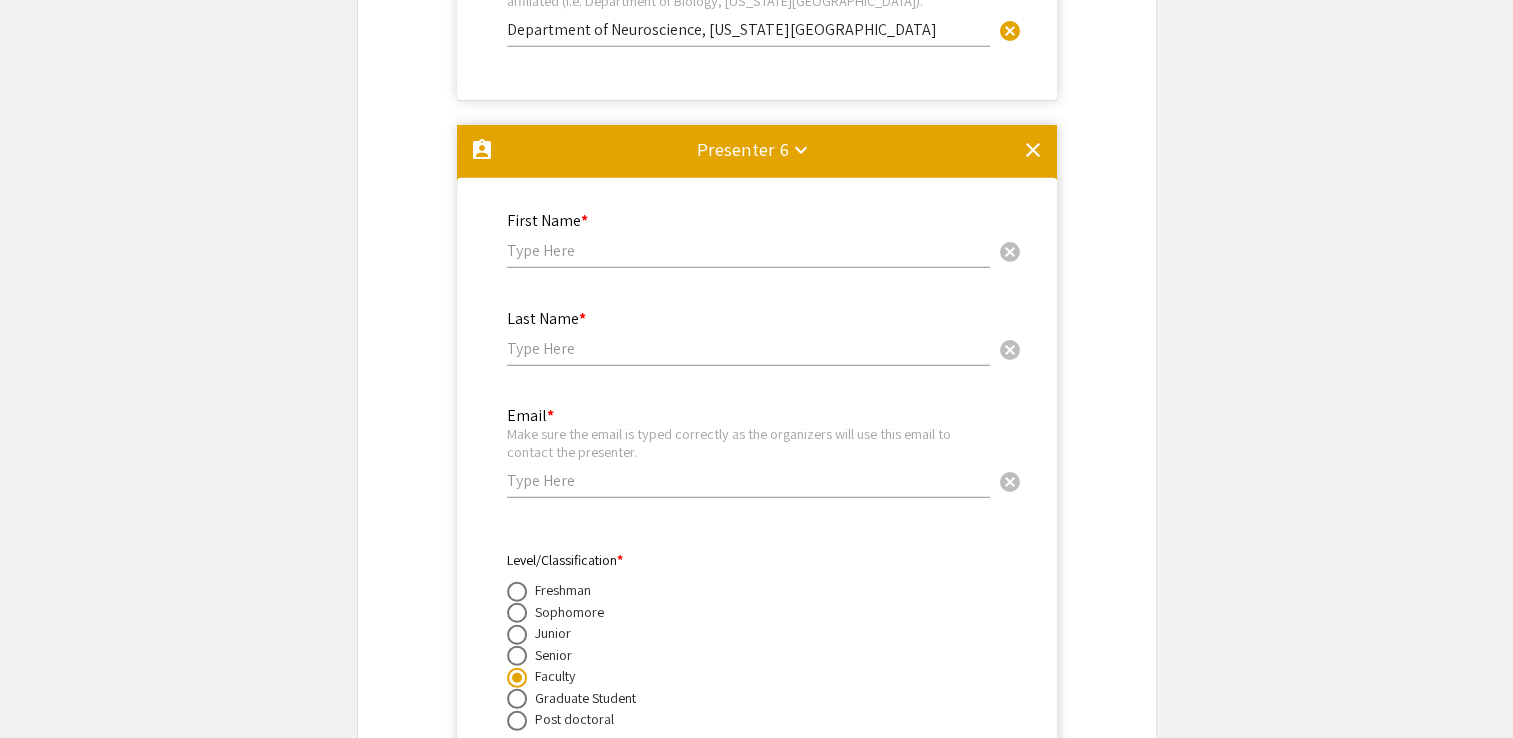 scroll, scrollTop: 5413, scrollLeft: 0, axis: vertical 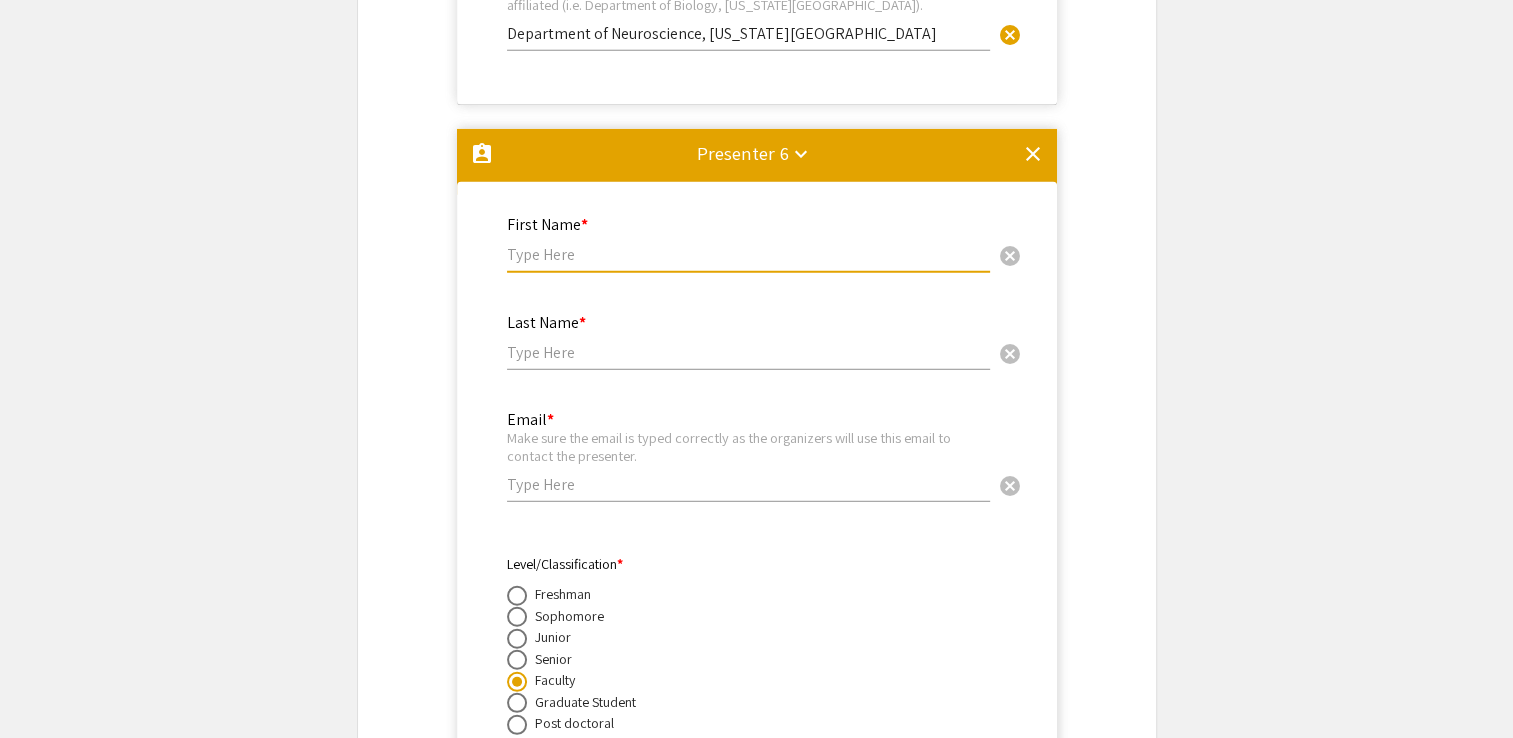 click at bounding box center (748, 254) 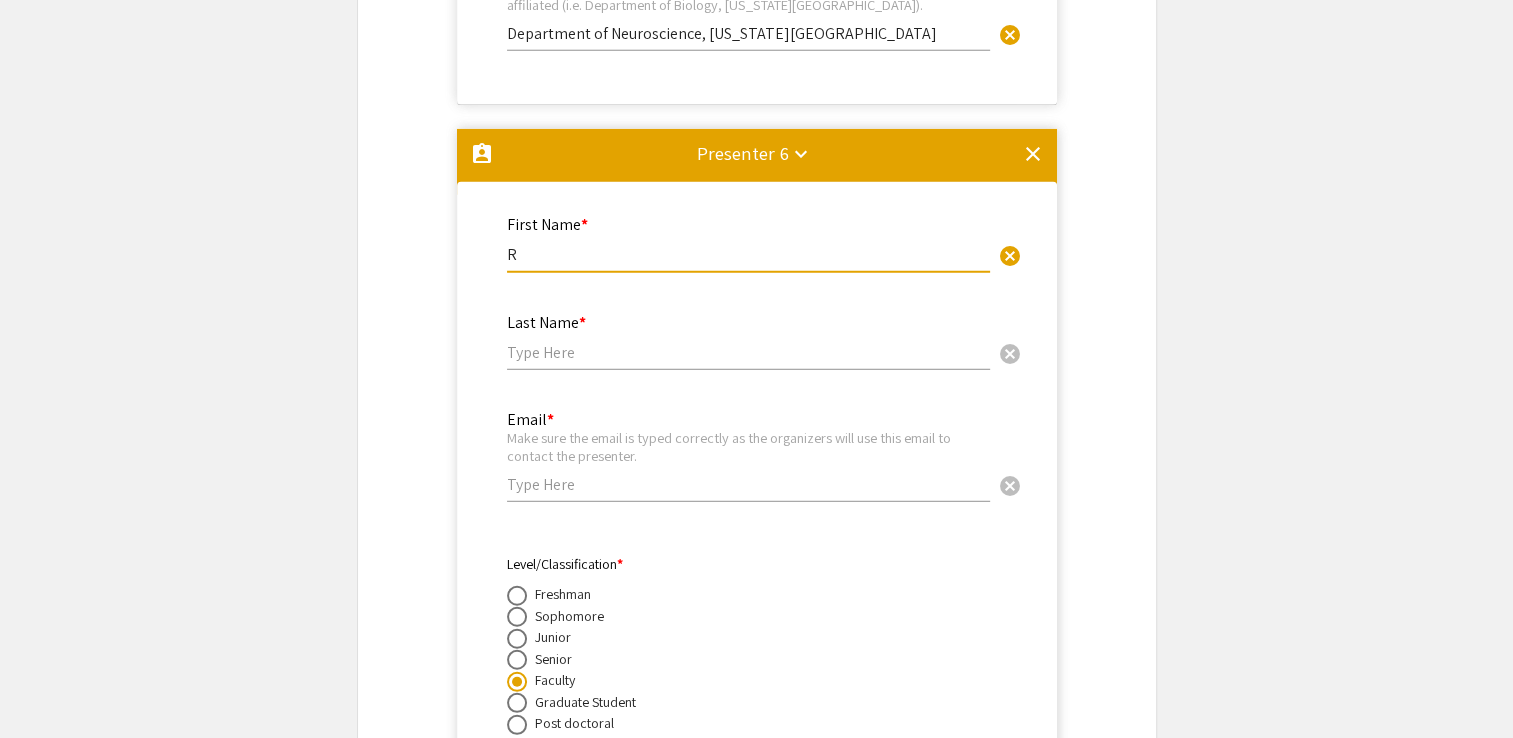 type on "[PERSON_NAME]" 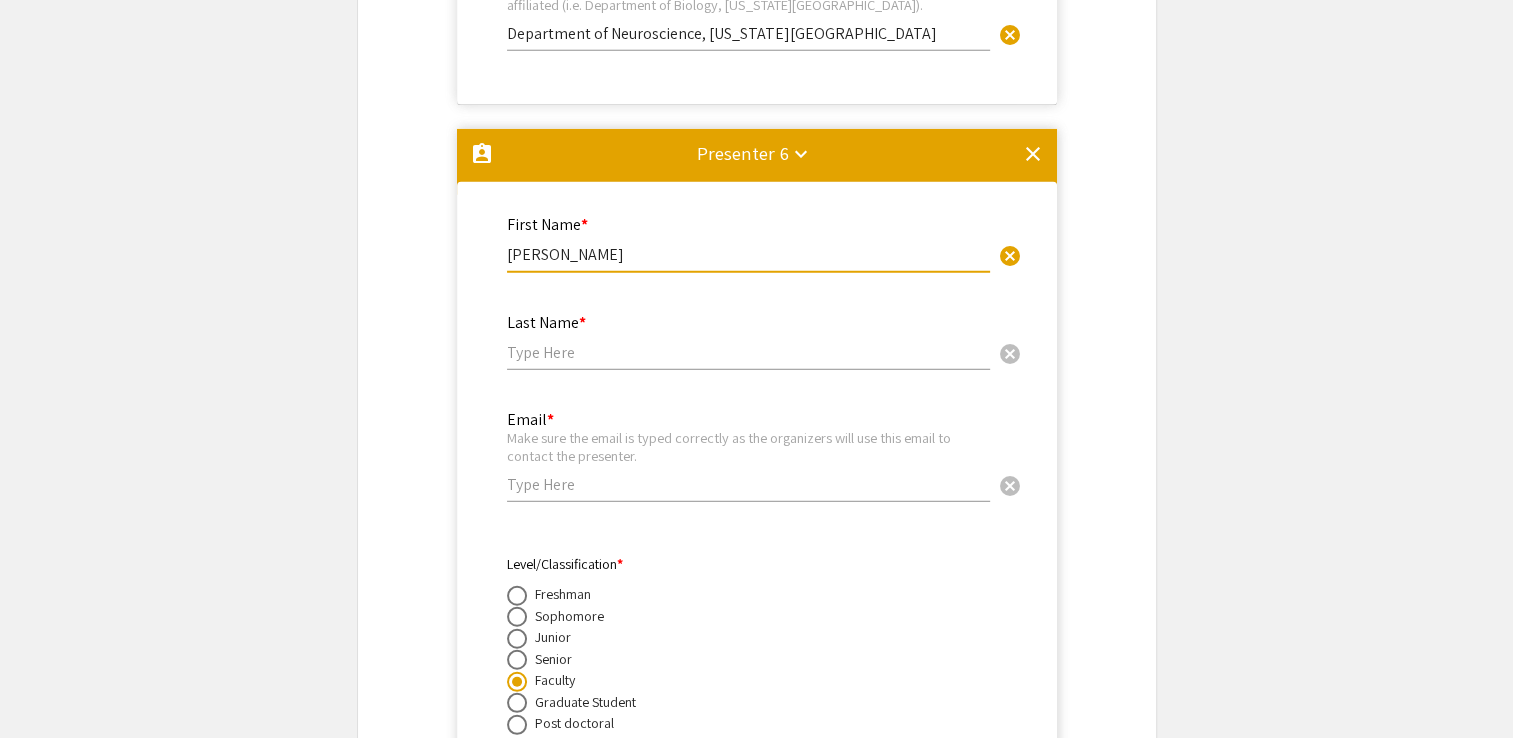 type on "[PERSON_NAME]" 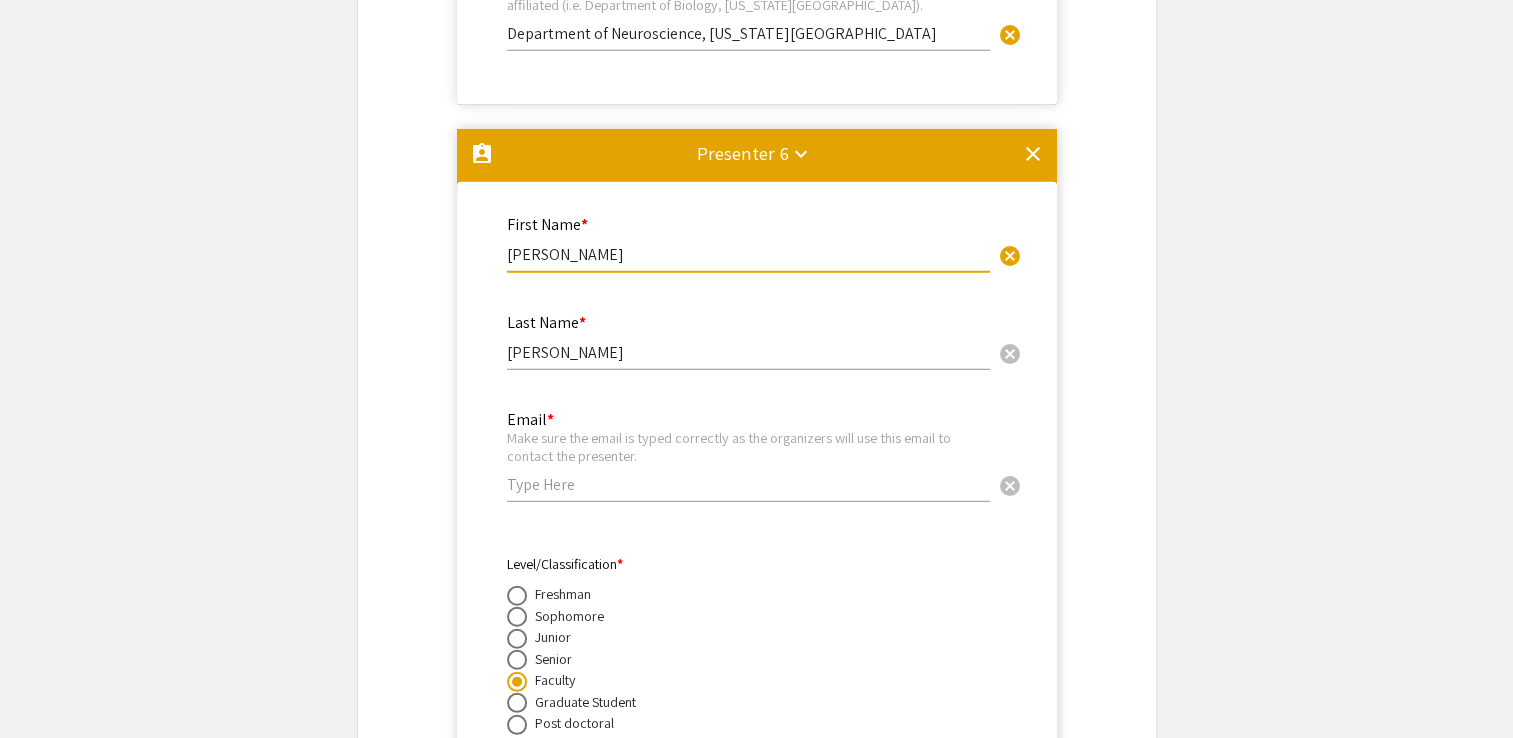 type on "[PERSON_NAME][EMAIL_ADDRESS][PERSON_NAME][DOMAIN_NAME]" 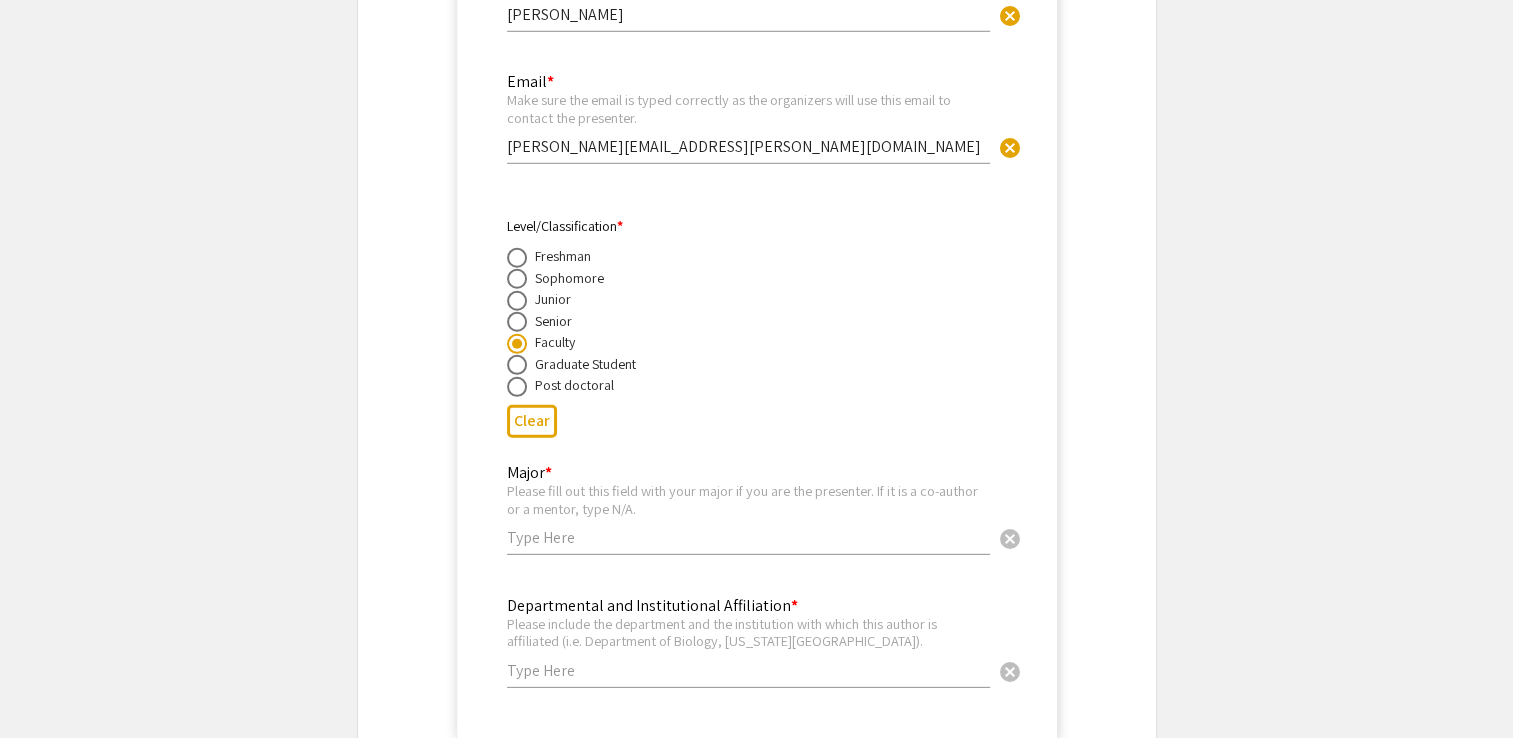 scroll, scrollTop: 5846, scrollLeft: 0, axis: vertical 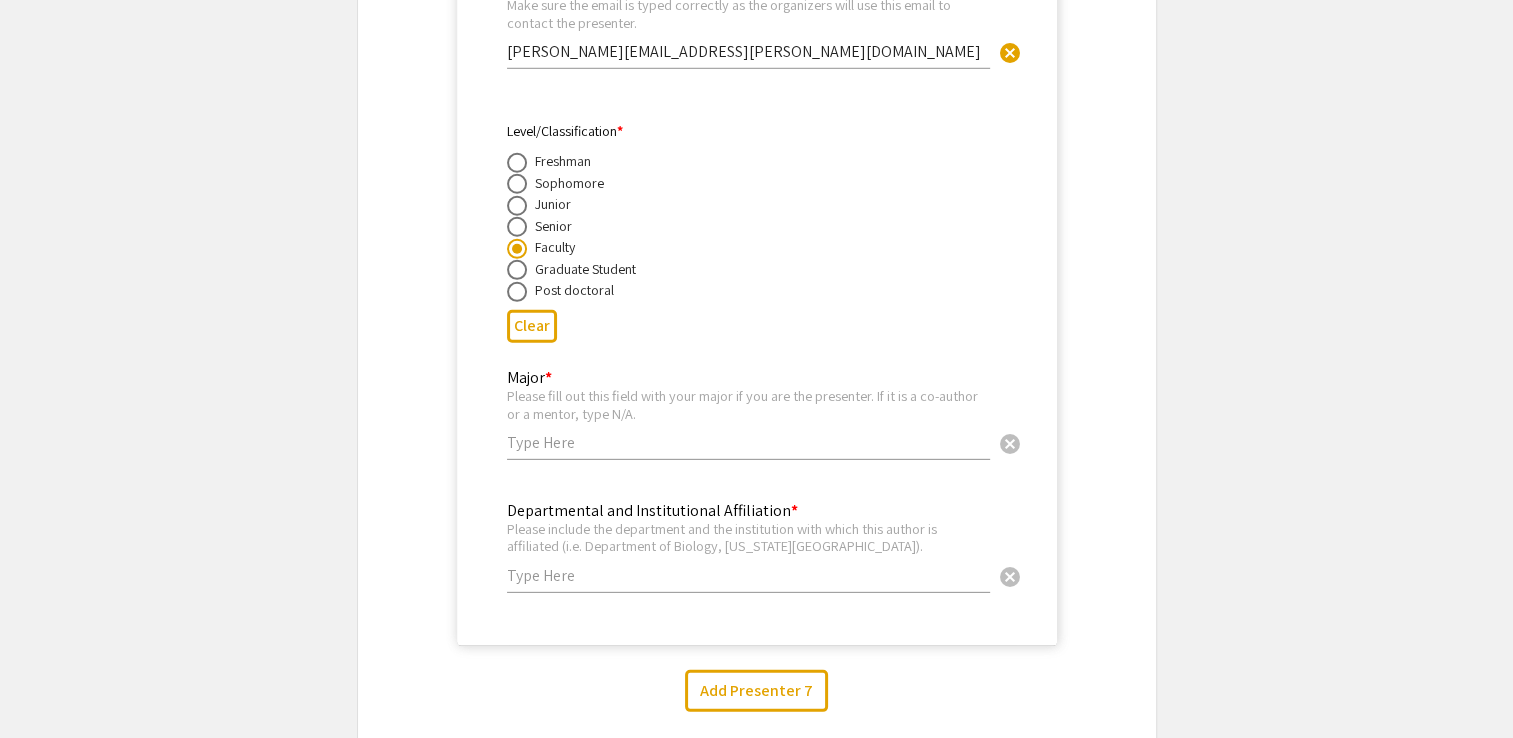 click at bounding box center [748, 442] 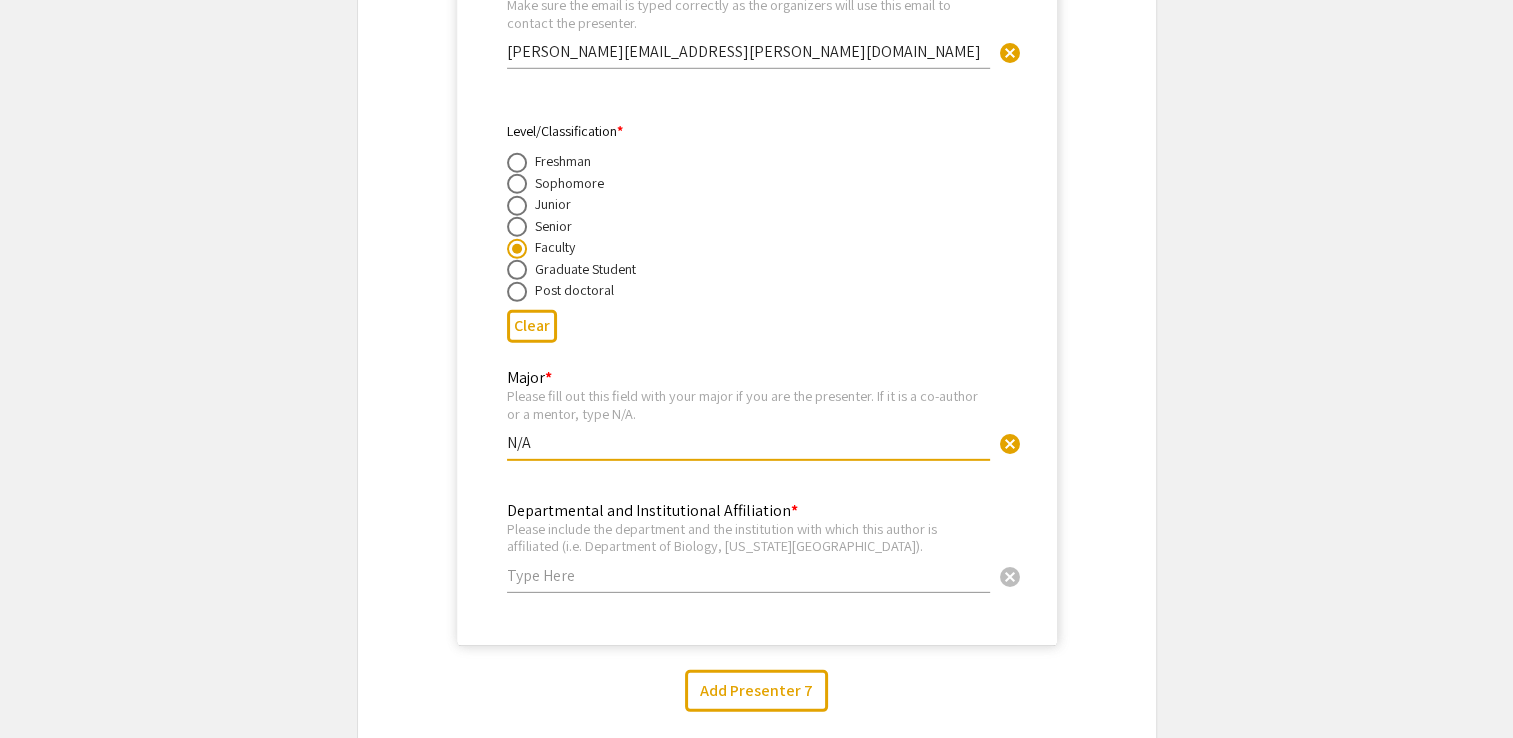 type on "N/A" 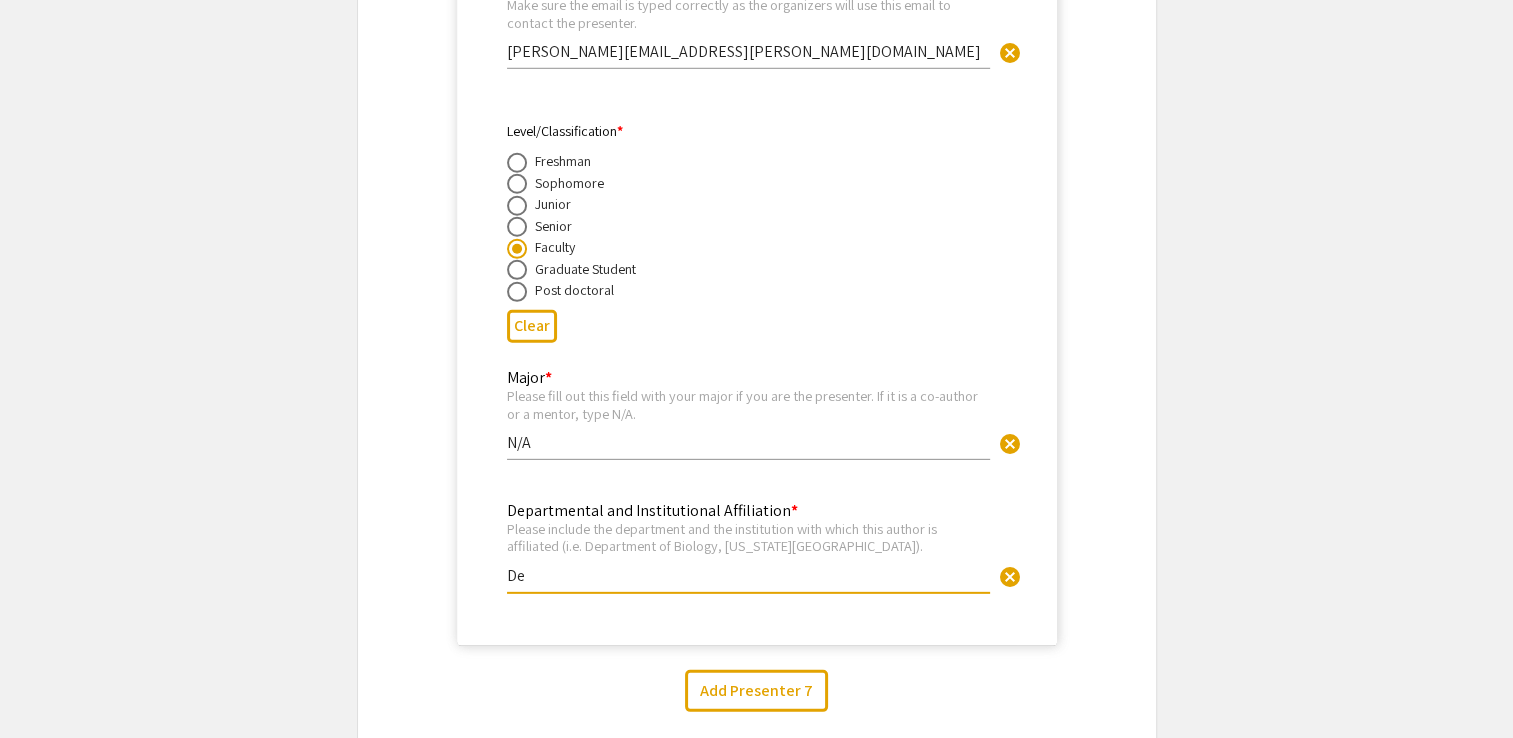 type on "D" 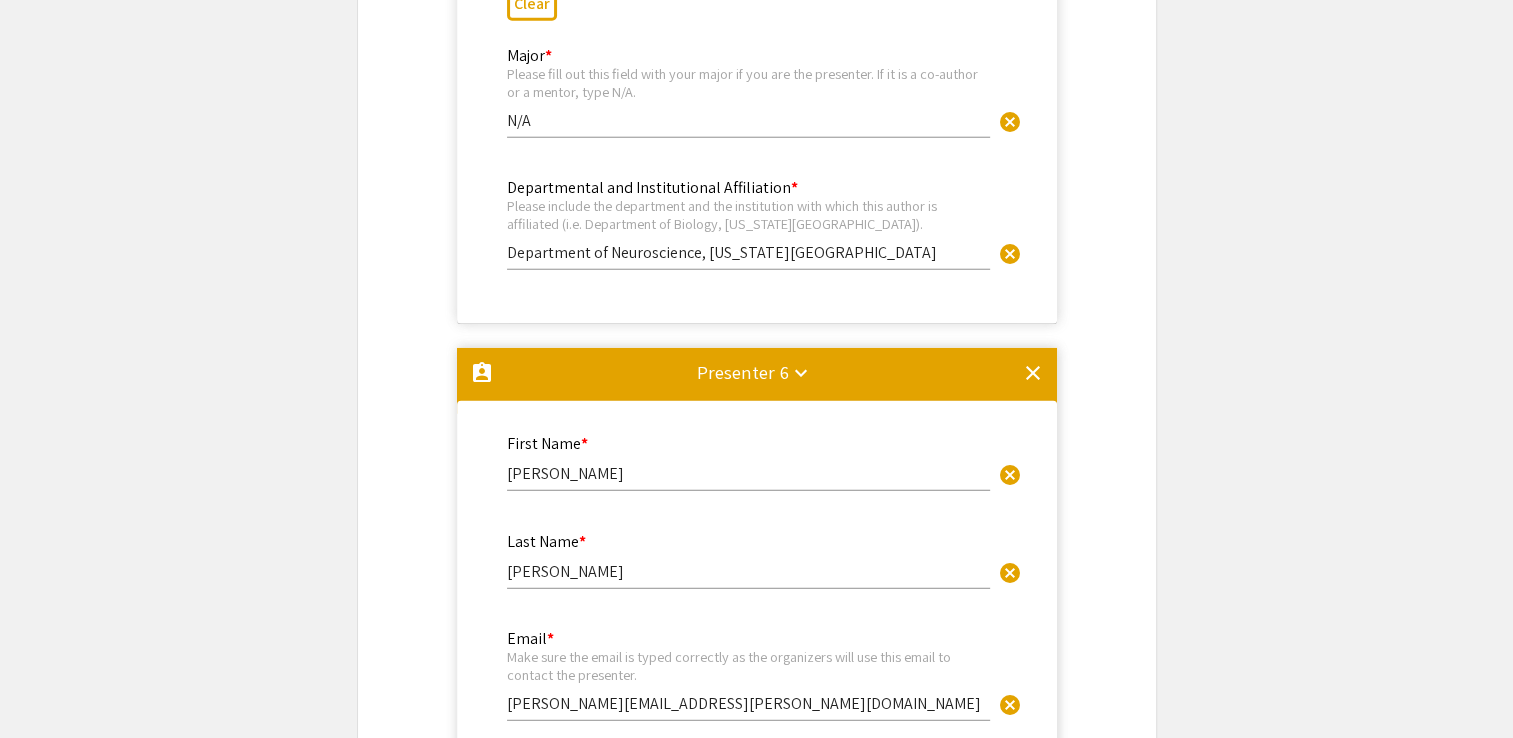 scroll, scrollTop: 5189, scrollLeft: 0, axis: vertical 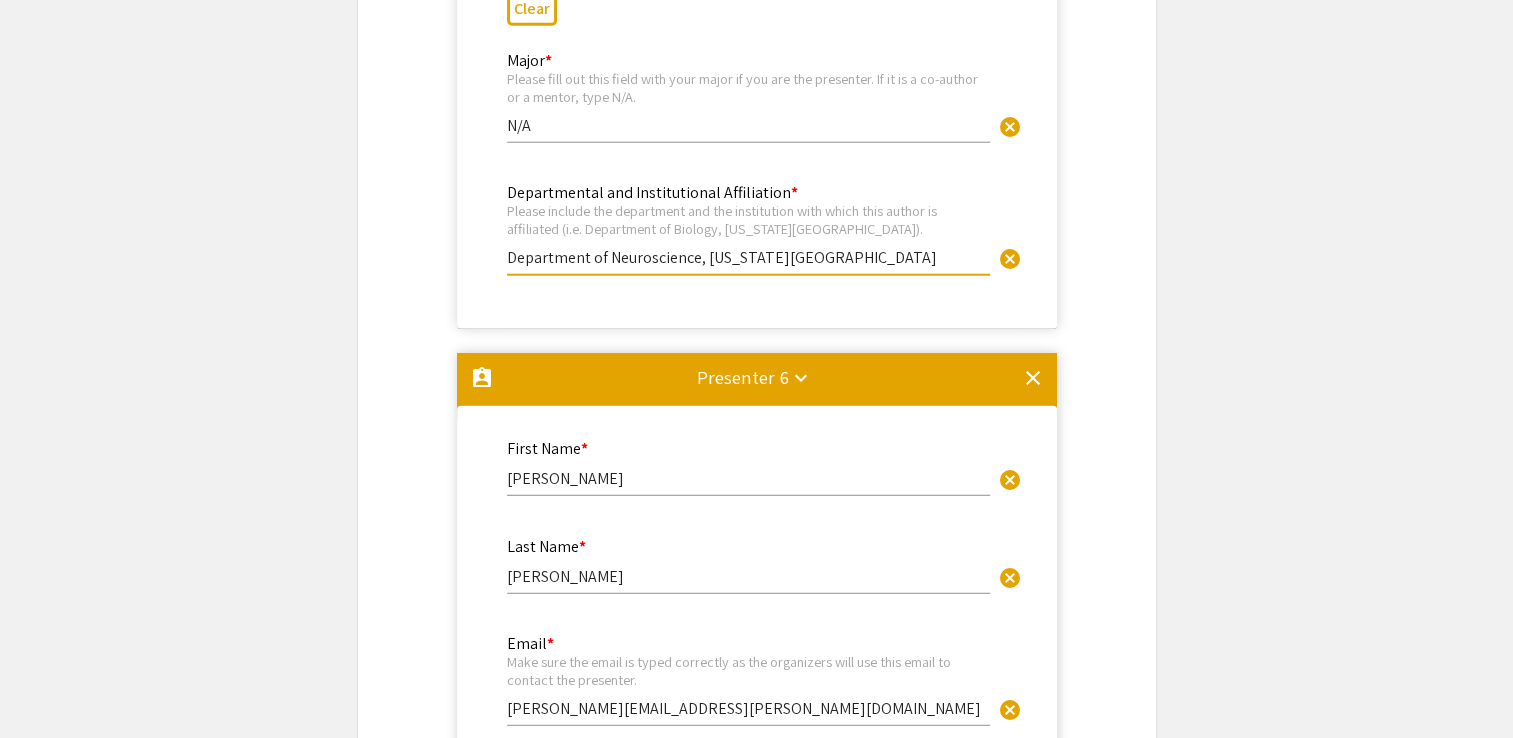 drag, startPoint x: 856, startPoint y: 274, endPoint x: 420, endPoint y: 308, distance: 437.32367 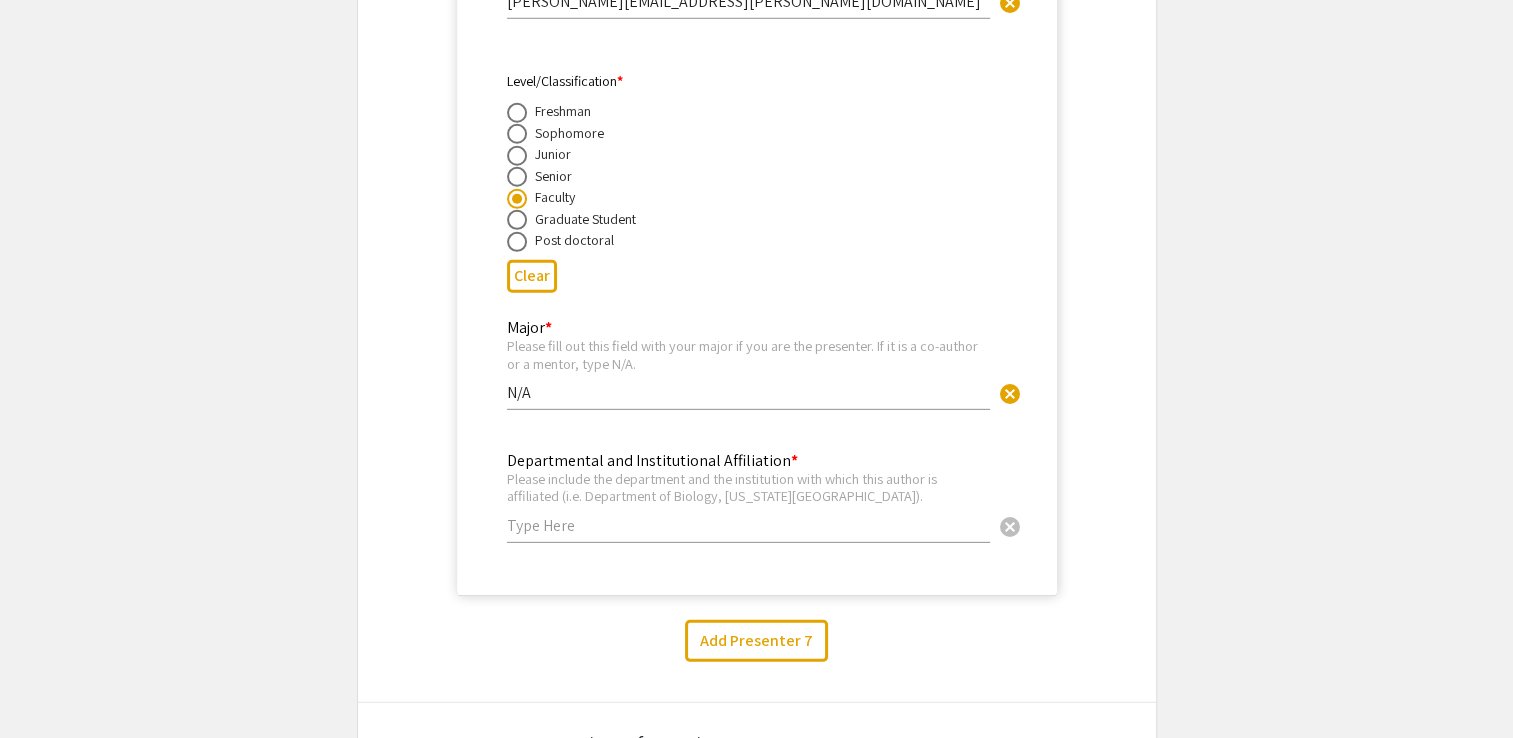 scroll, scrollTop: 5897, scrollLeft: 0, axis: vertical 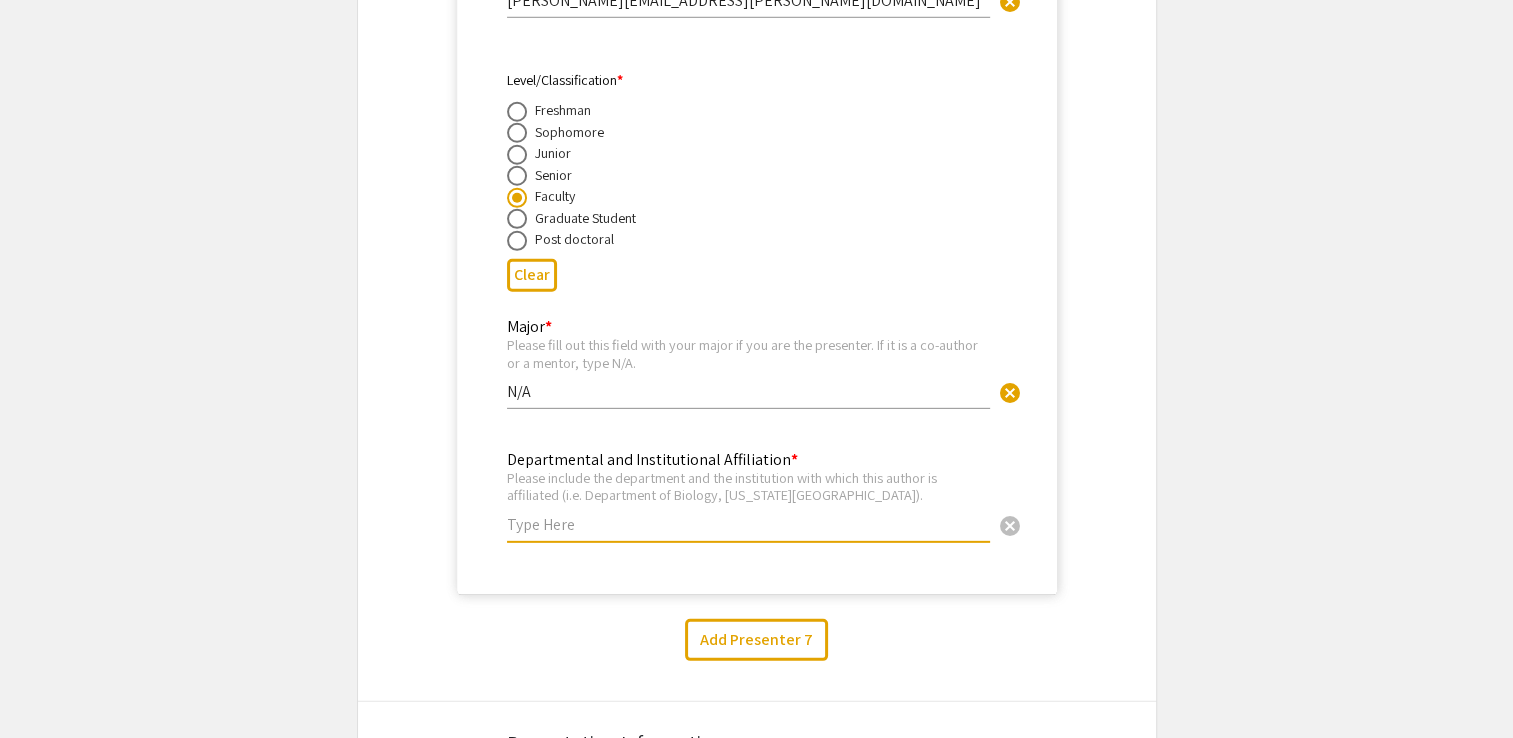 click at bounding box center [748, 524] 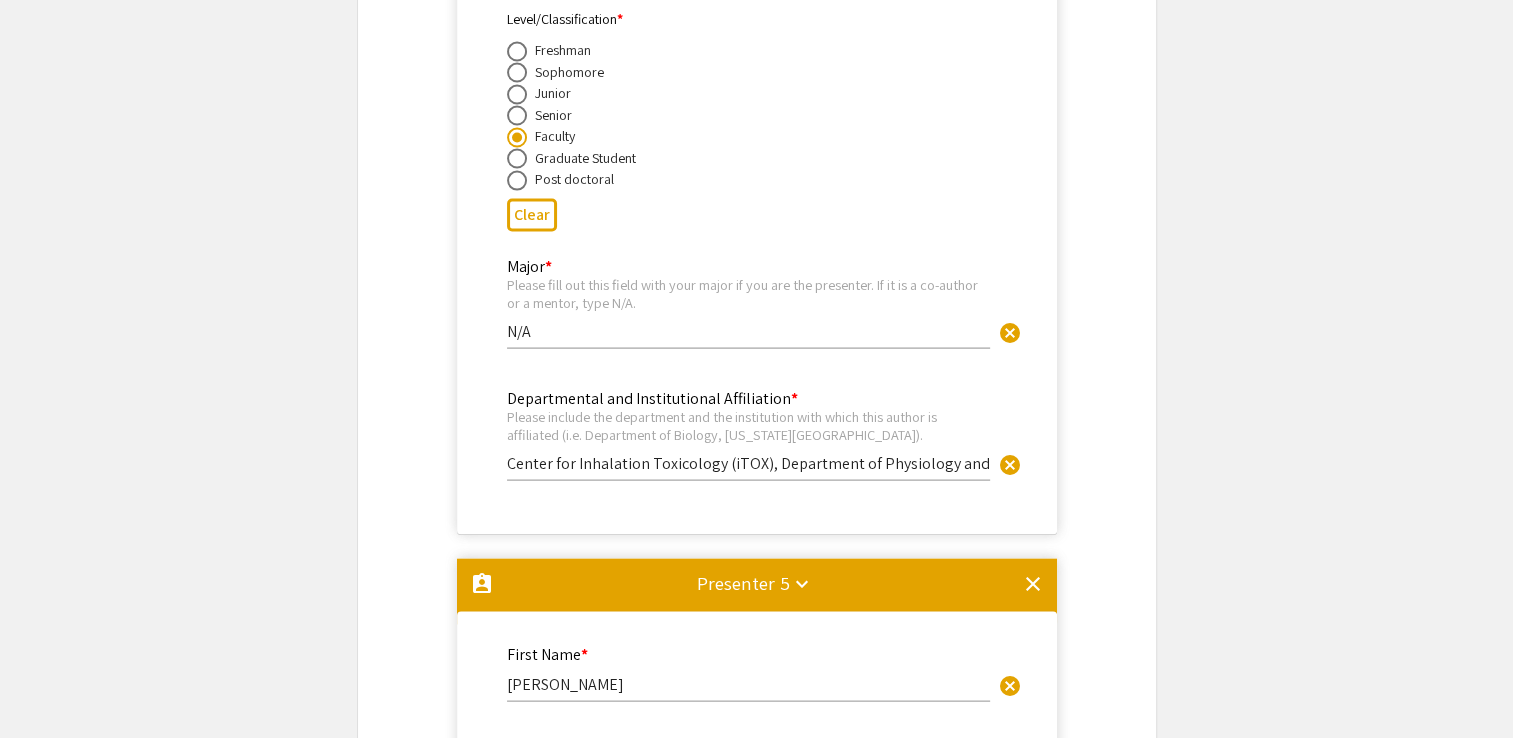 scroll, scrollTop: 4006, scrollLeft: 0, axis: vertical 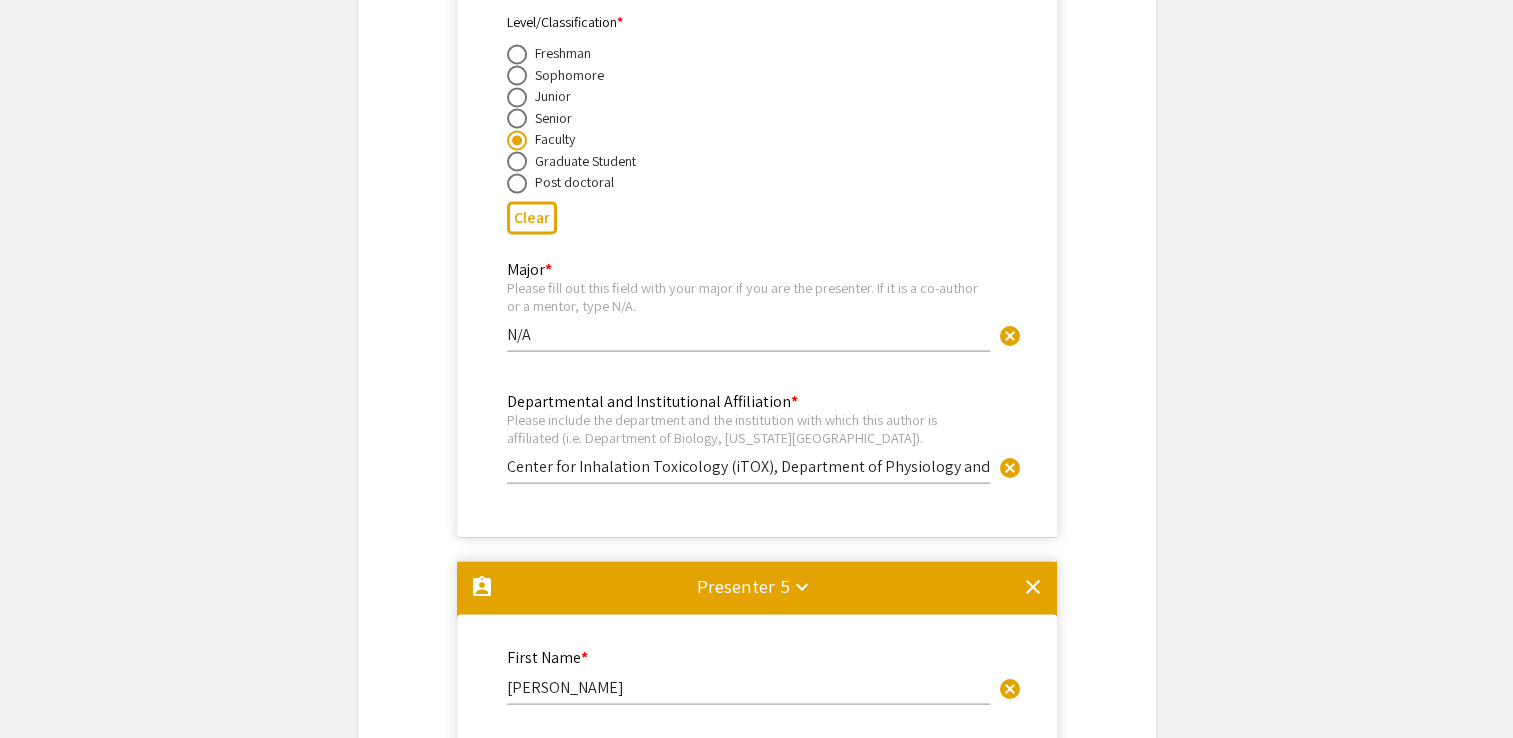 type on "Department of Neuroscience, [US_STATE][GEOGRAPHIC_DATA]" 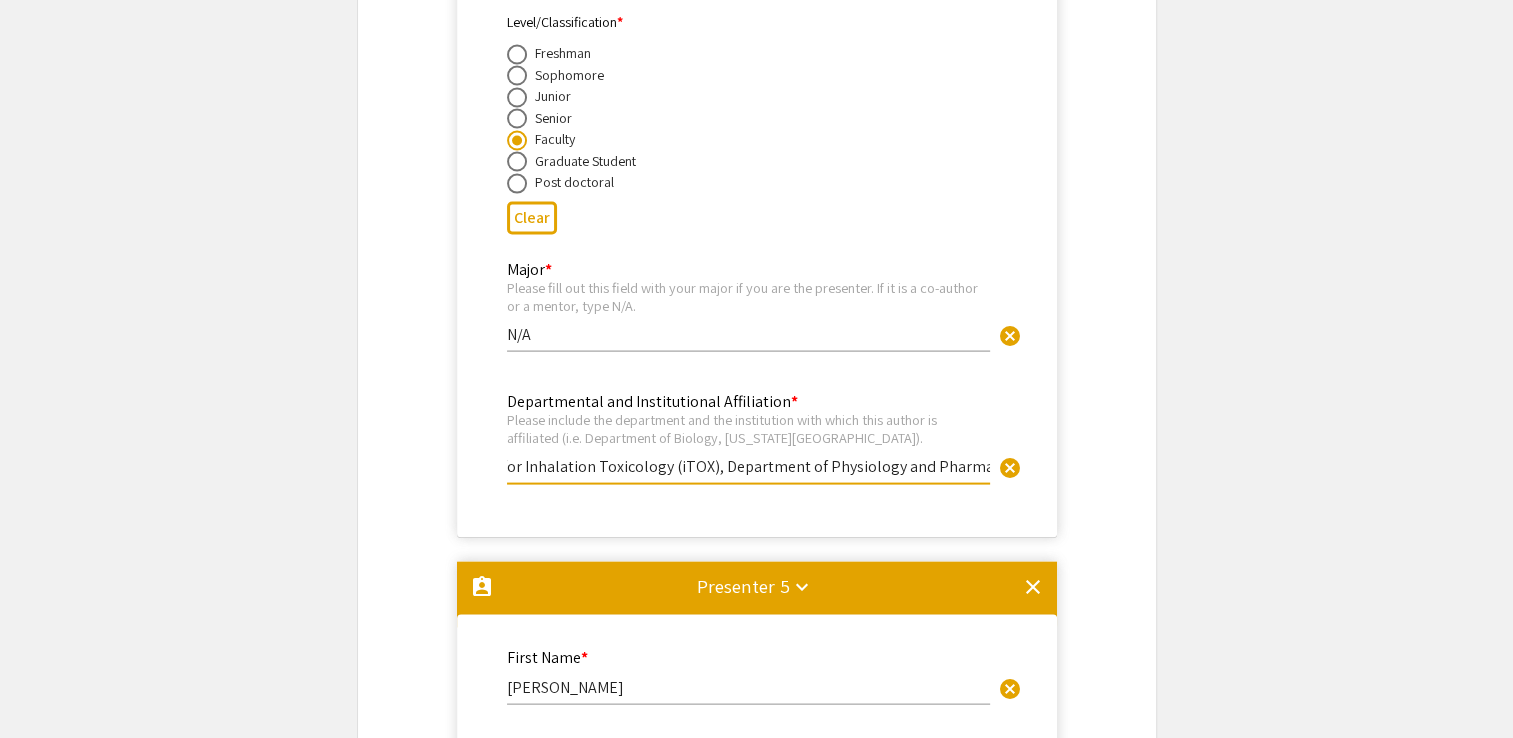scroll, scrollTop: 0, scrollLeft: 239, axis: horizontal 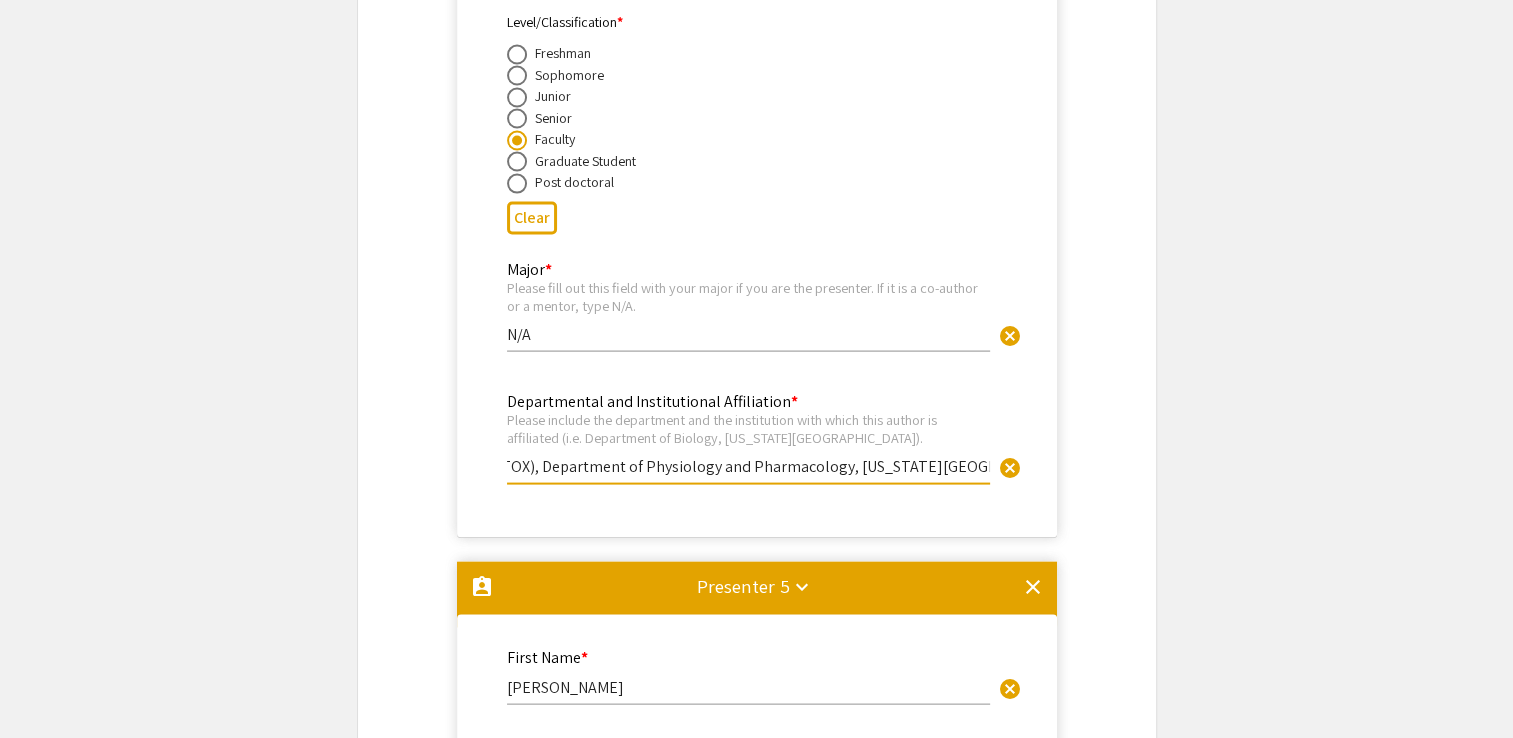 drag, startPoint x: 510, startPoint y: 469, endPoint x: 1023, endPoint y: 438, distance: 513.9358 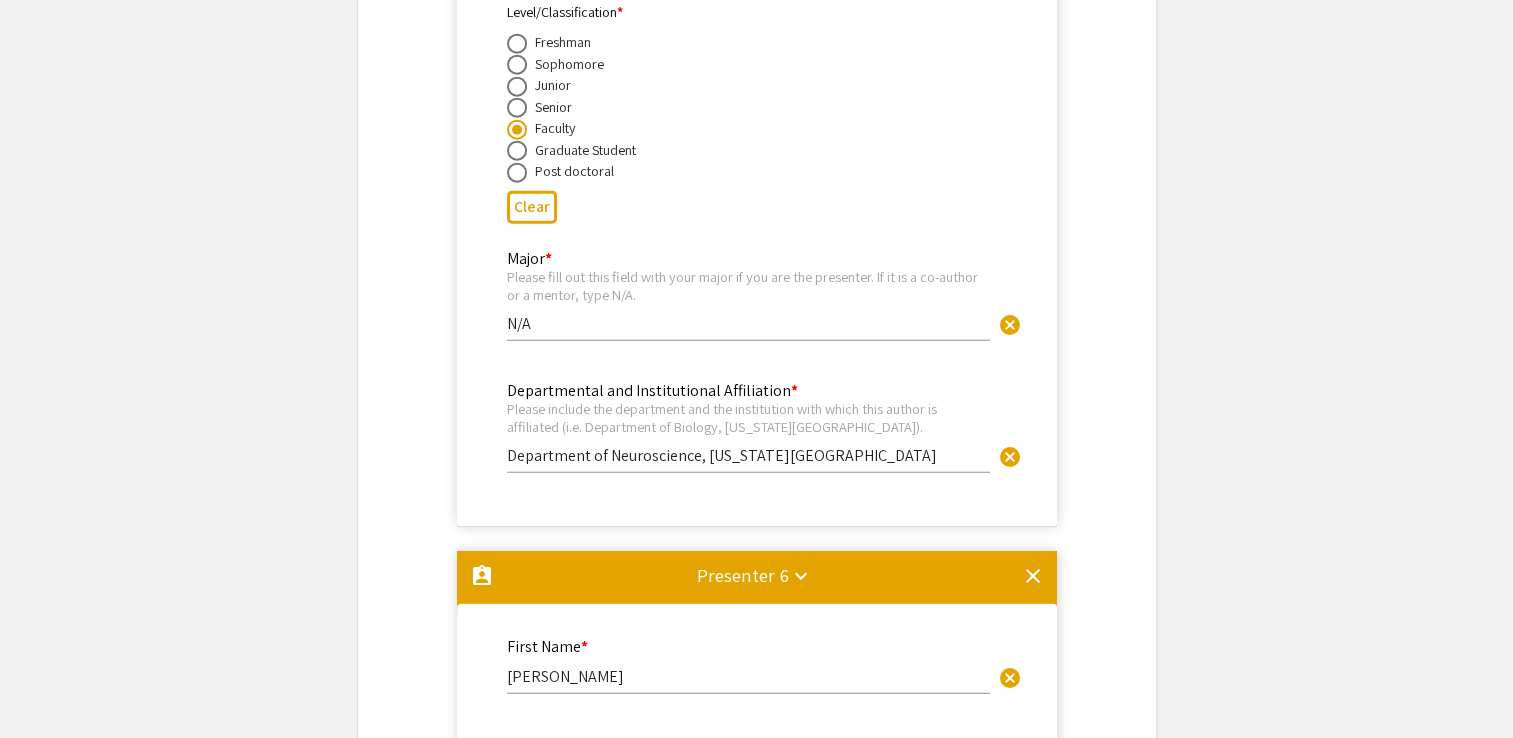 scroll, scrollTop: 4992, scrollLeft: 0, axis: vertical 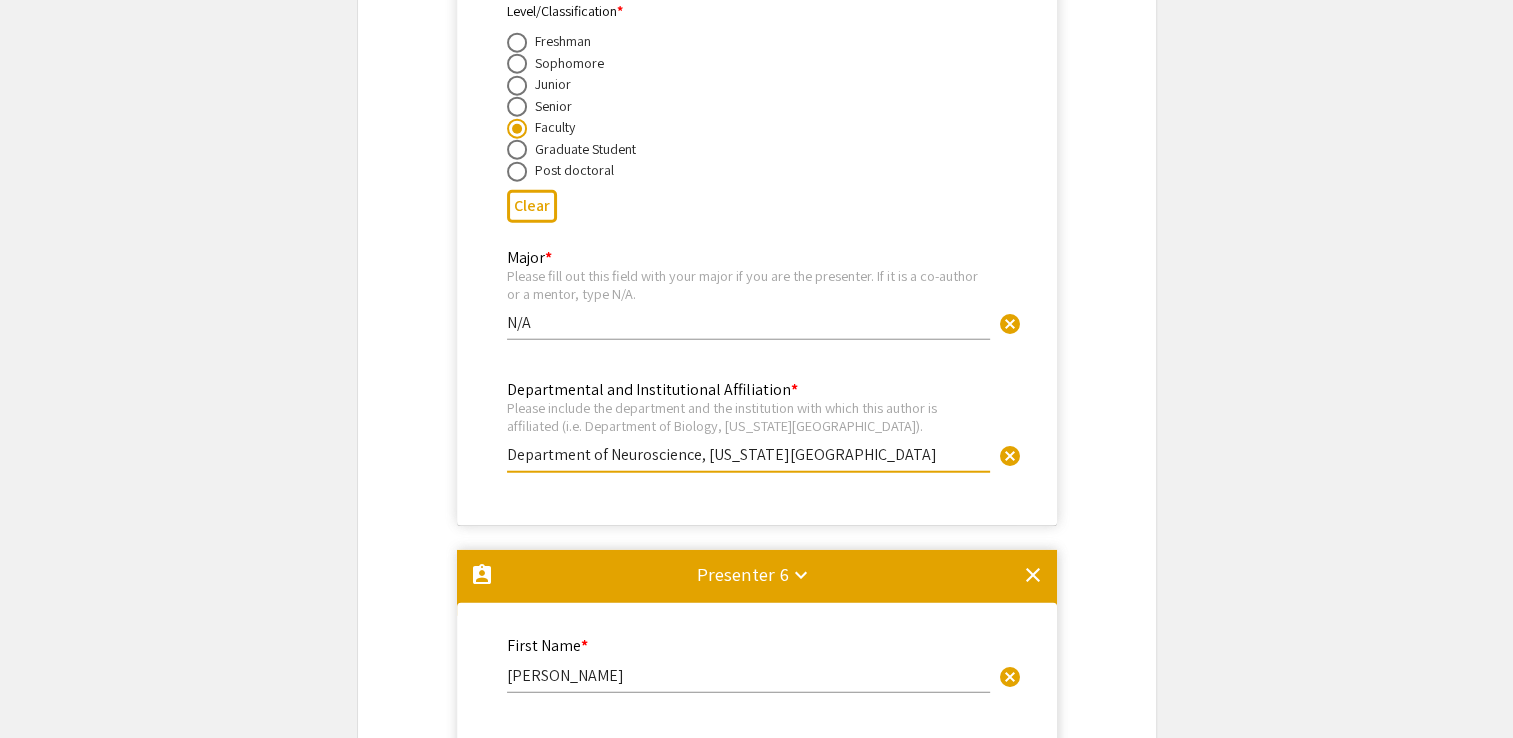 drag, startPoint x: 866, startPoint y: 459, endPoint x: 389, endPoint y: 485, distance: 477.70807 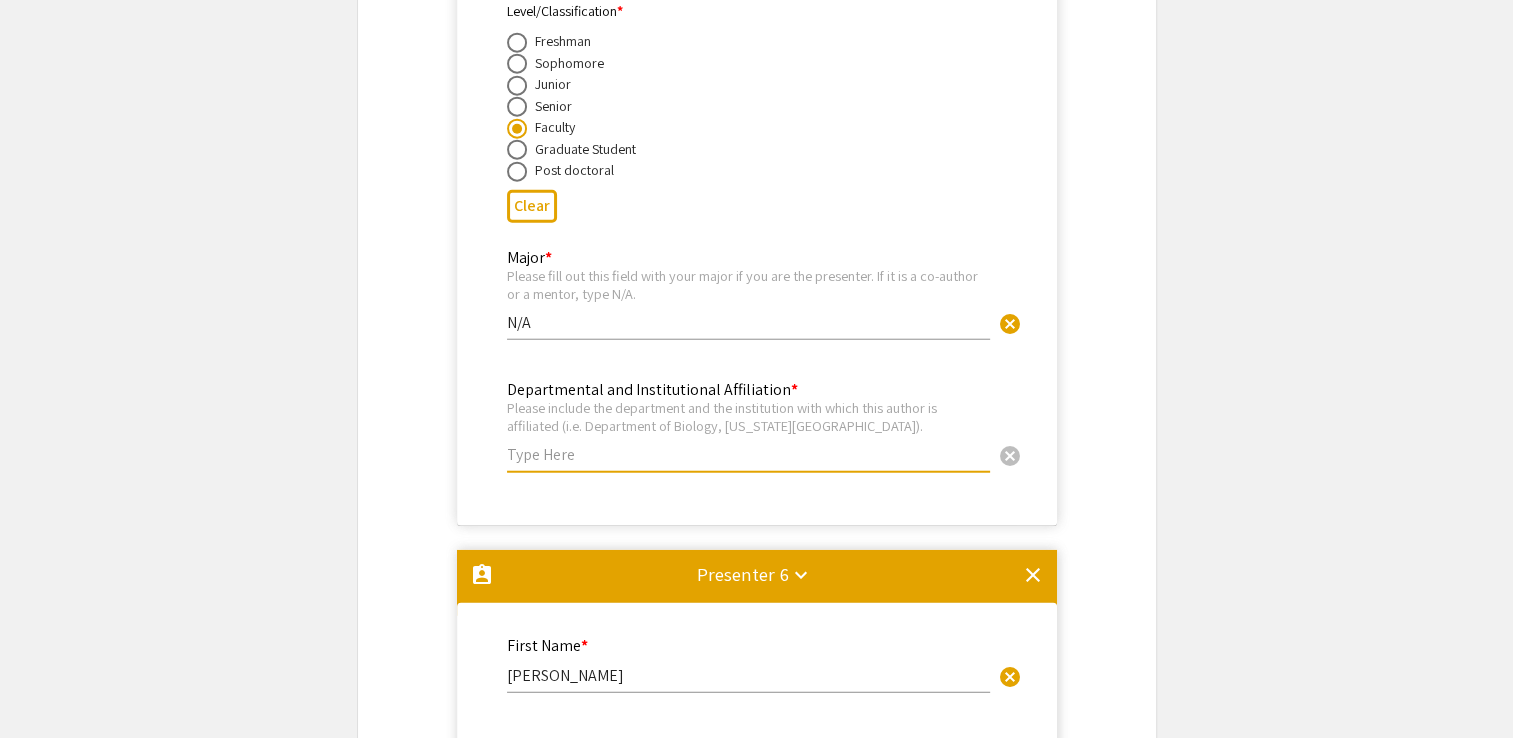 paste on "Center for Inhalation Toxicology (iTOX), Department of Physiology and Pharmacology, [US_STATE][GEOGRAPHIC_DATA]" 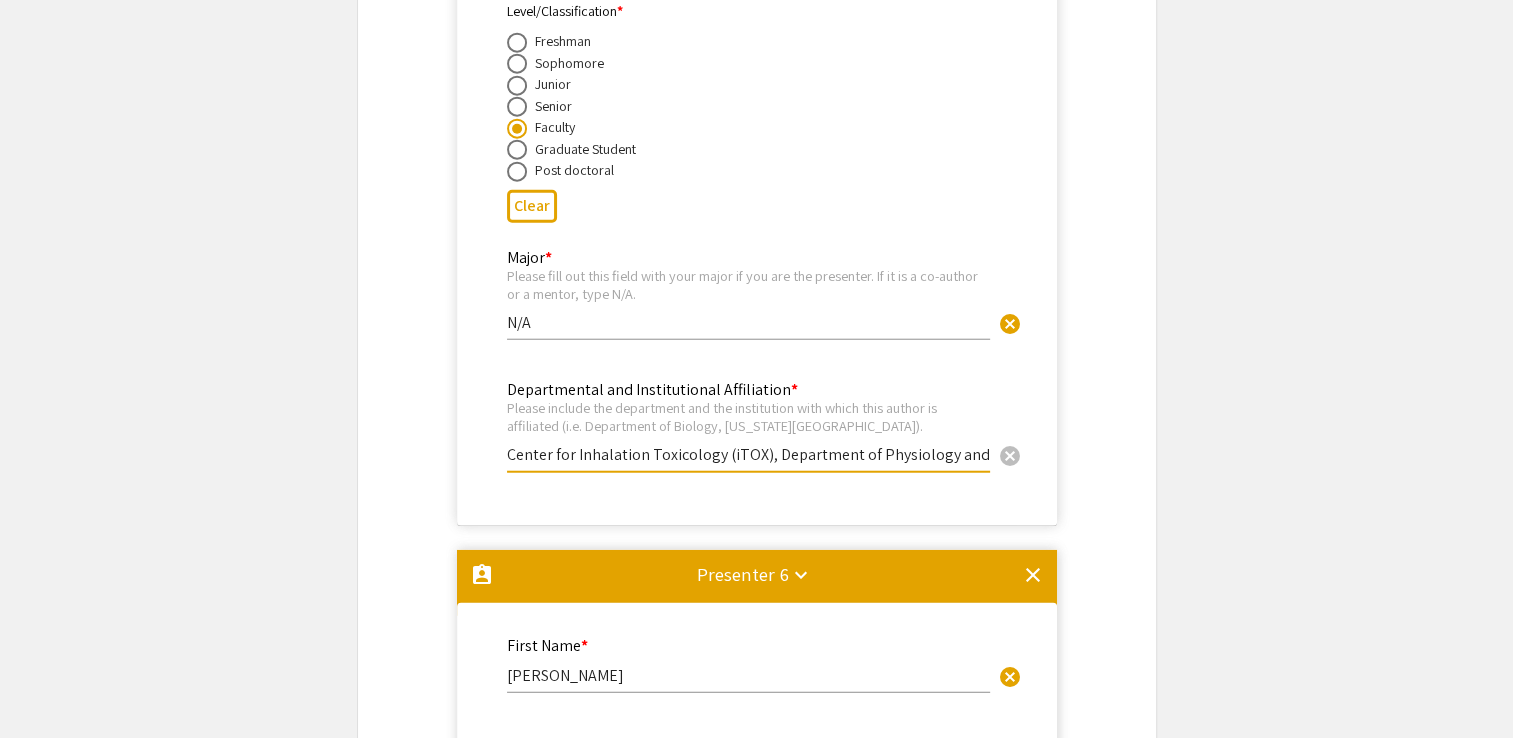 scroll, scrollTop: 0, scrollLeft: 239, axis: horizontal 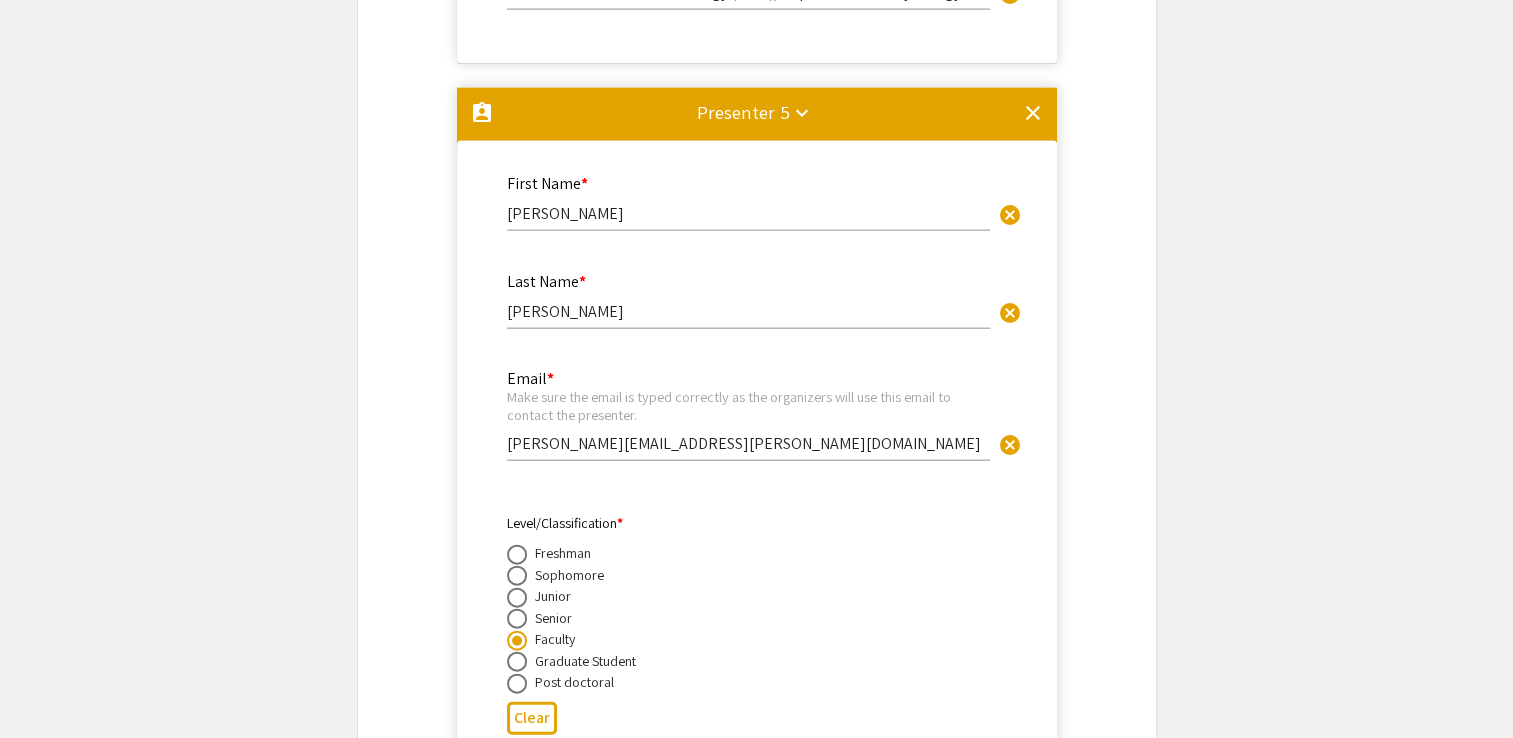 type on "Center for Inhalation Toxicology (iTOX), Department of Physiology and Pharmacology, [US_STATE][GEOGRAPHIC_DATA]" 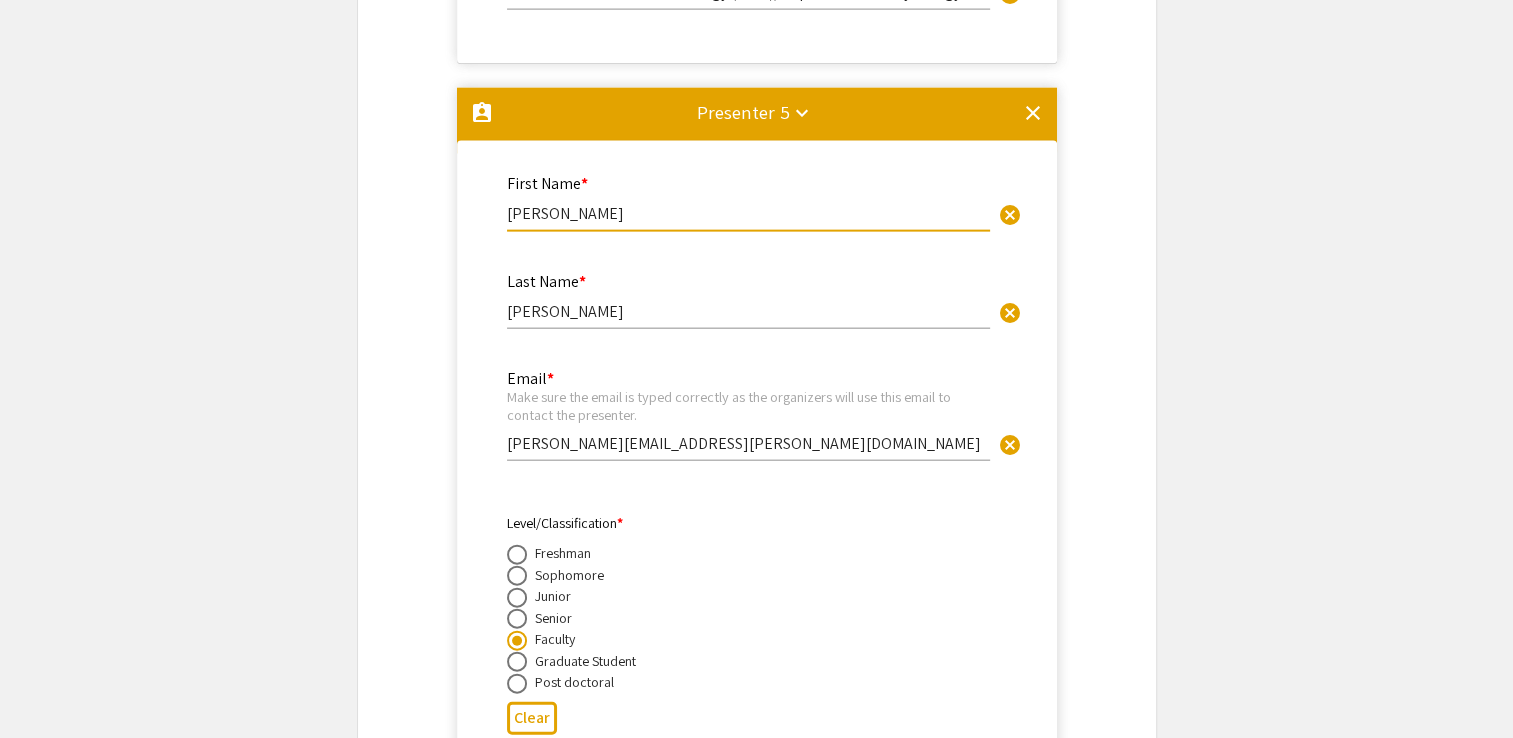 drag, startPoint x: 580, startPoint y: 212, endPoint x: 461, endPoint y: 223, distance: 119.507324 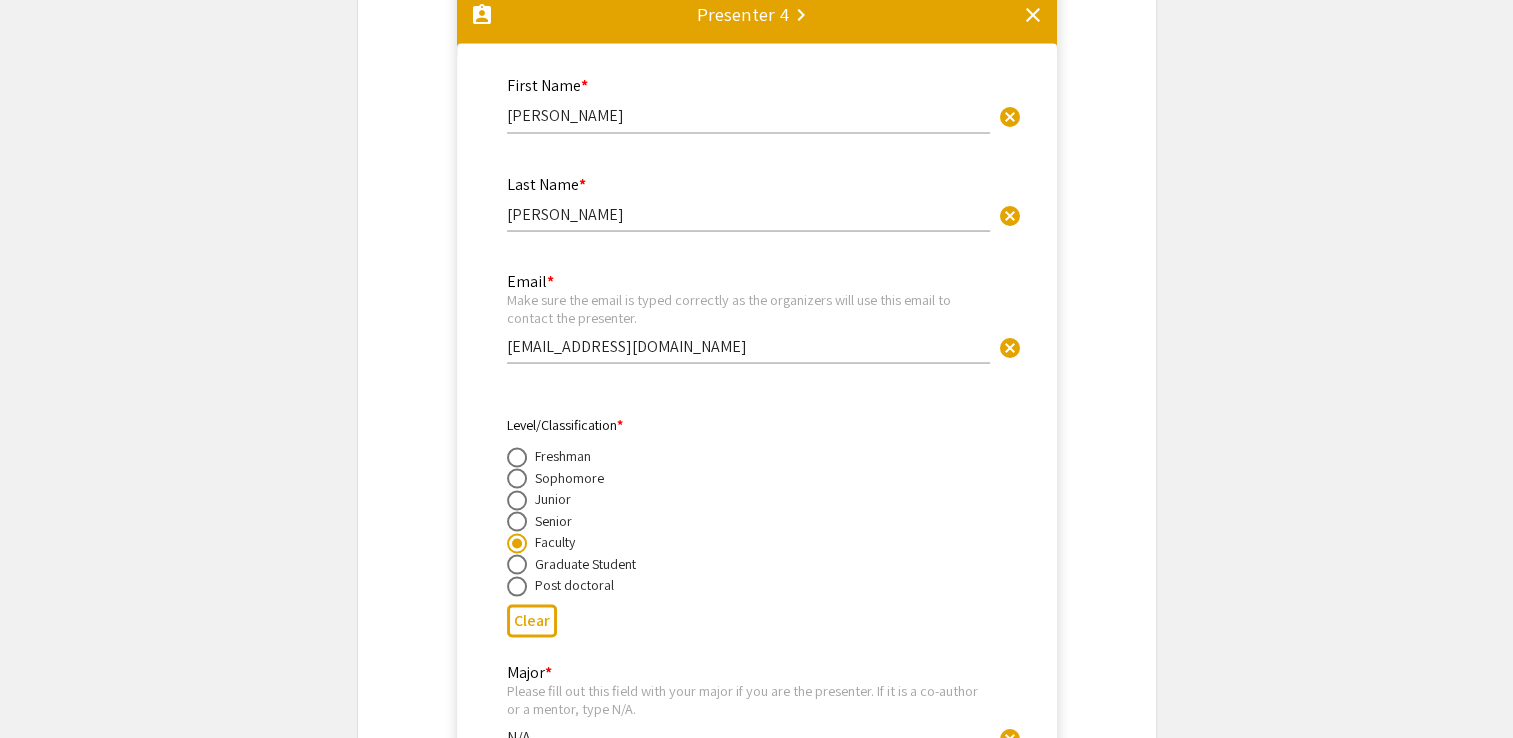 scroll, scrollTop: 3596, scrollLeft: 0, axis: vertical 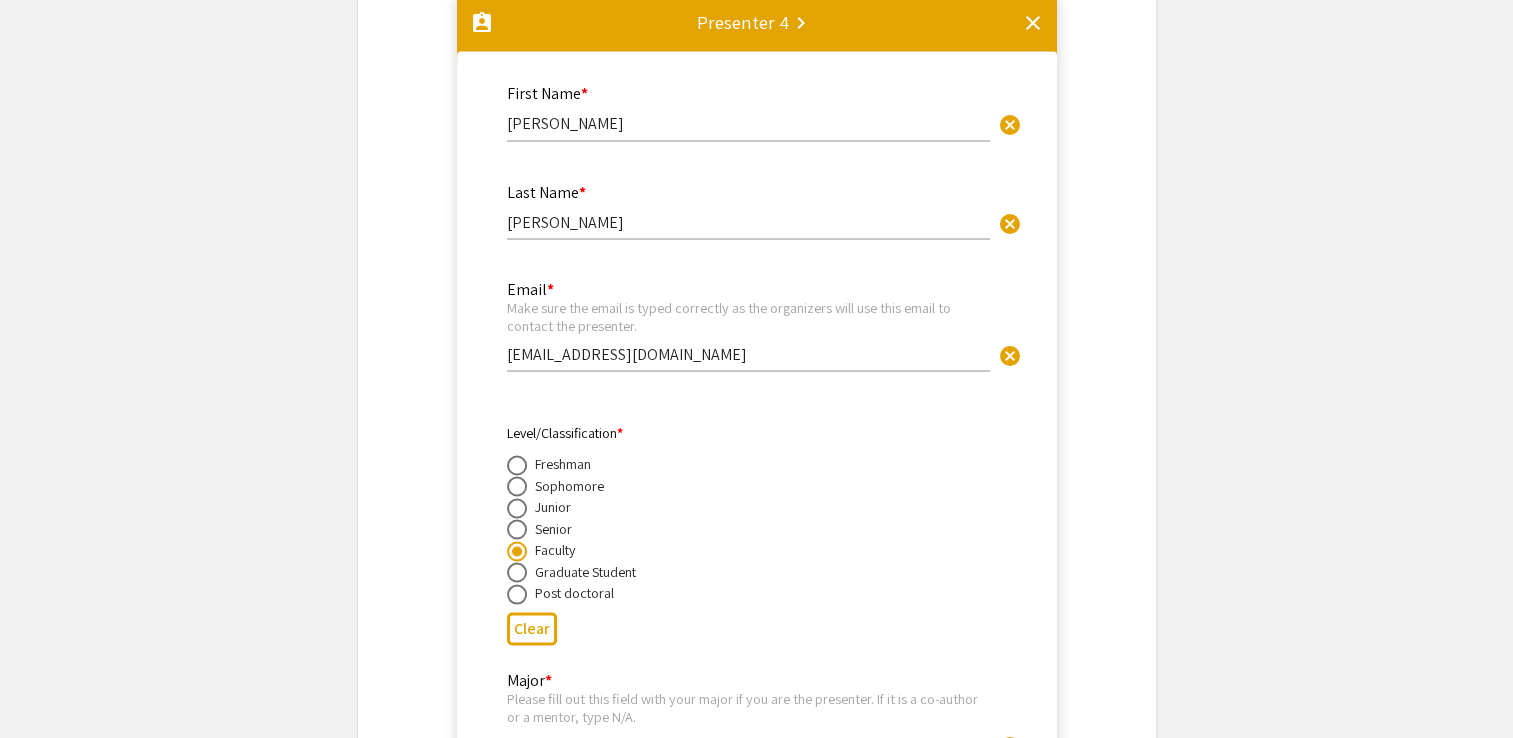 type 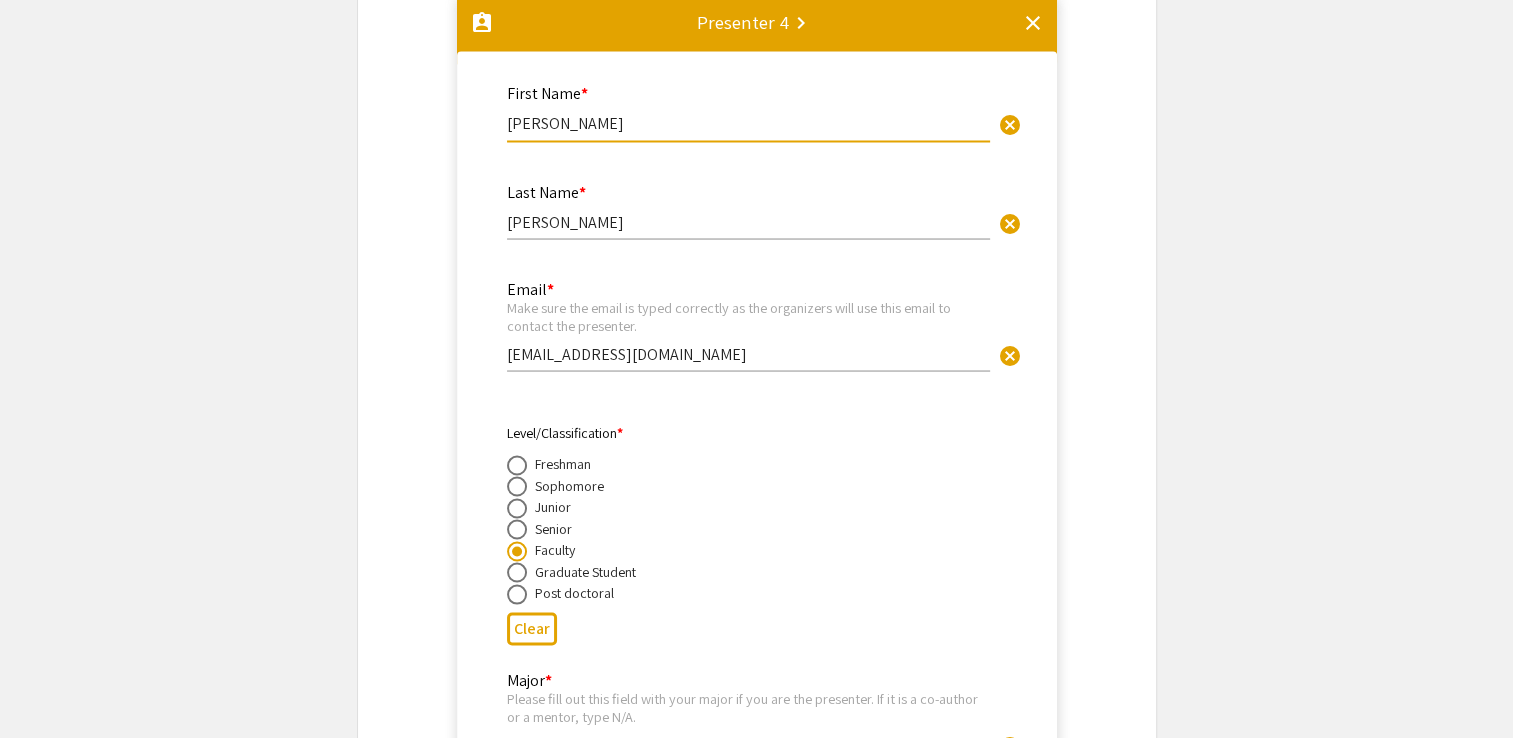 drag, startPoint x: 594, startPoint y: 128, endPoint x: 490, endPoint y: 134, distance: 104.172935 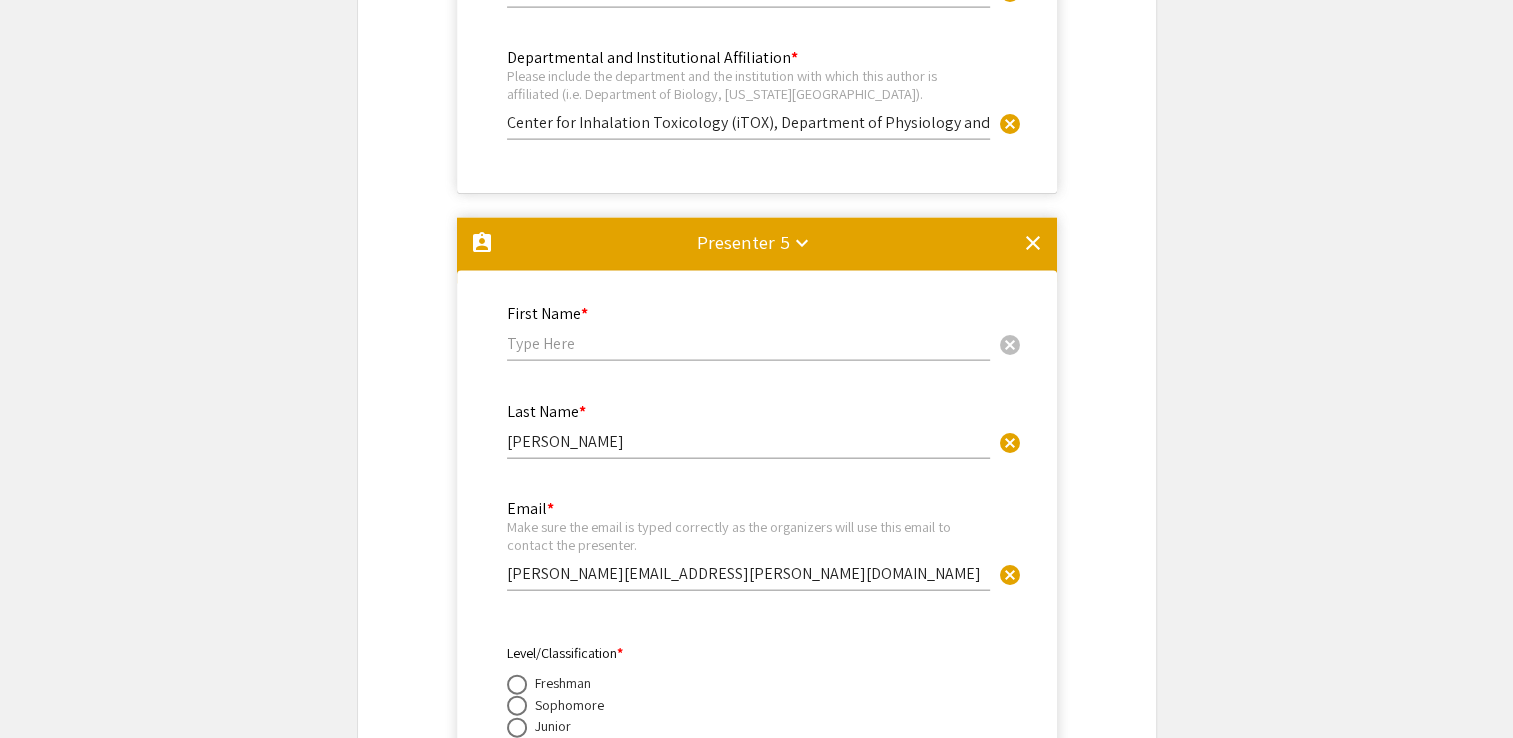 scroll, scrollTop: 4354, scrollLeft: 0, axis: vertical 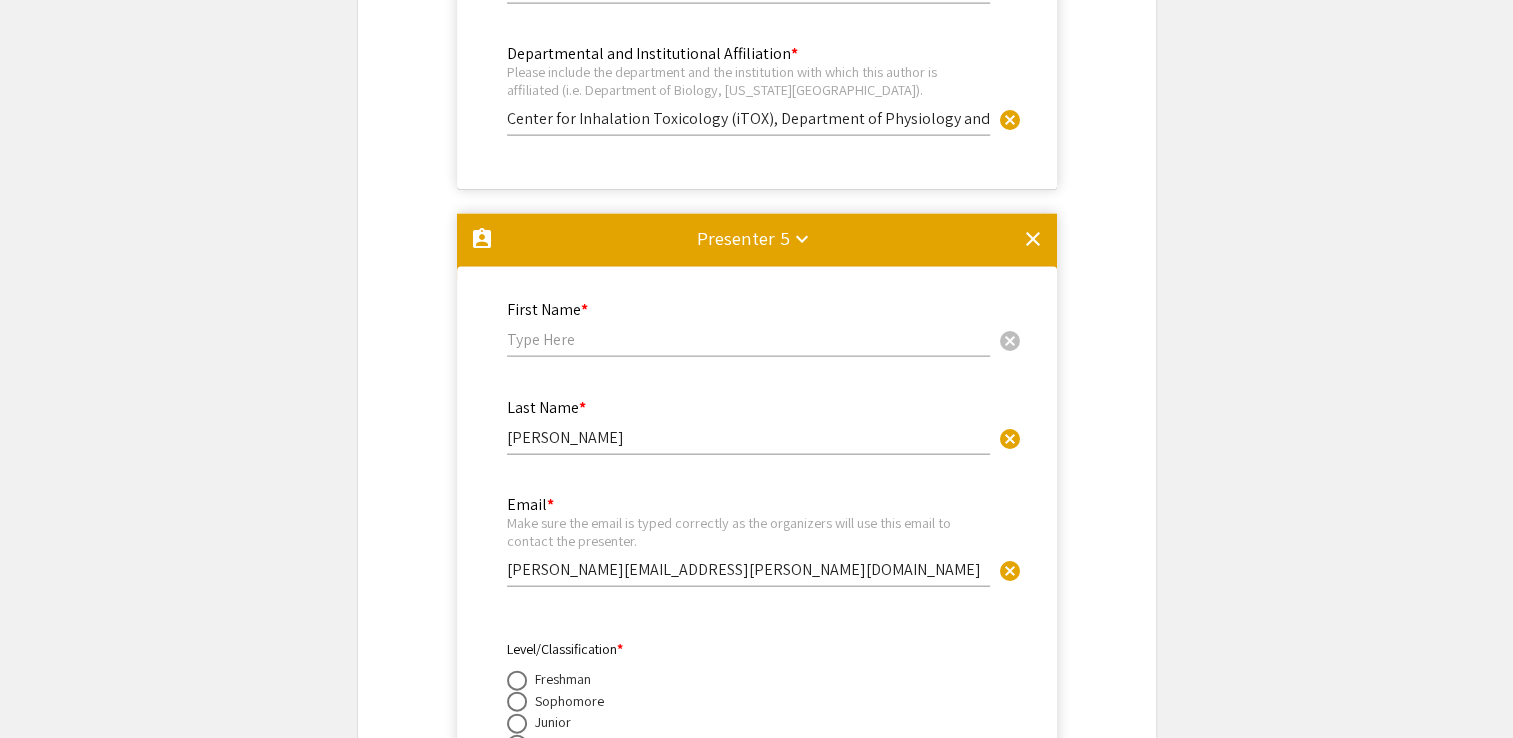type 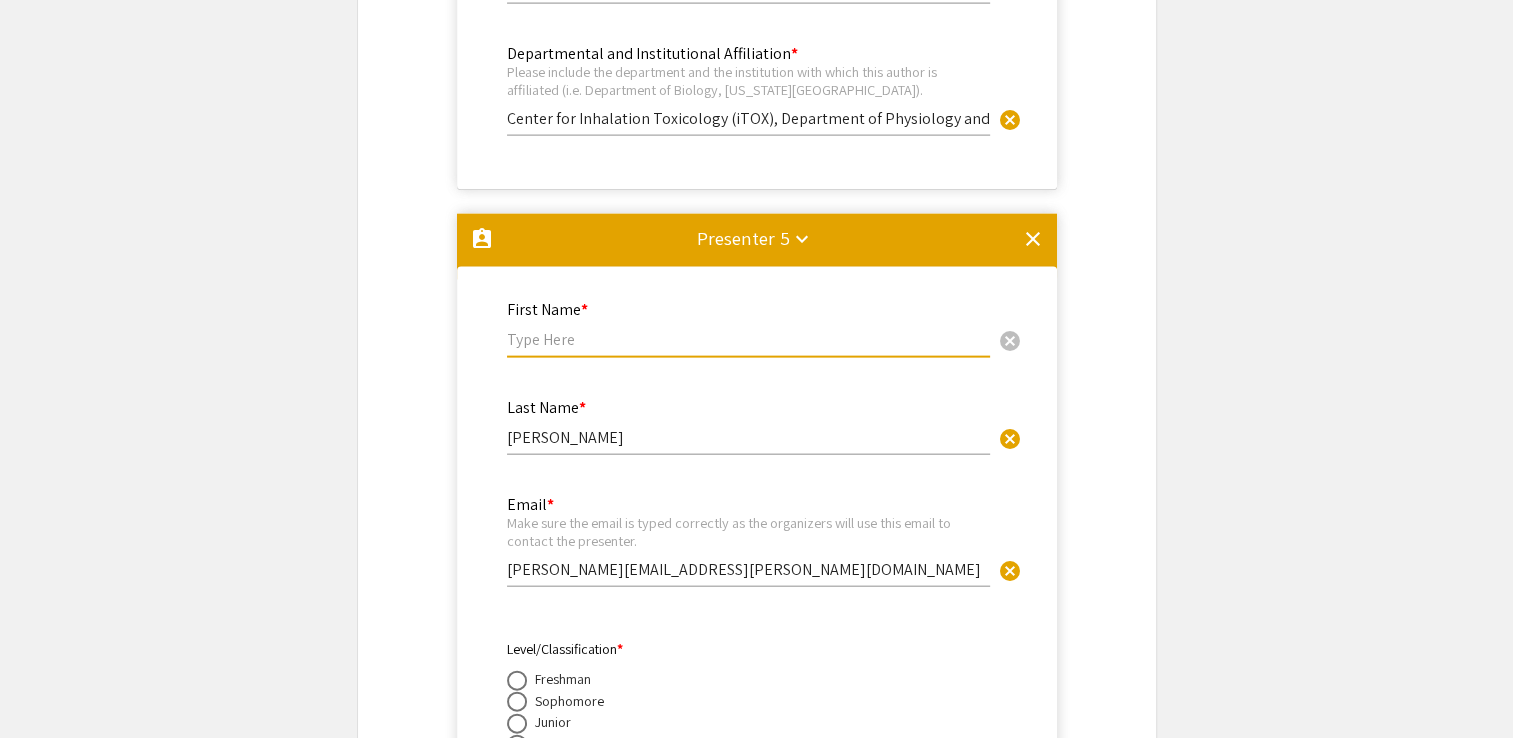 click at bounding box center (748, 339) 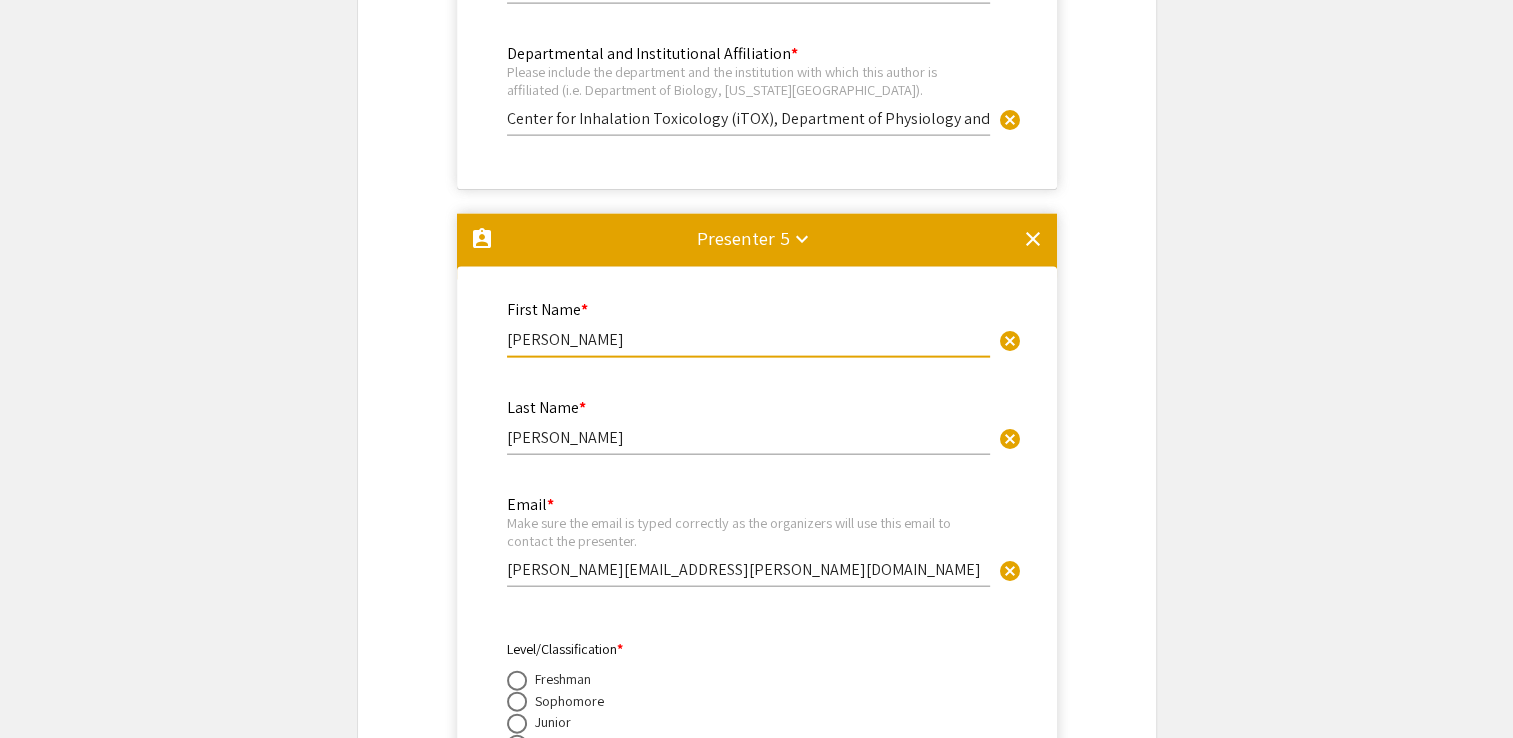 type on "[PERSON_NAME]" 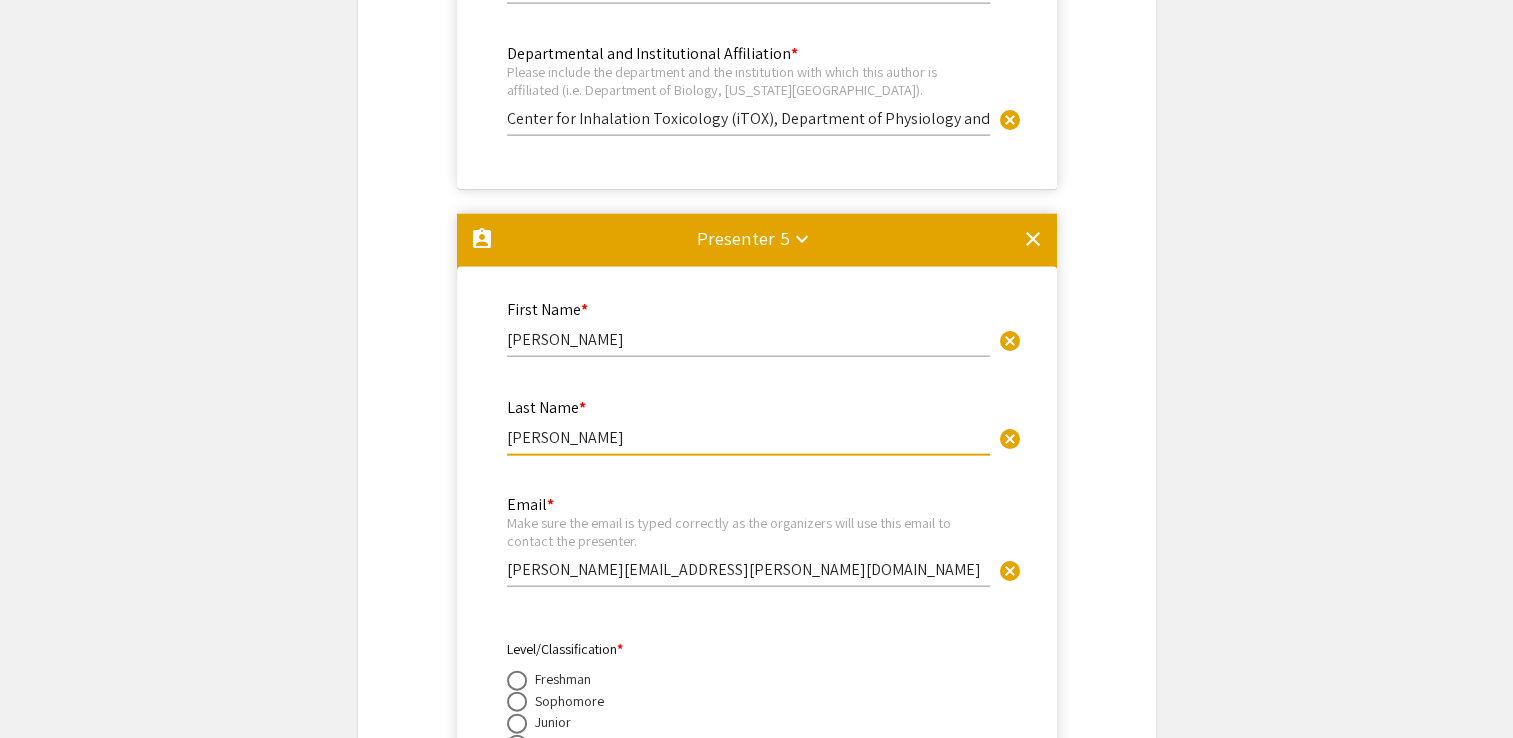 drag, startPoint x: 584, startPoint y: 437, endPoint x: 408, endPoint y: 432, distance: 176.07101 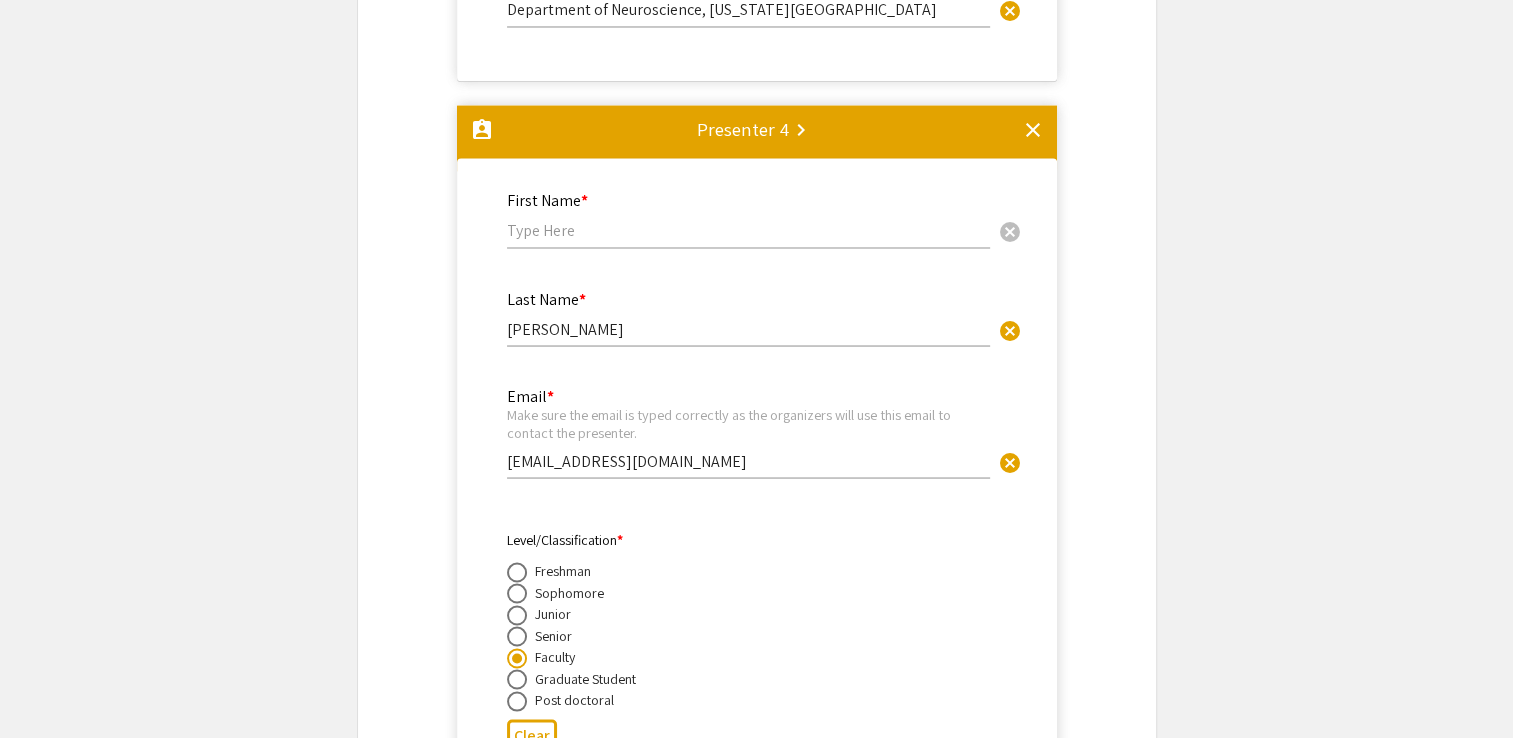 scroll, scrollTop: 3488, scrollLeft: 0, axis: vertical 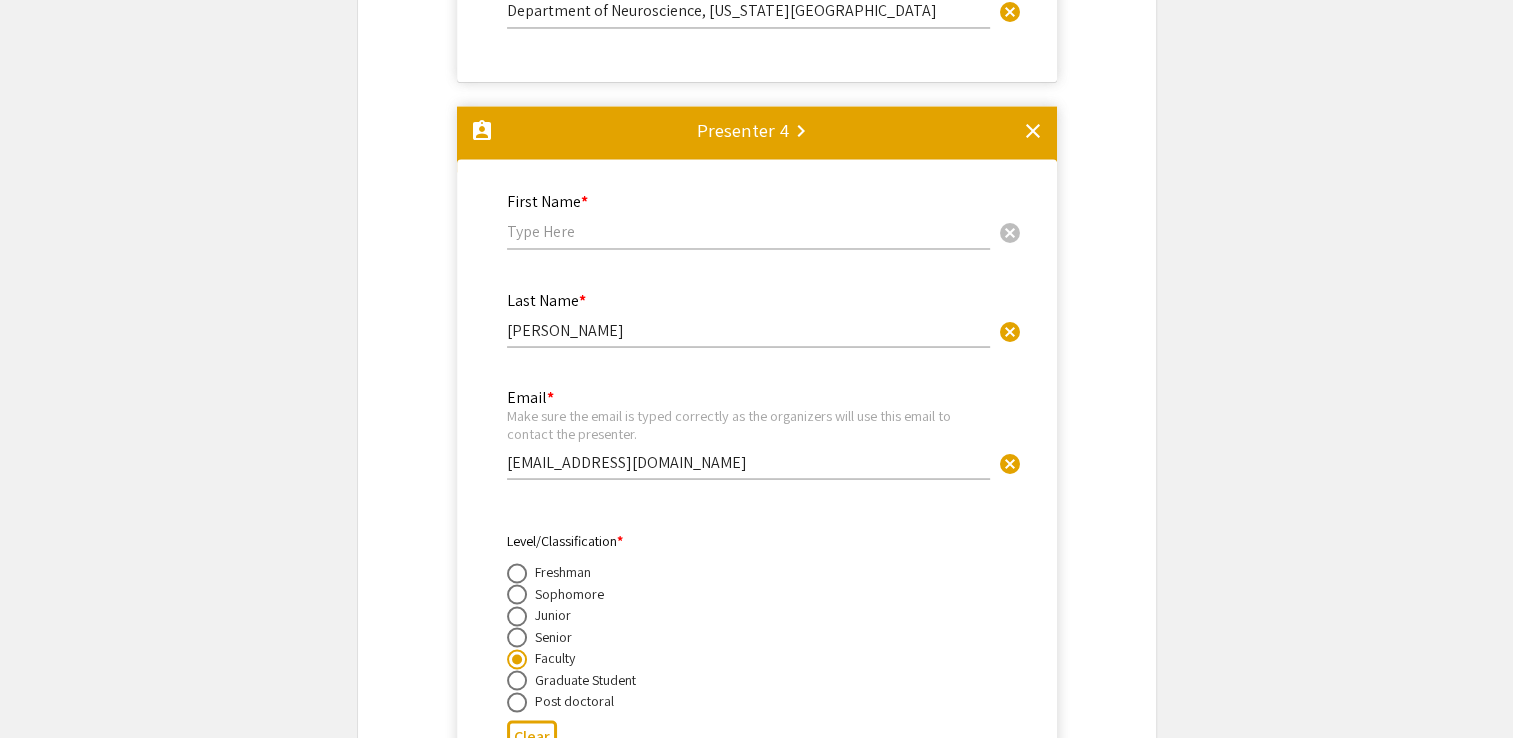 type 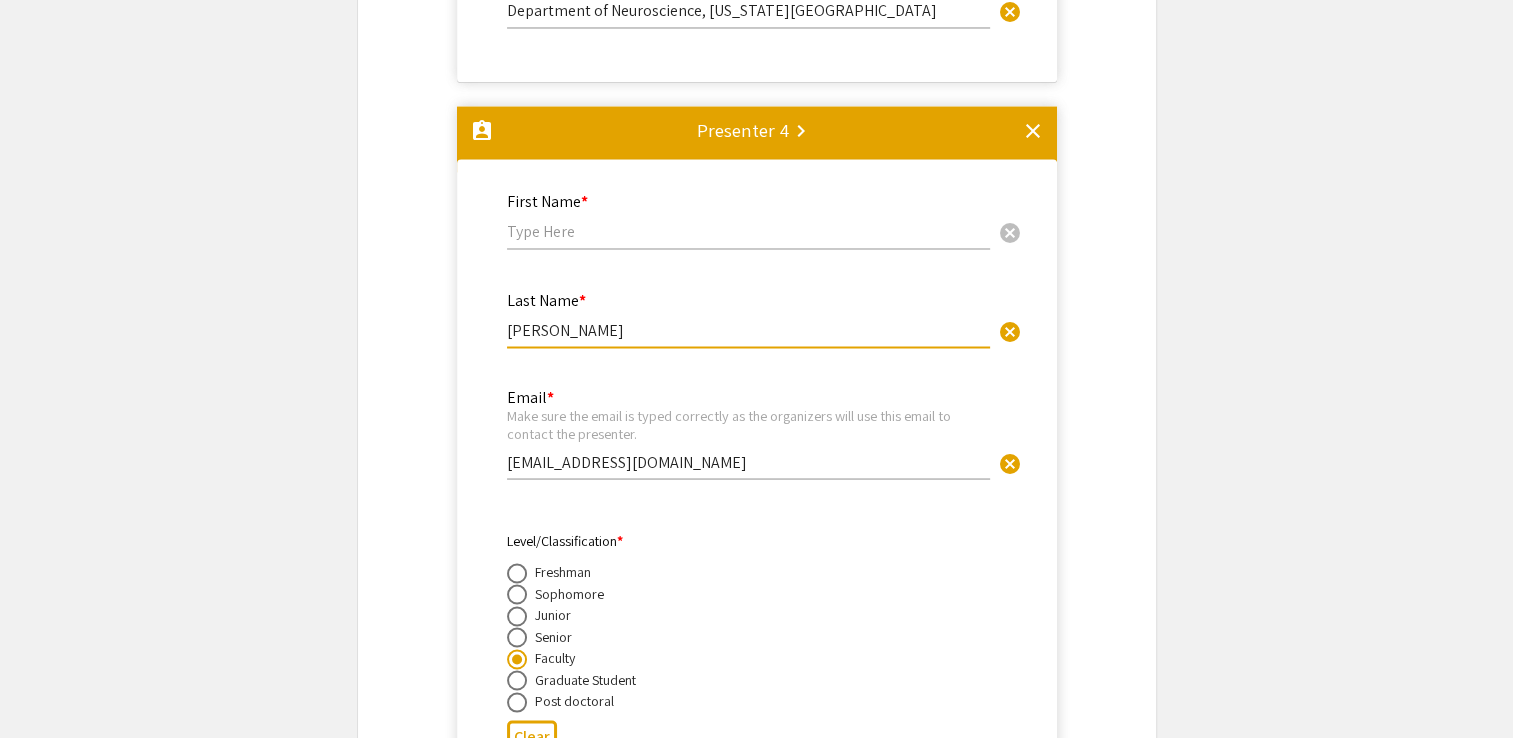 drag, startPoint x: 586, startPoint y: 334, endPoint x: 475, endPoint y: 345, distance: 111.54372 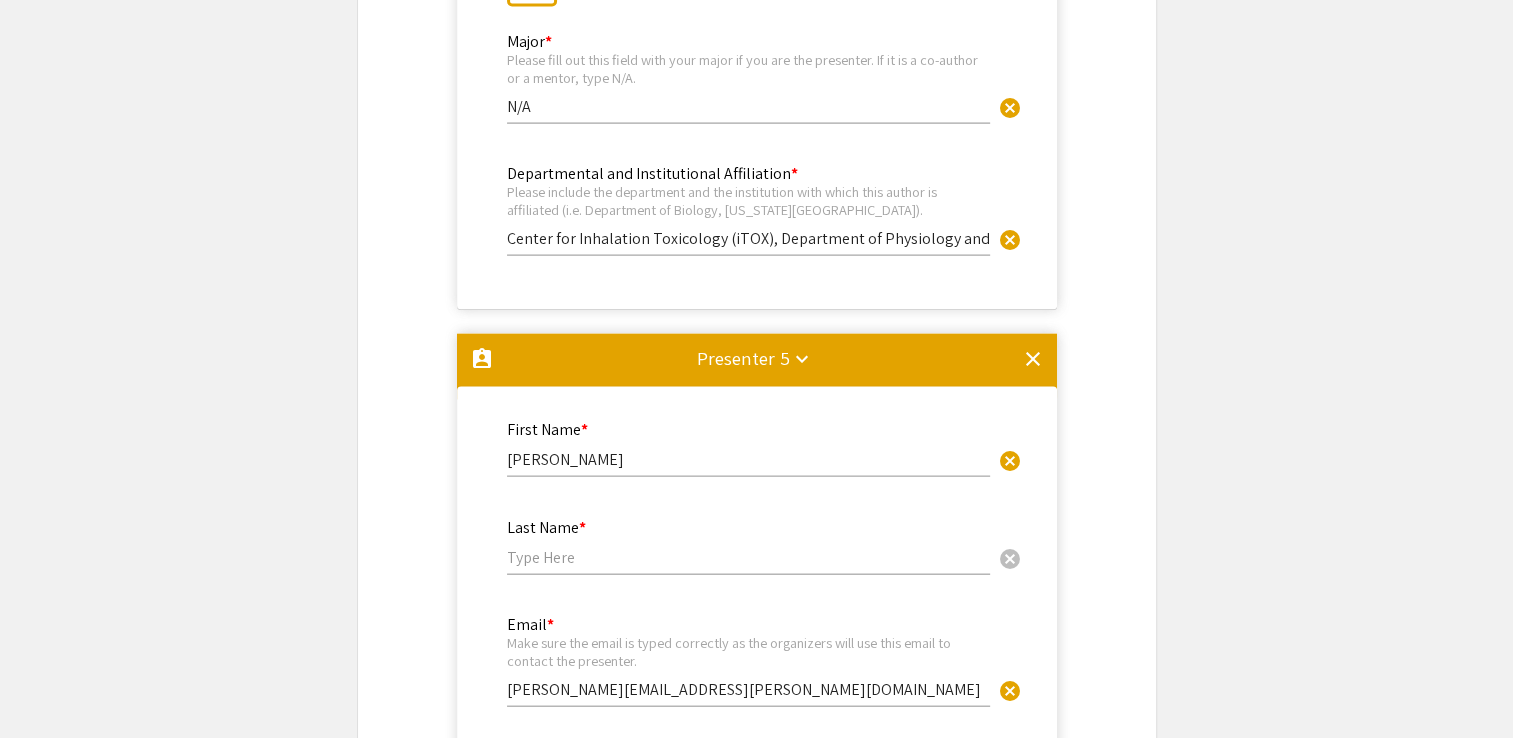 scroll, scrollTop: 4410, scrollLeft: 0, axis: vertical 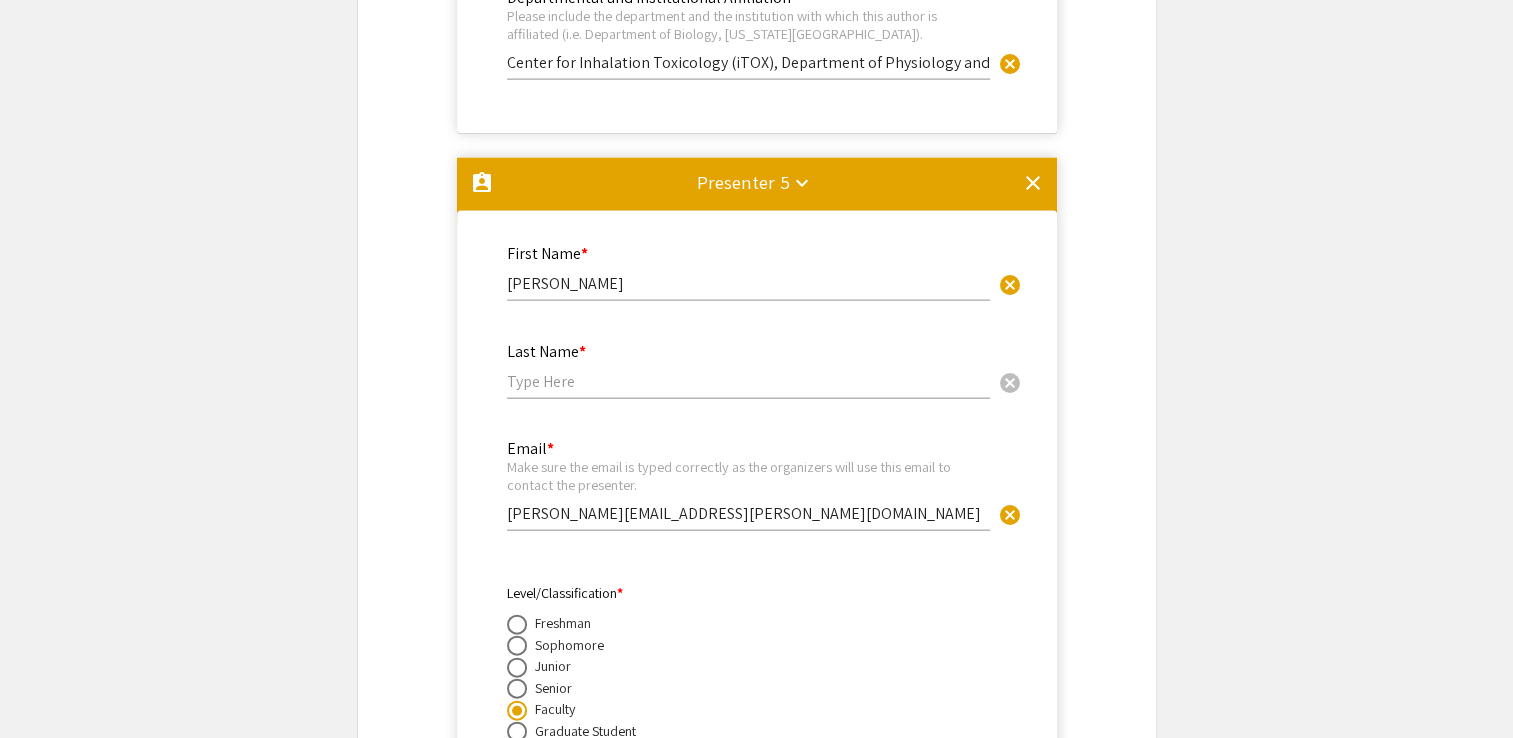 type 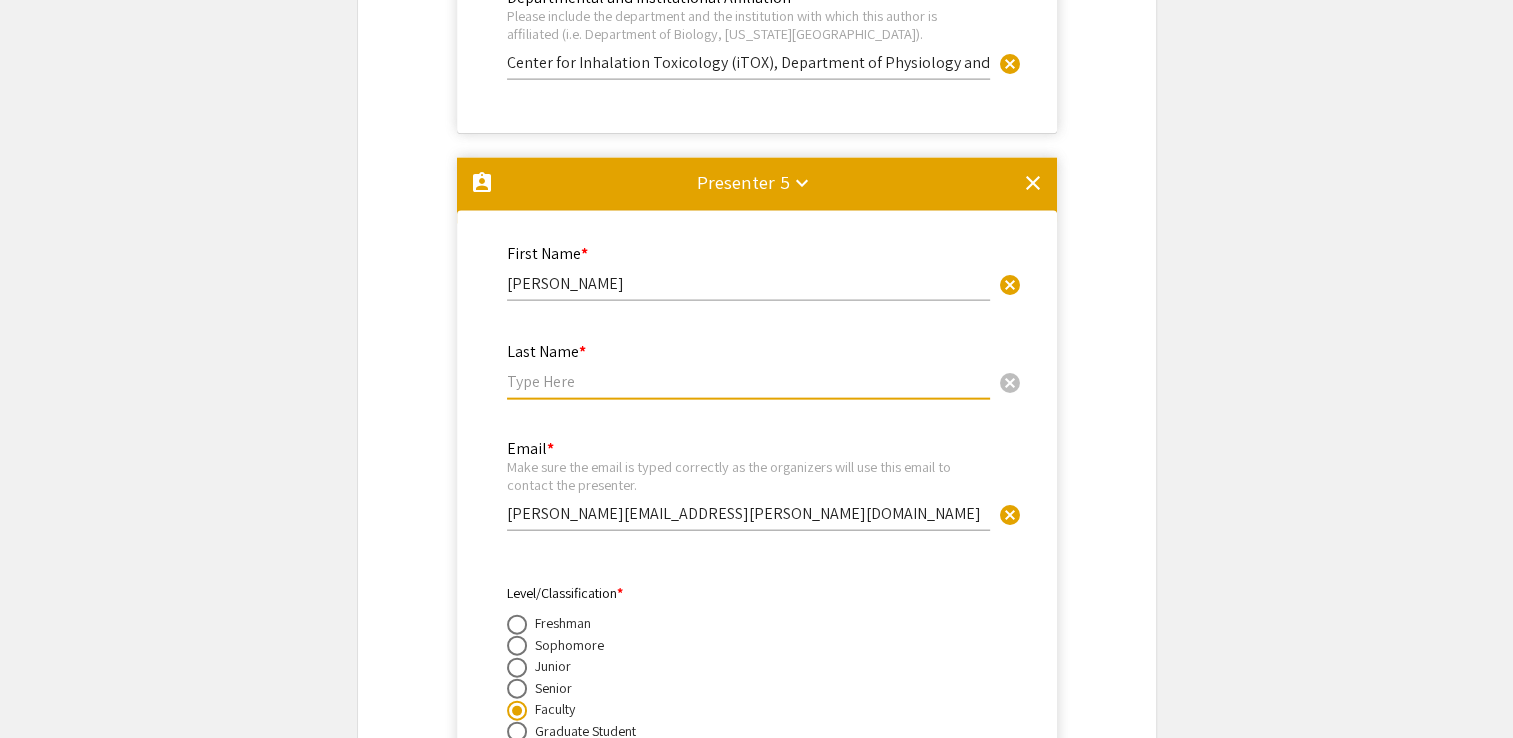 paste on "[PERSON_NAME]" 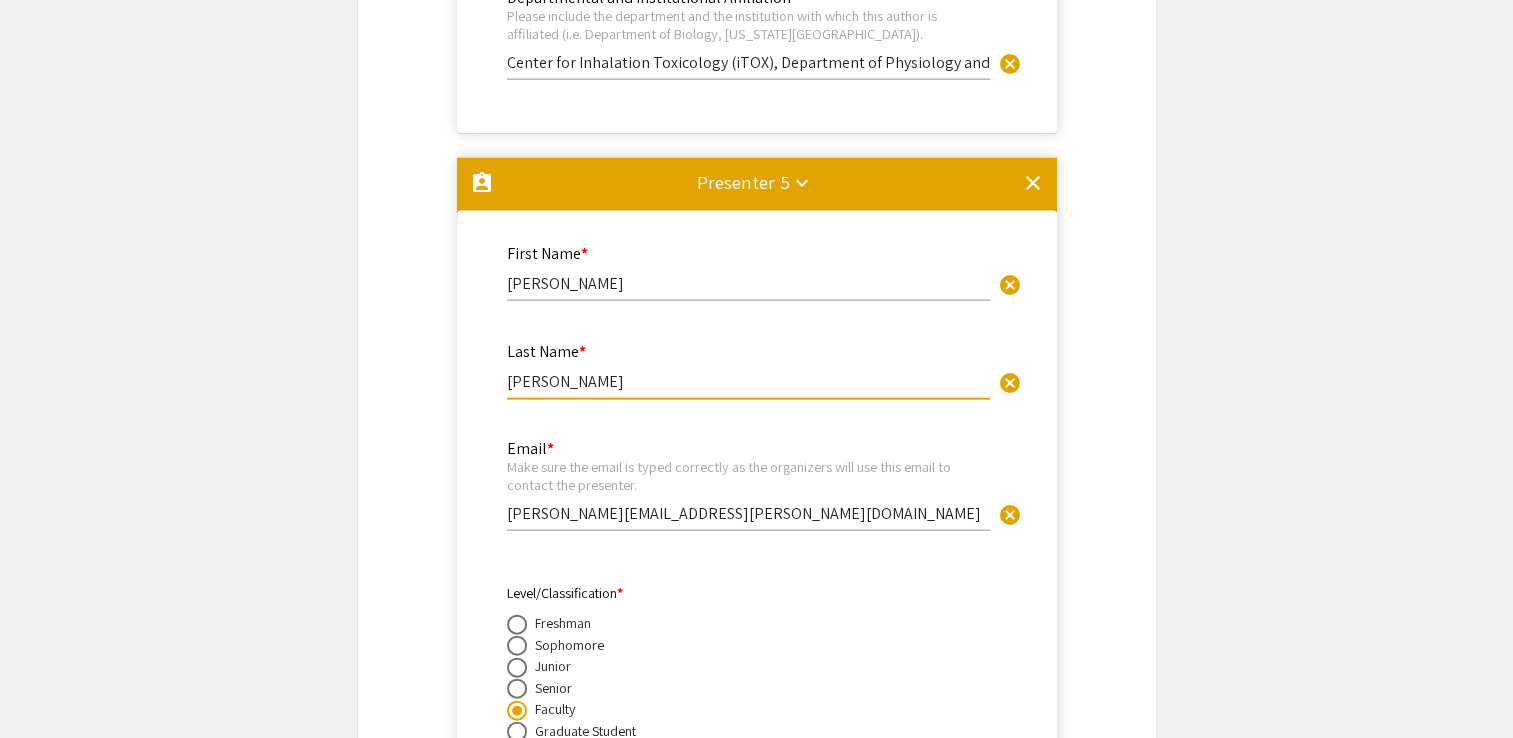 type on "[PERSON_NAME]" 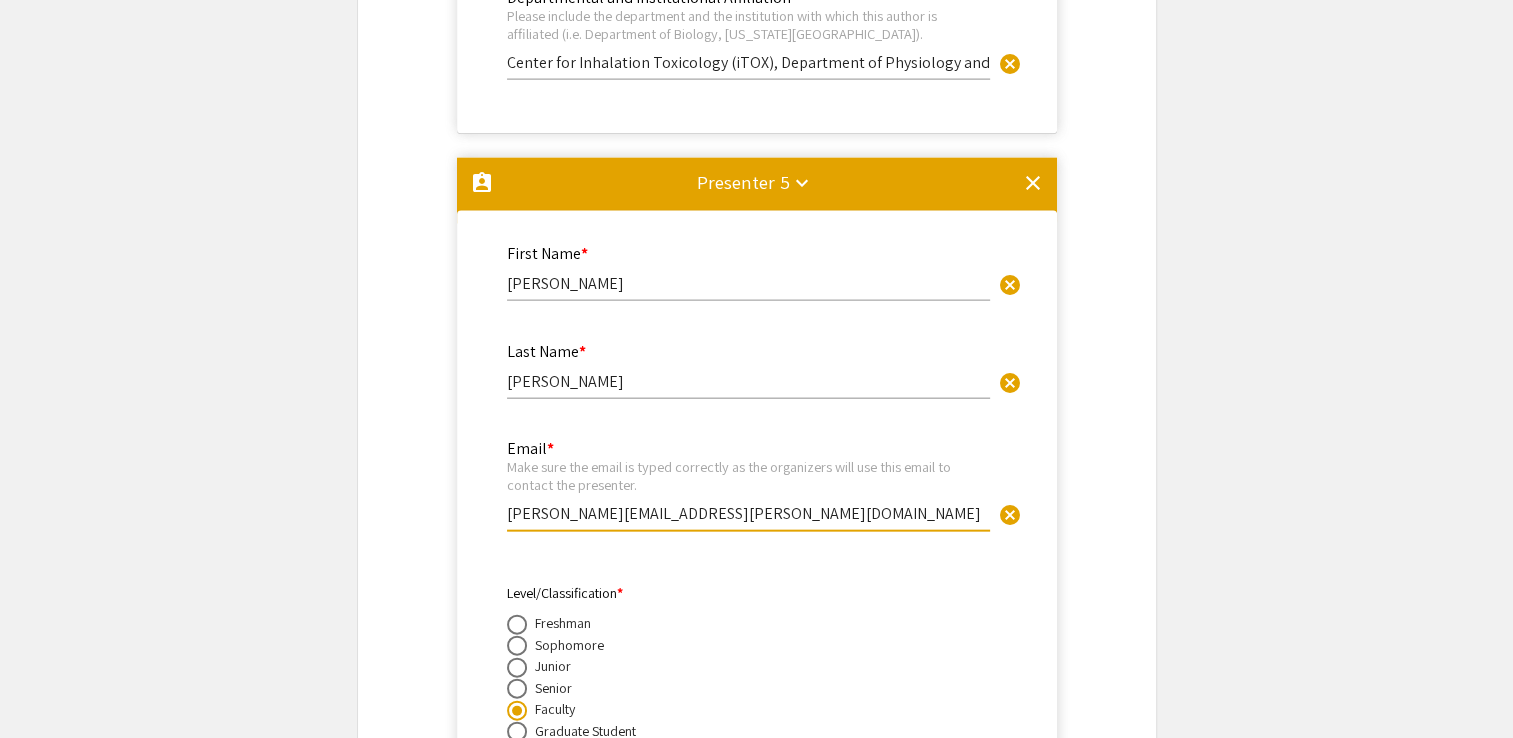 drag, startPoint x: 693, startPoint y: 520, endPoint x: 448, endPoint y: 521, distance: 245.00204 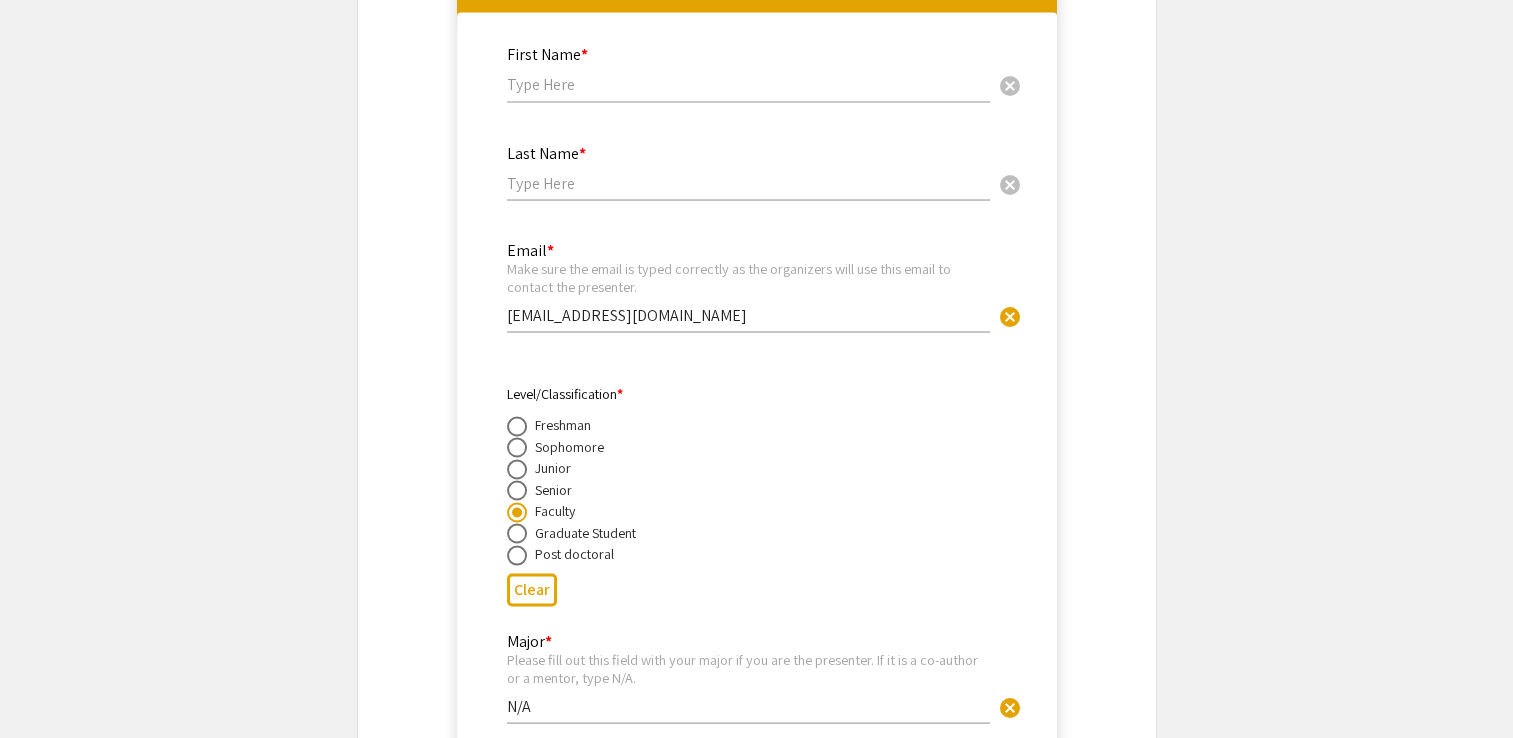 scroll, scrollTop: 3610, scrollLeft: 0, axis: vertical 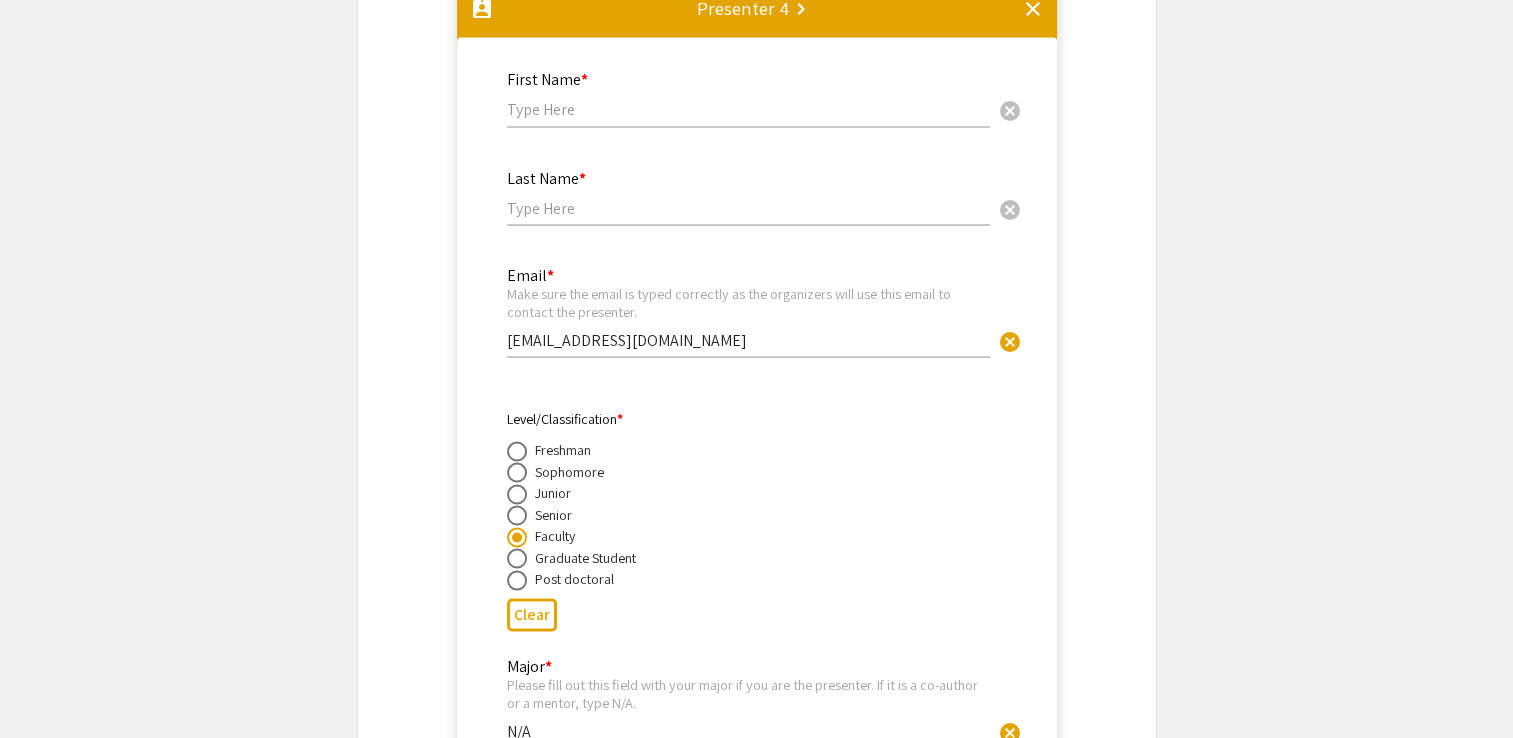 type 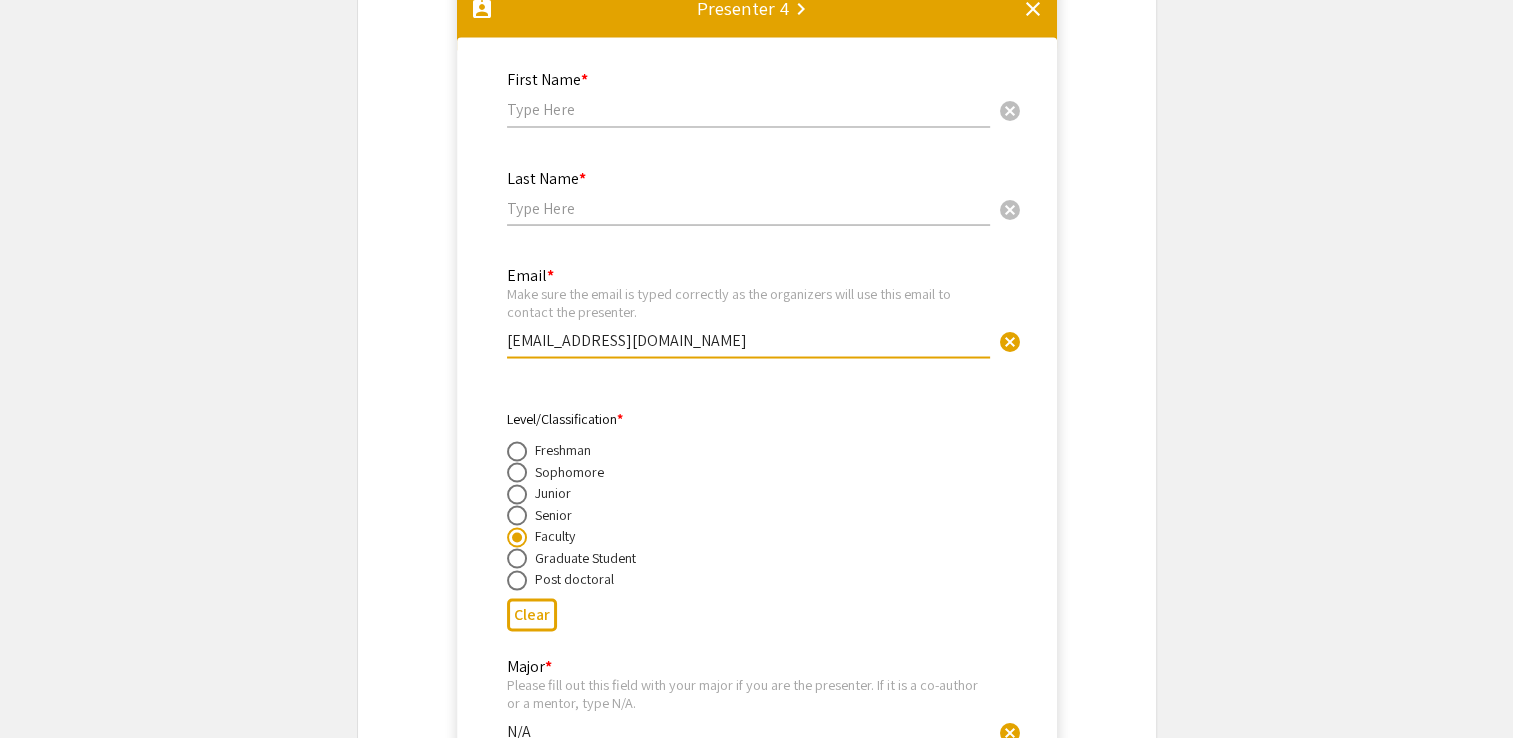 drag, startPoint x: 680, startPoint y: 341, endPoint x: 469, endPoint y: 347, distance: 211.0853 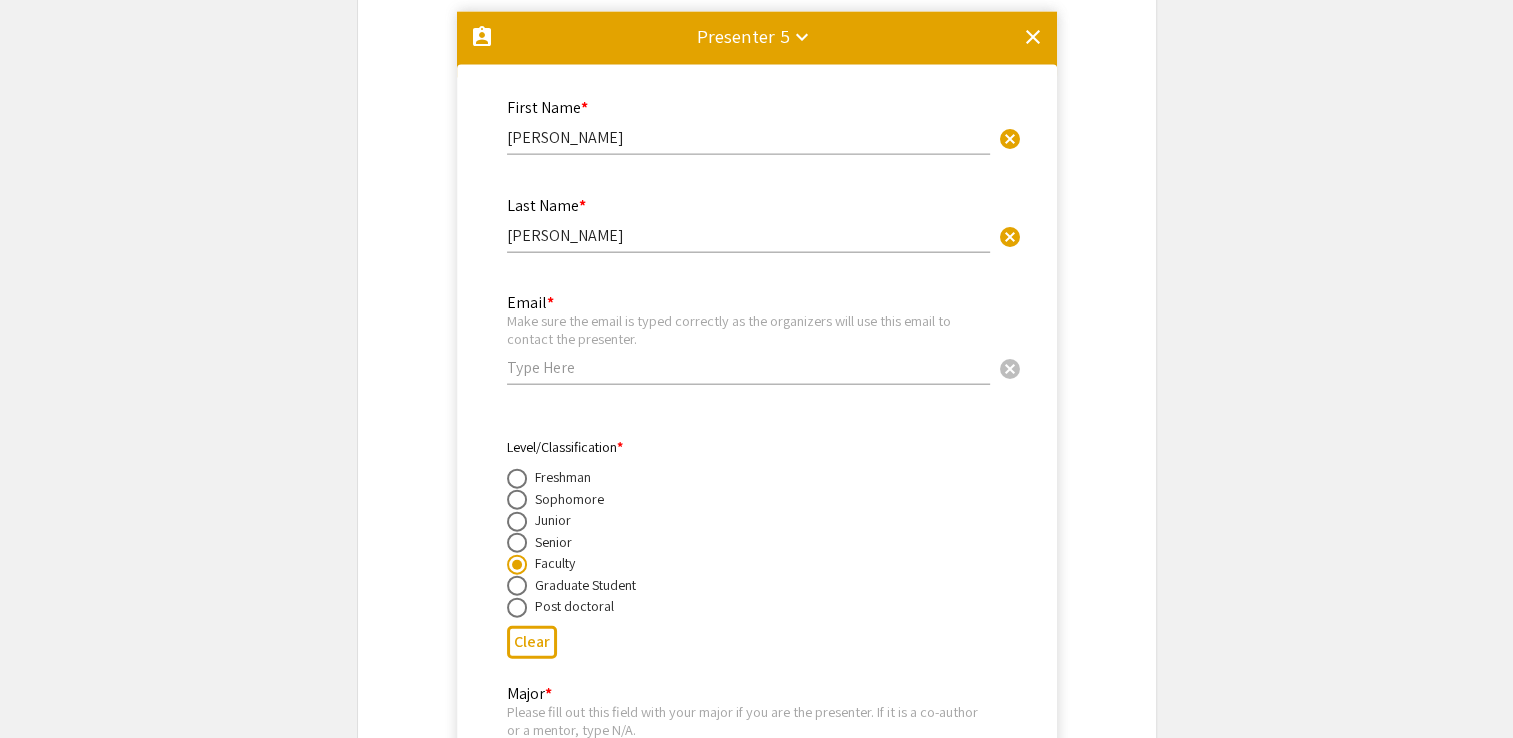 scroll, scrollTop: 4568, scrollLeft: 0, axis: vertical 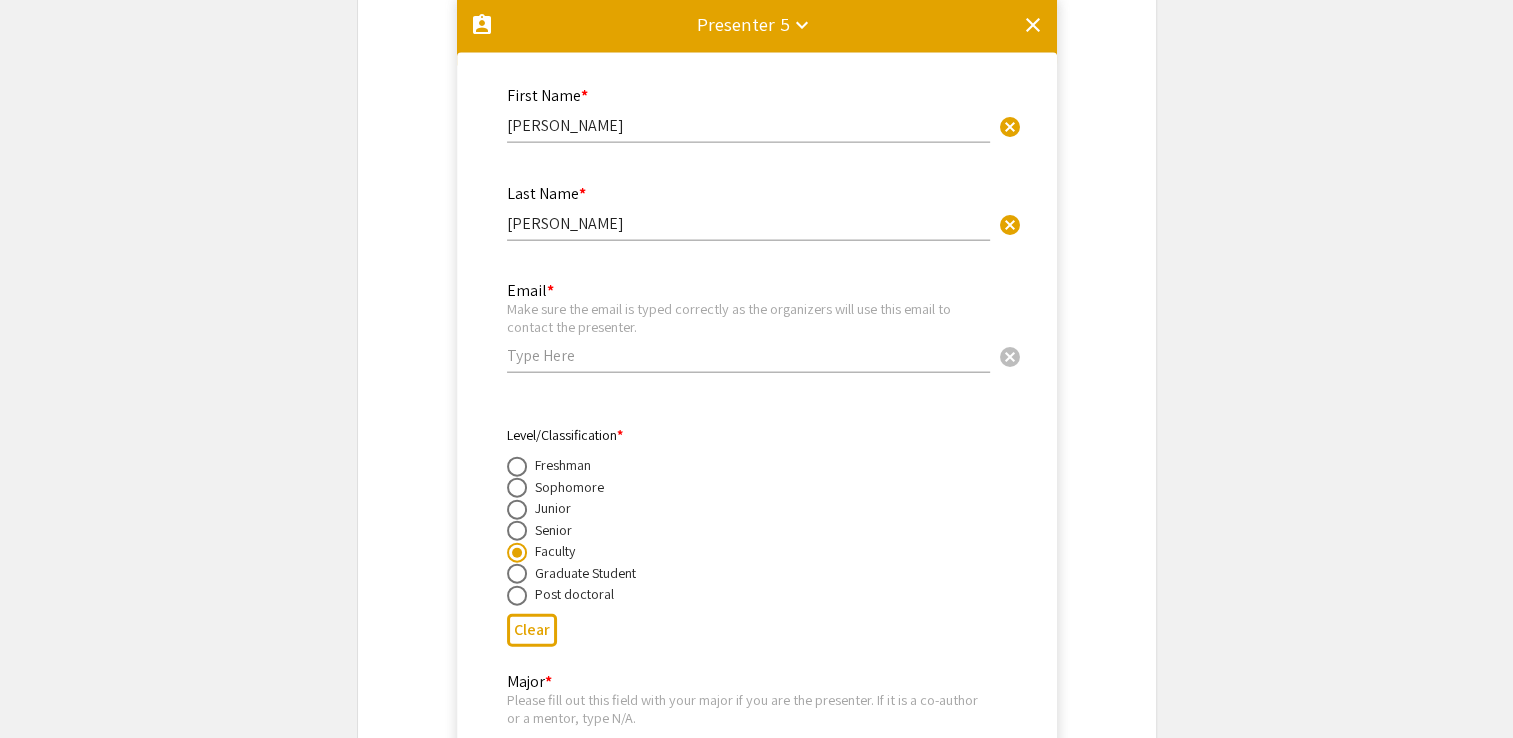 type 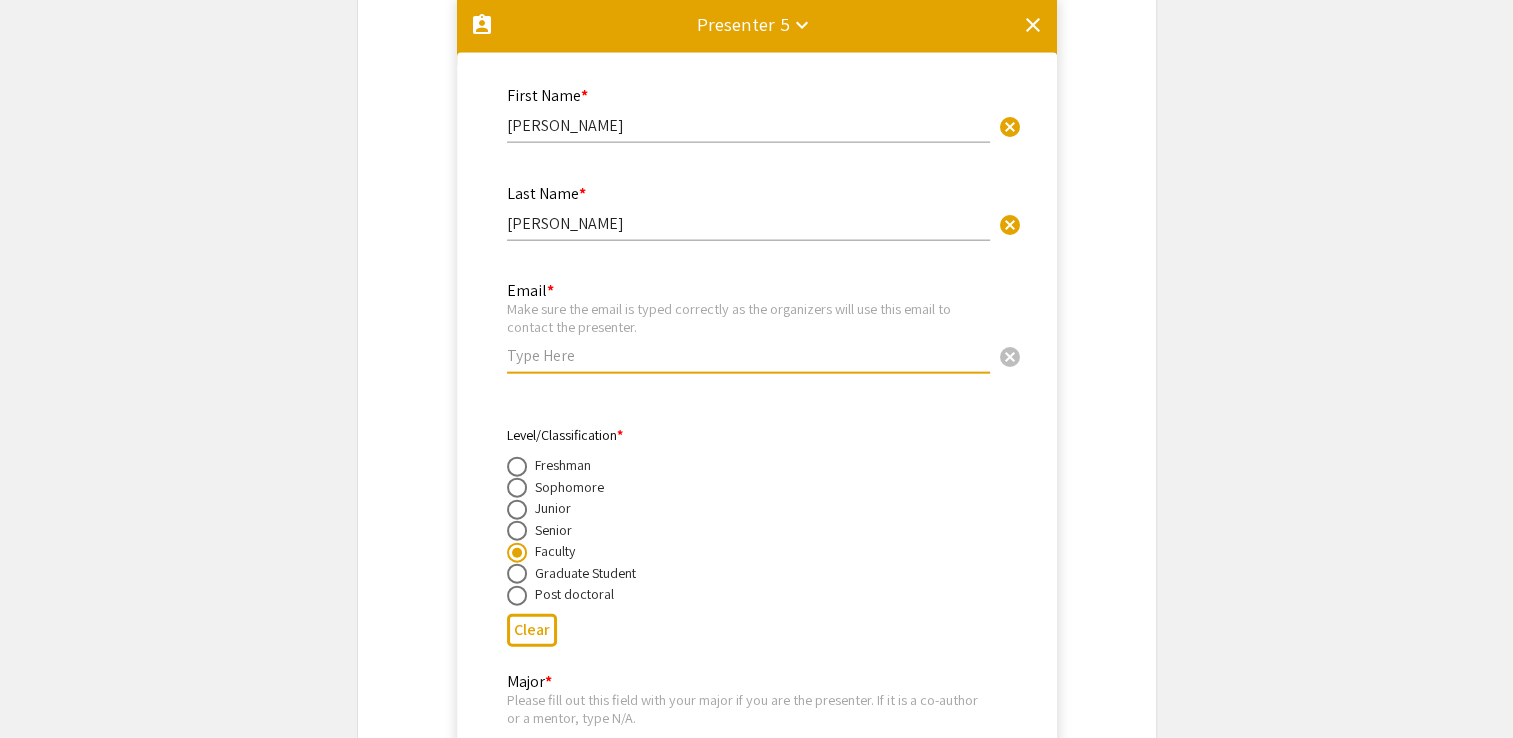 paste on "[EMAIL_ADDRESS][DOMAIN_NAME]" 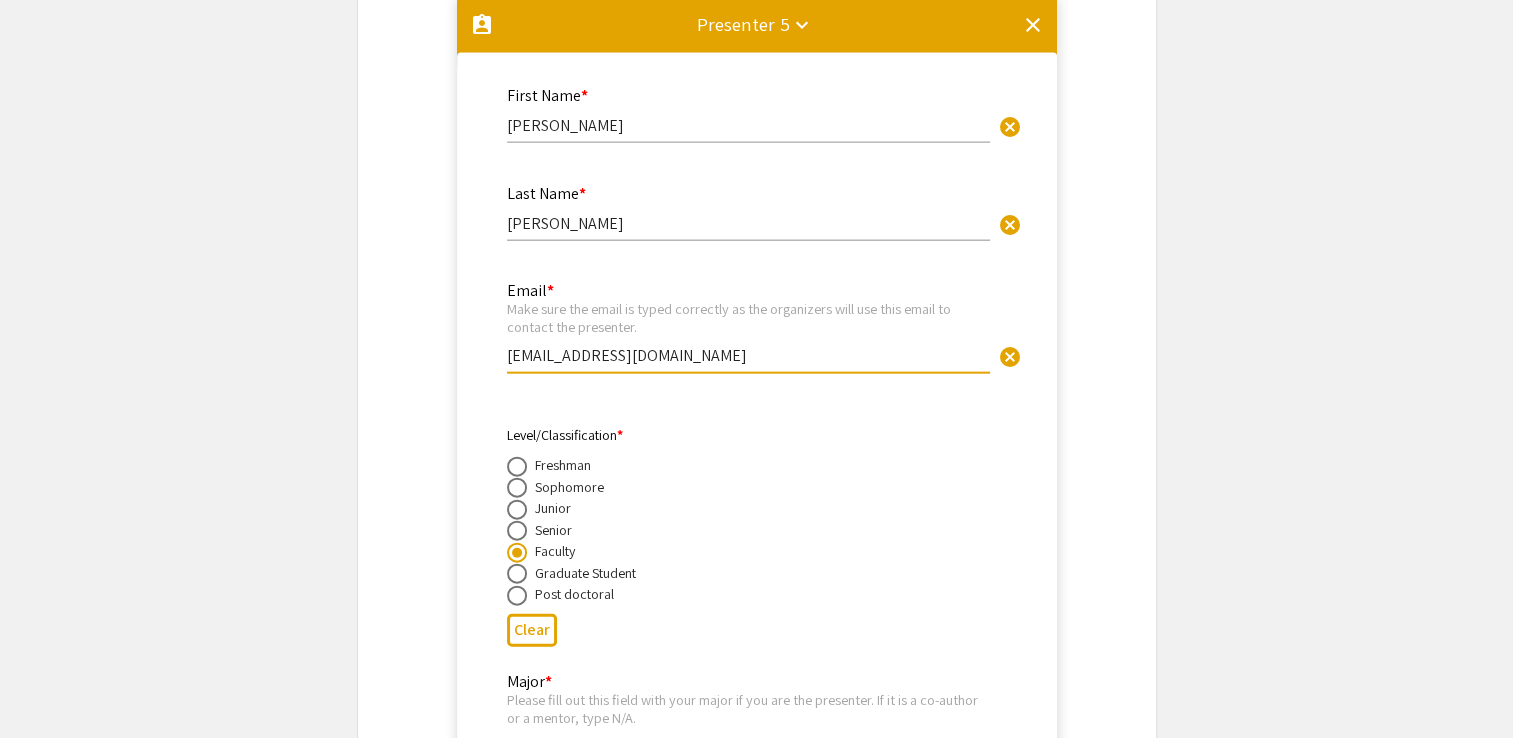 type on "[EMAIL_ADDRESS][DOMAIN_NAME]" 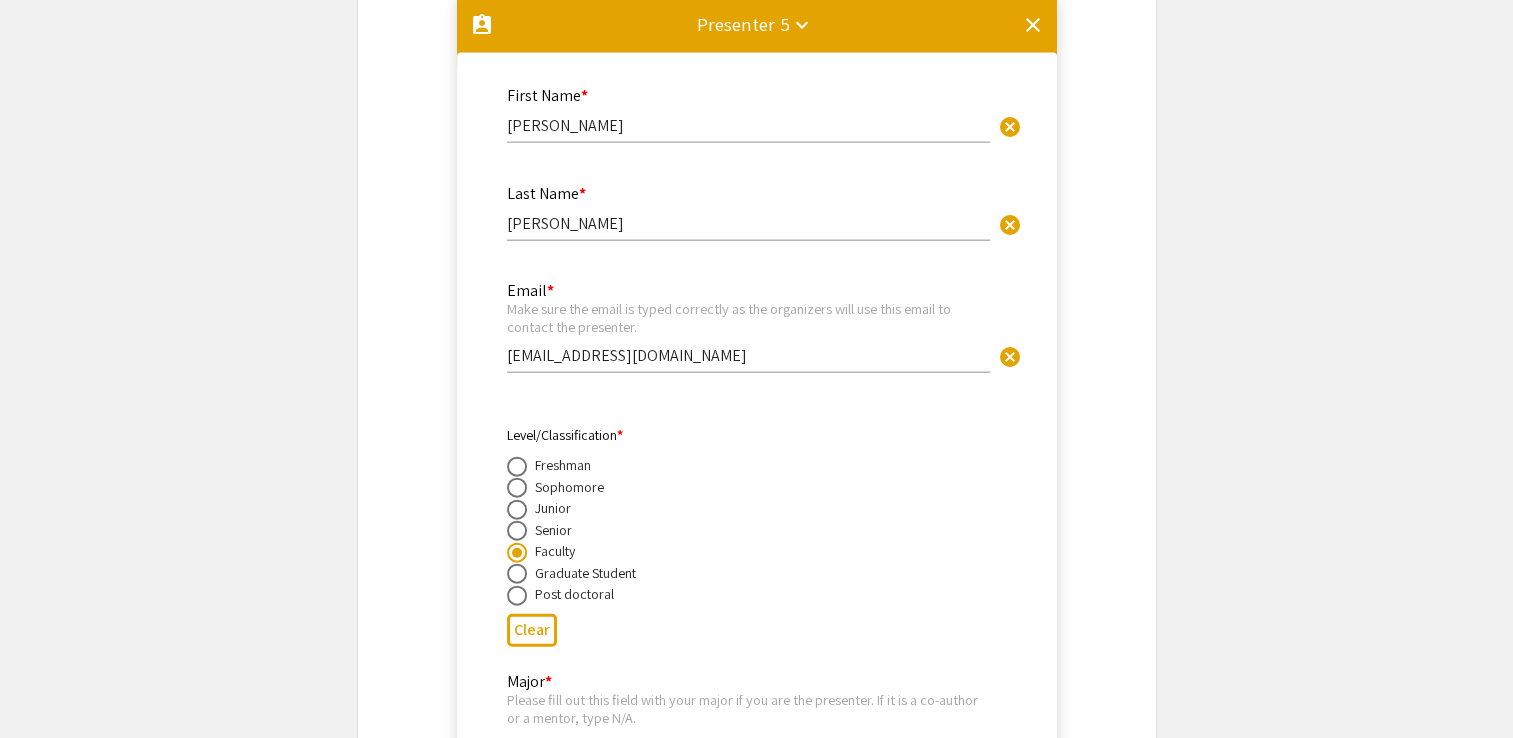 click on "Junior" 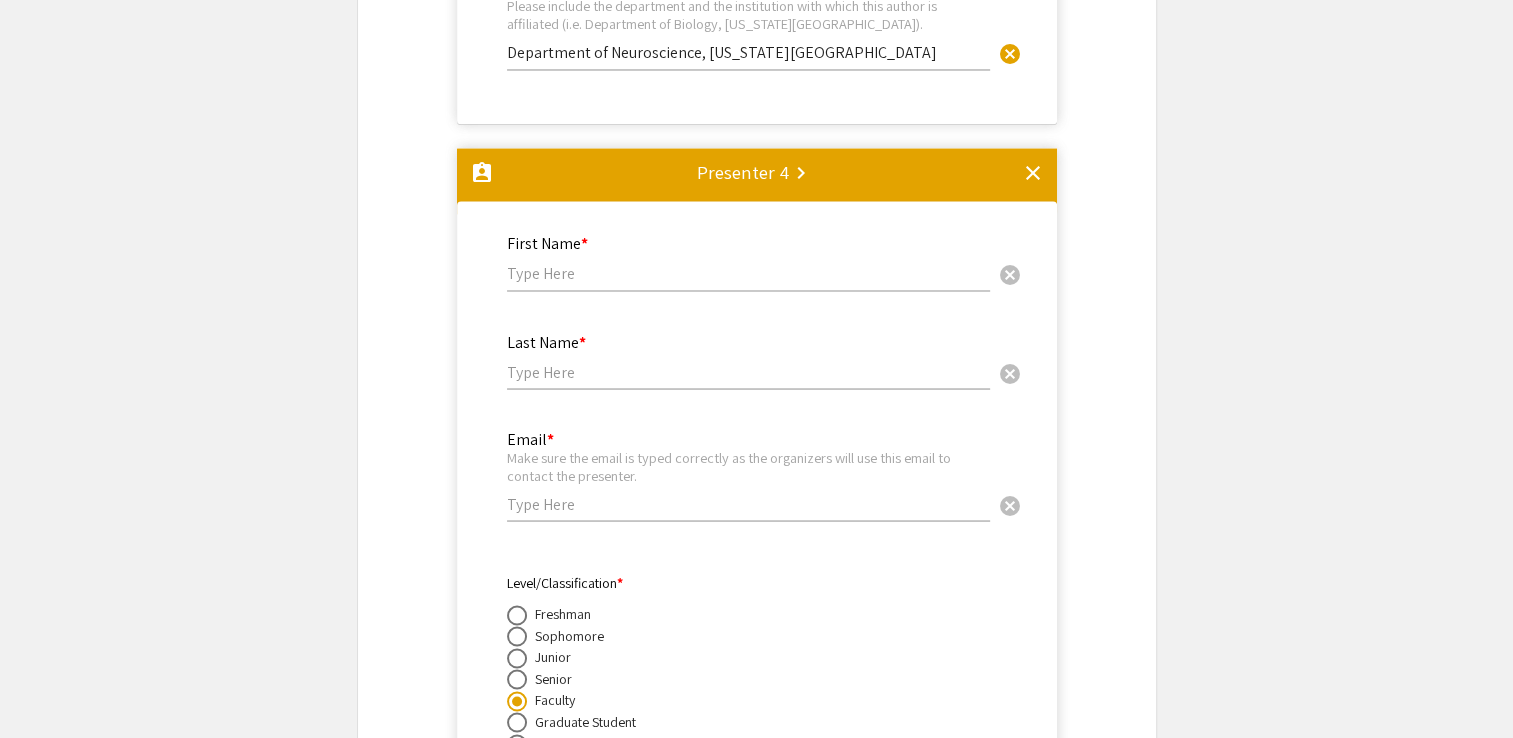 scroll, scrollTop: 3448, scrollLeft: 0, axis: vertical 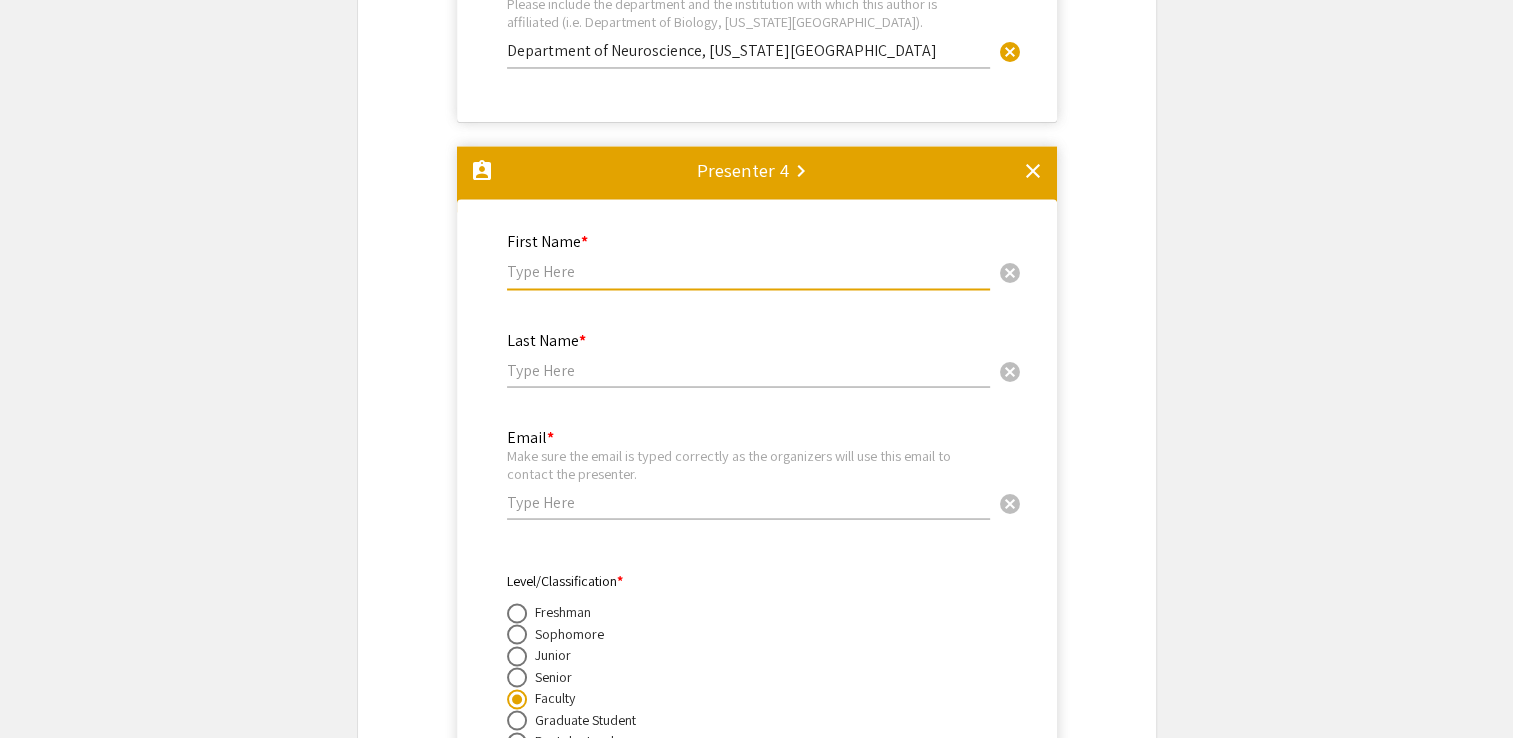 click at bounding box center [748, 271] 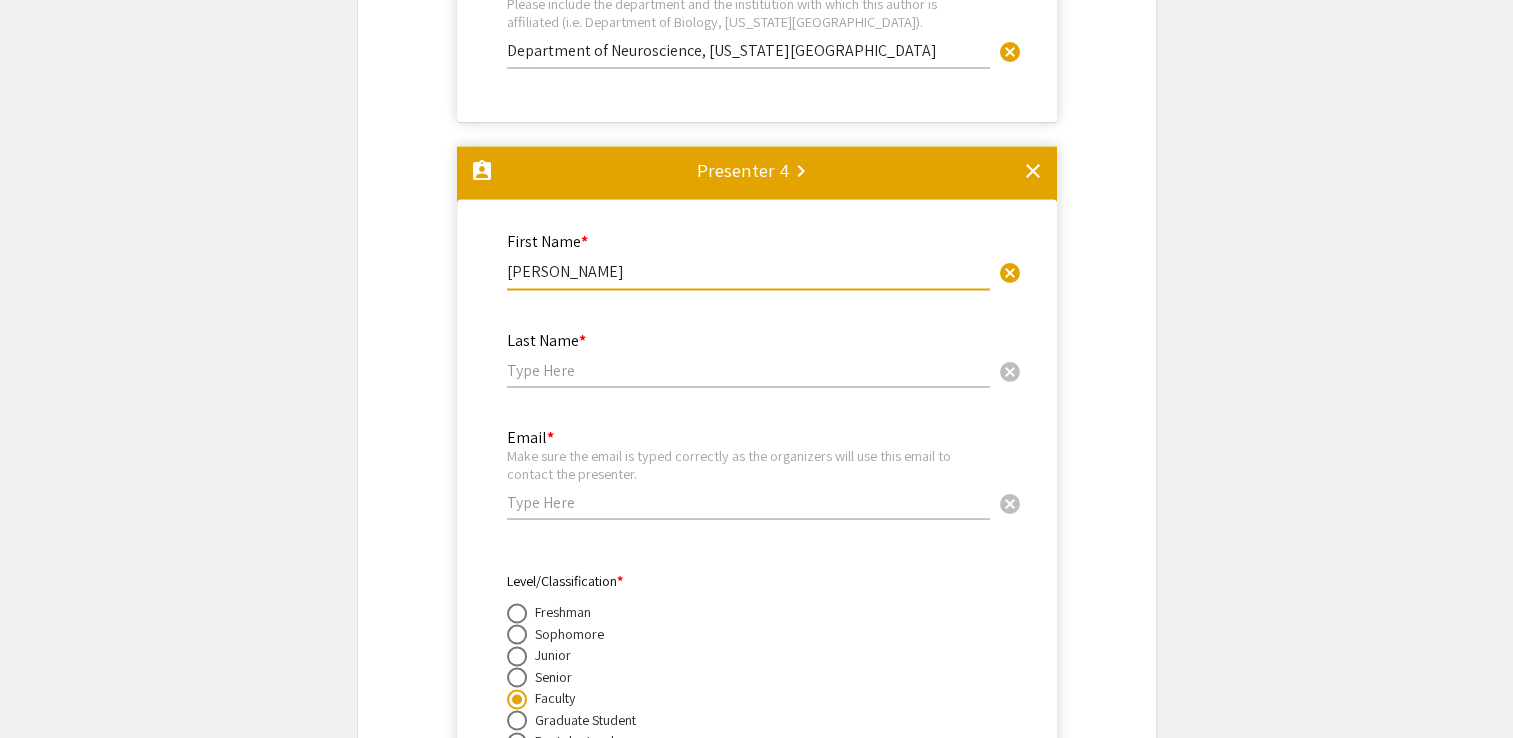 type on "[PERSON_NAME]" 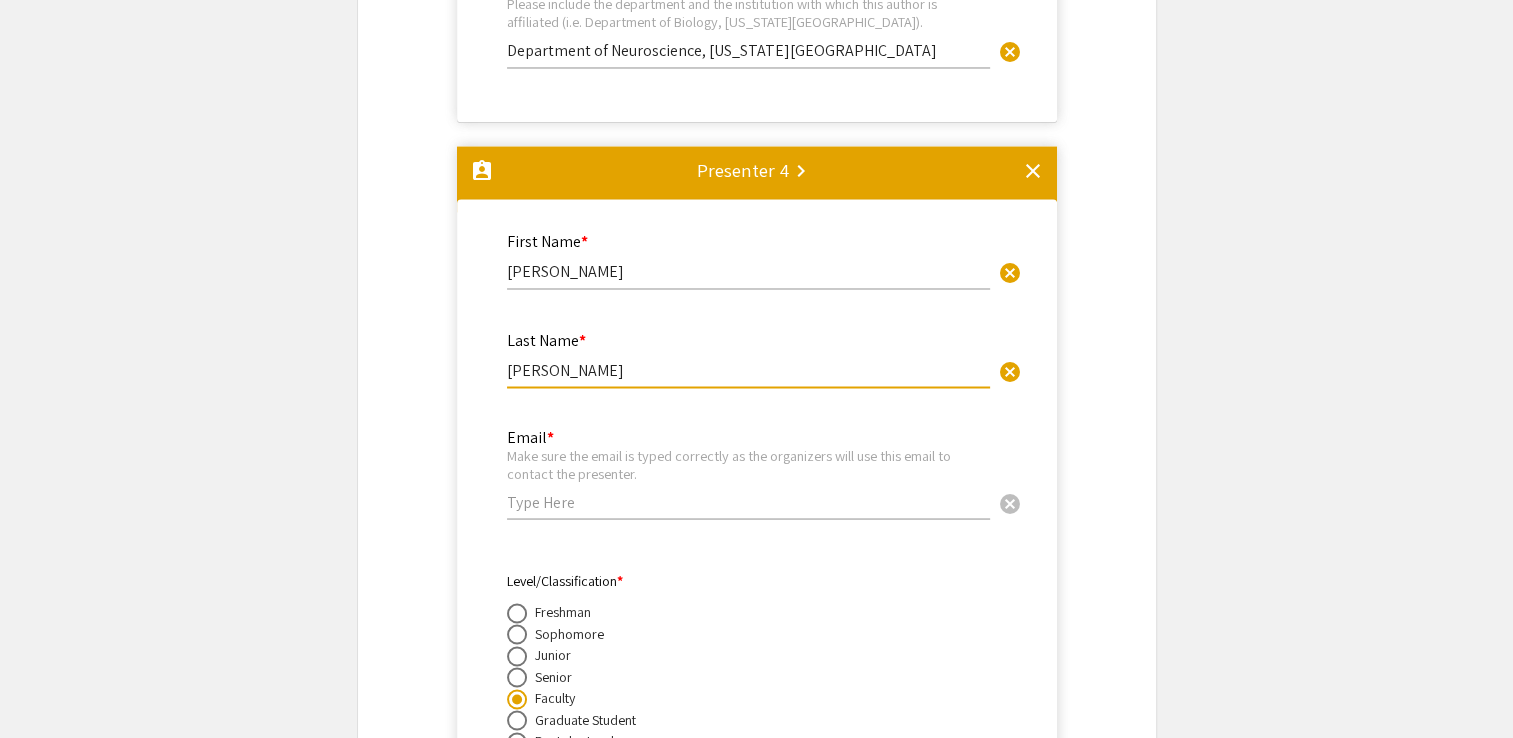 type on "[PERSON_NAME]" 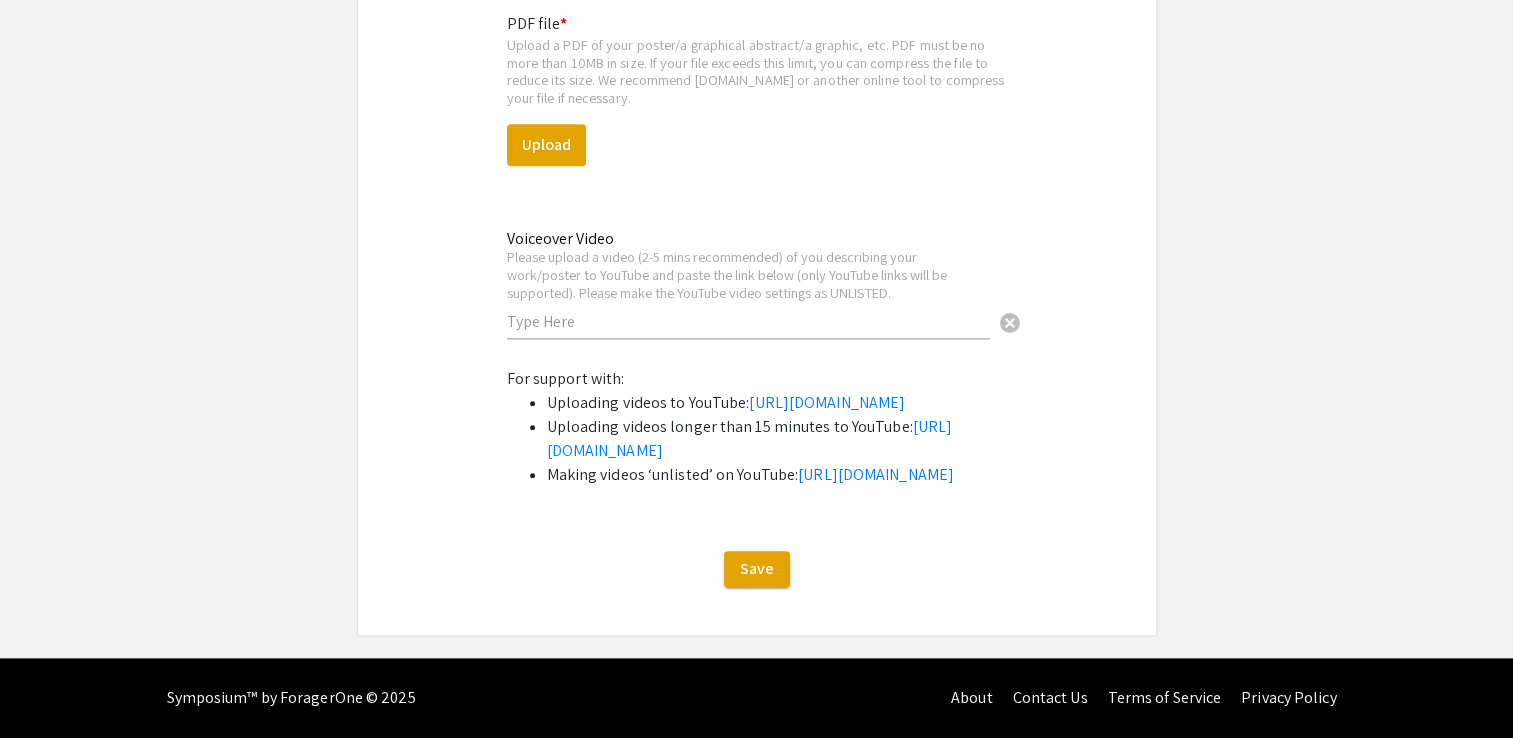 scroll, scrollTop: 9966, scrollLeft: 0, axis: vertical 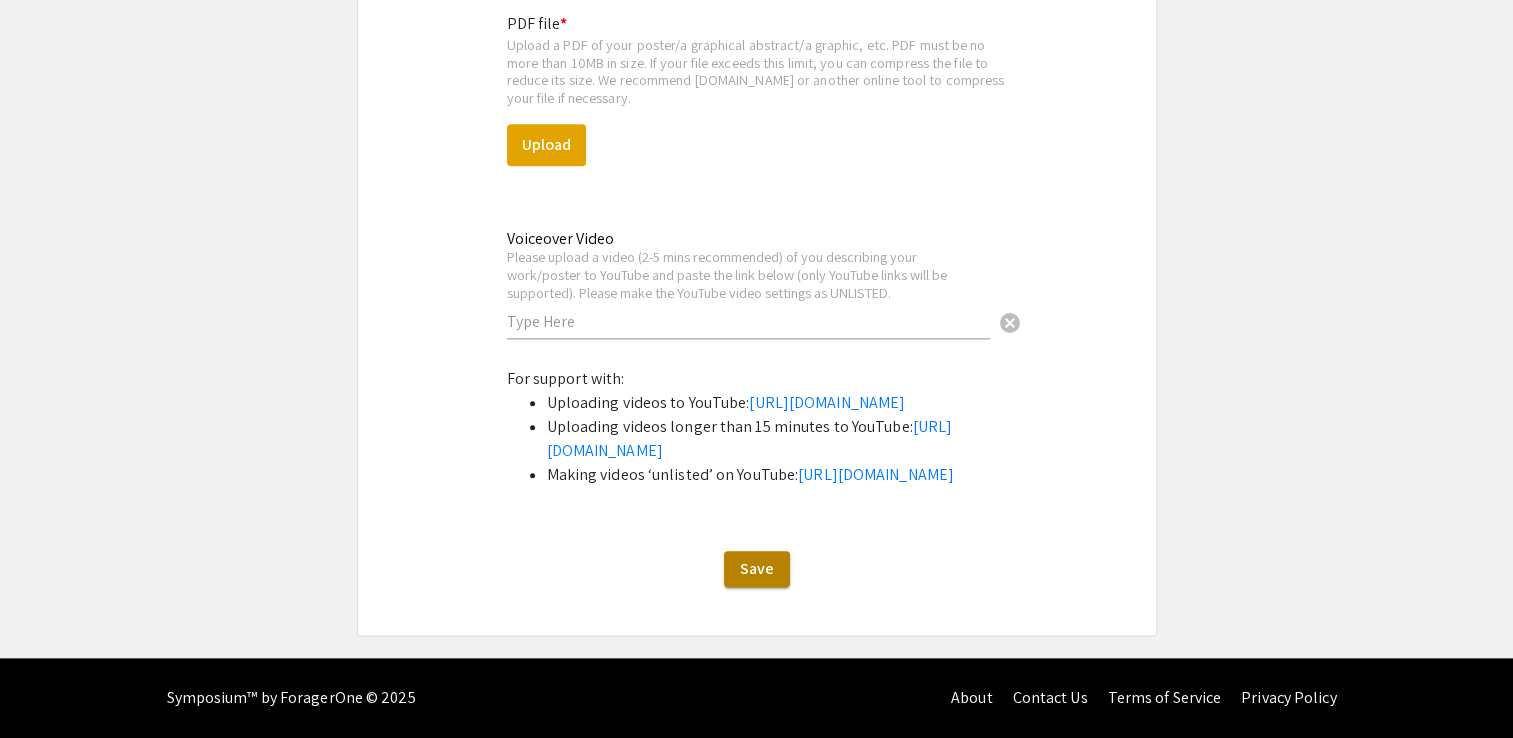 type on "[EMAIL_ADDRESS][DOMAIN_NAME]" 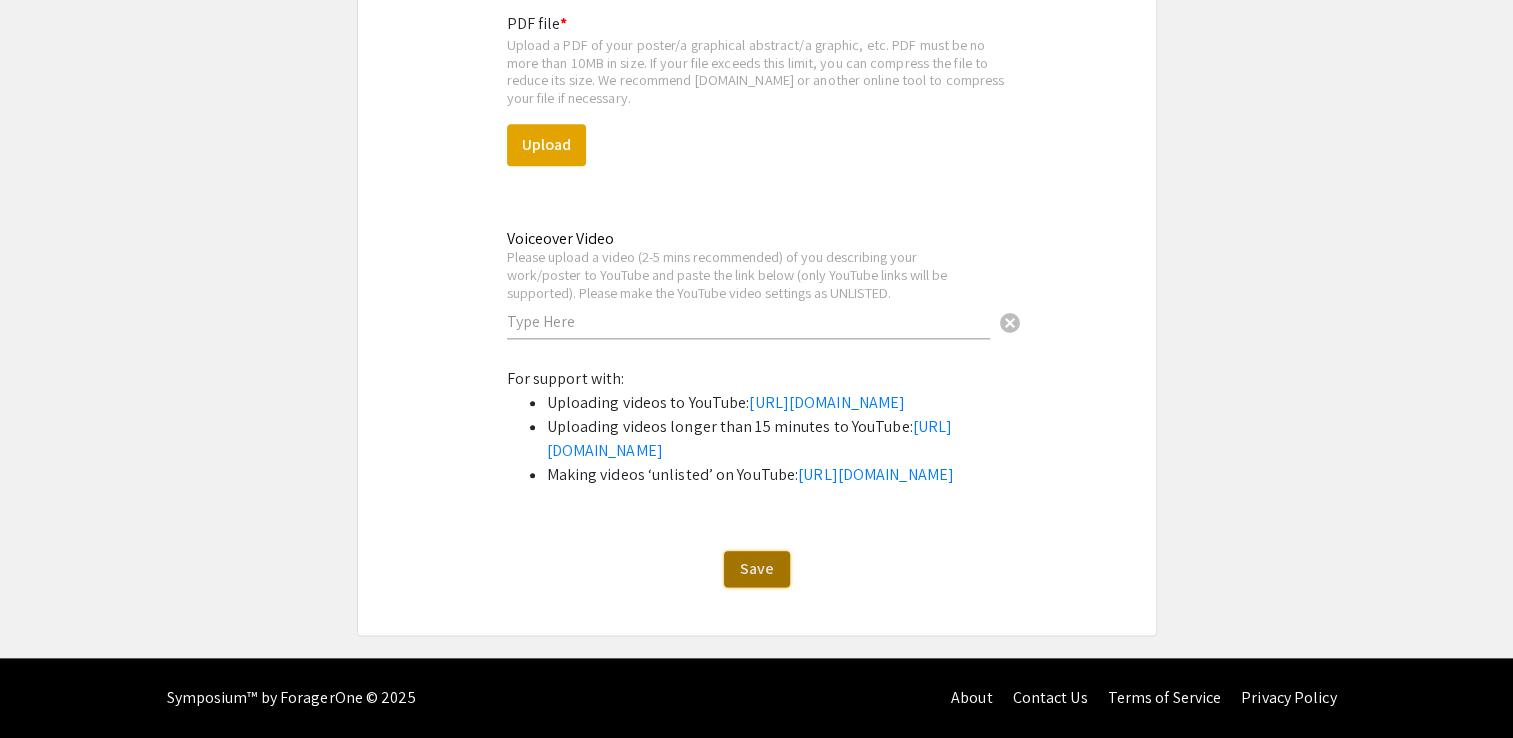 click on "Save" 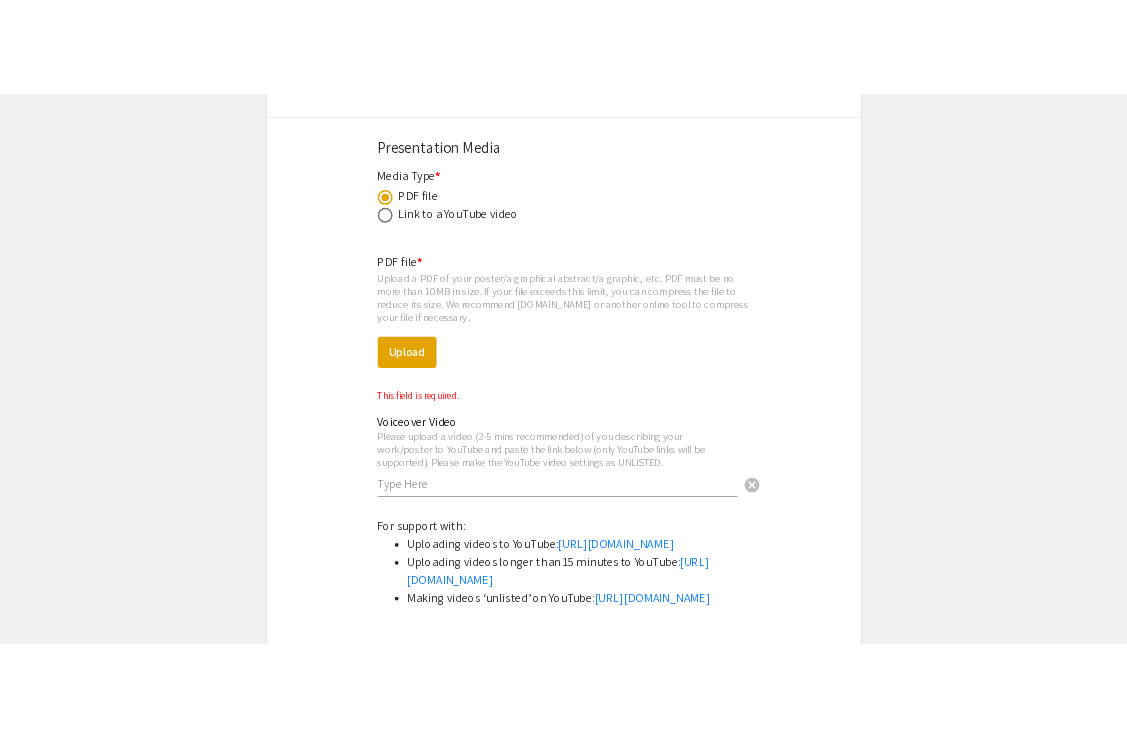 scroll, scrollTop: 9633, scrollLeft: 0, axis: vertical 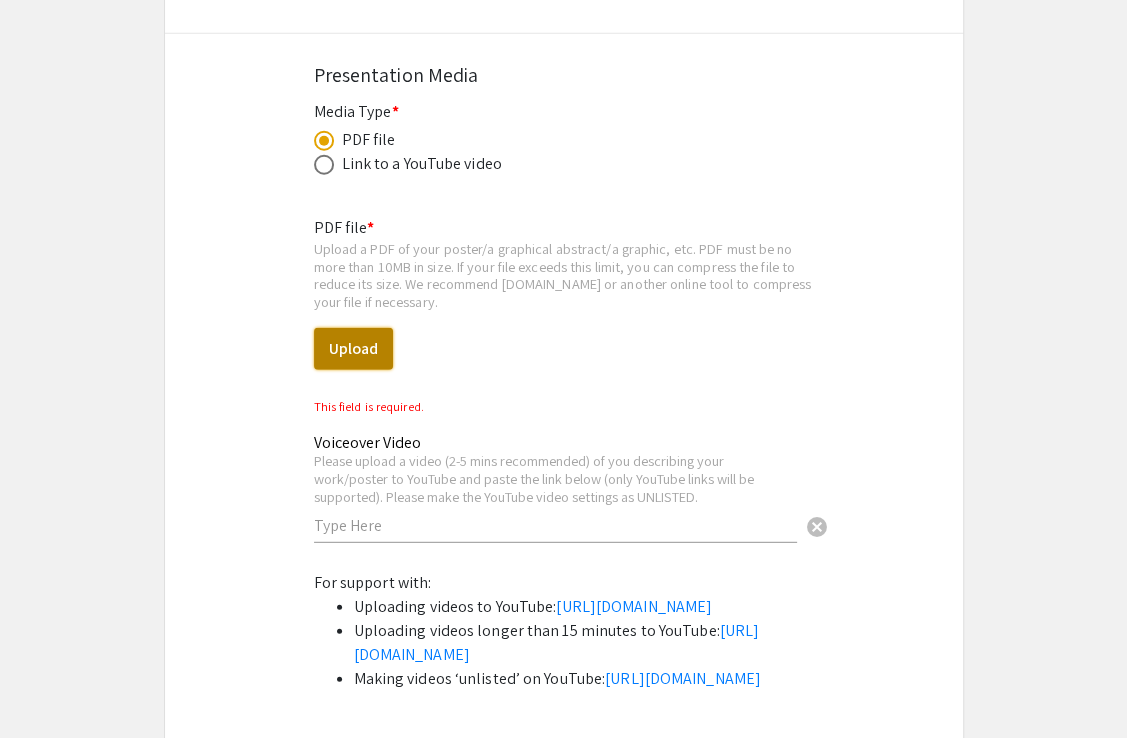 click on "Upload" at bounding box center (353, 349) 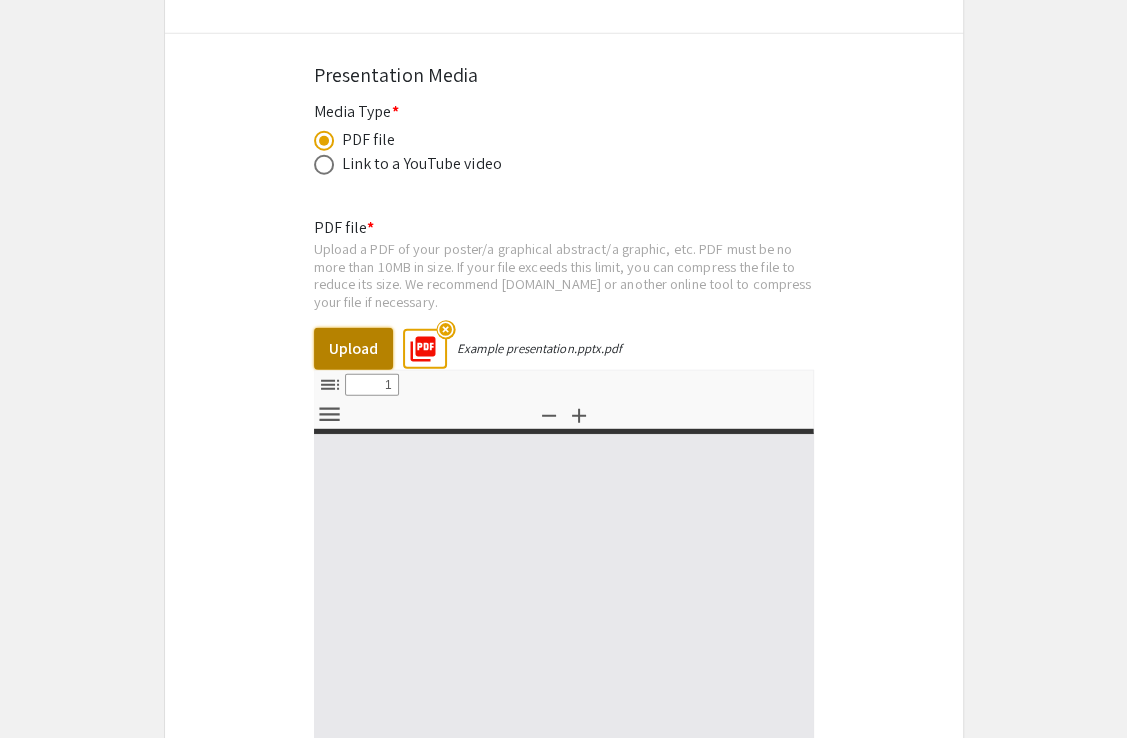 select on "custom" 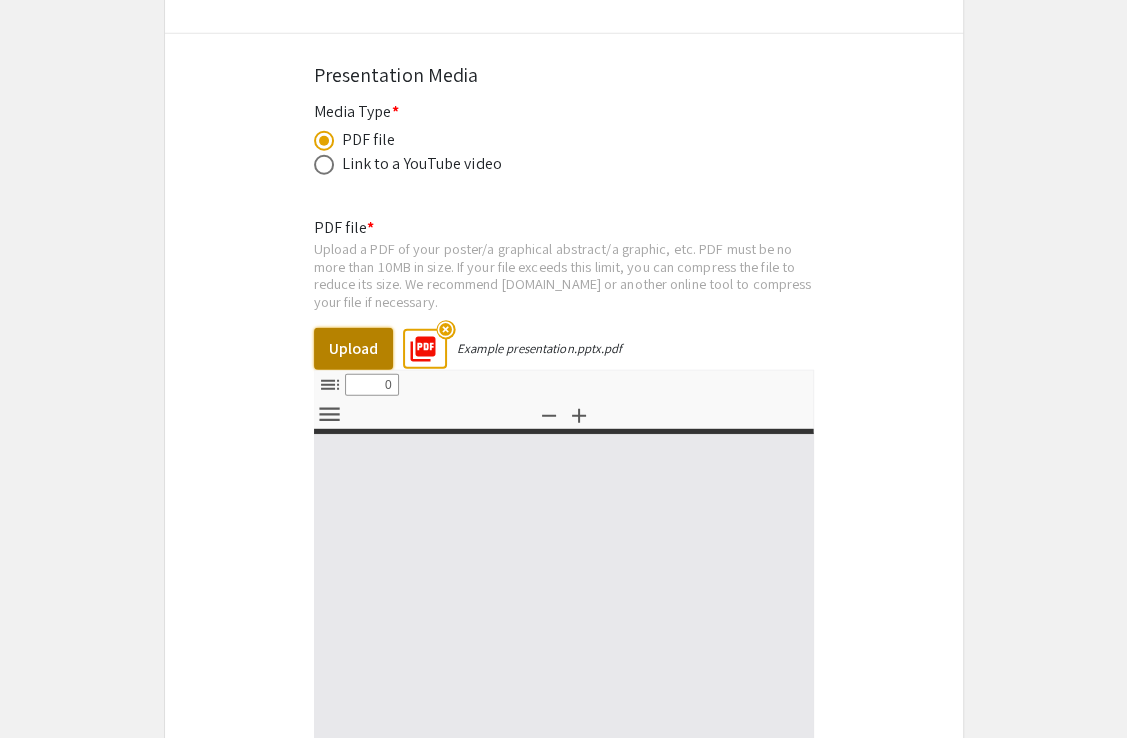 select on "custom" 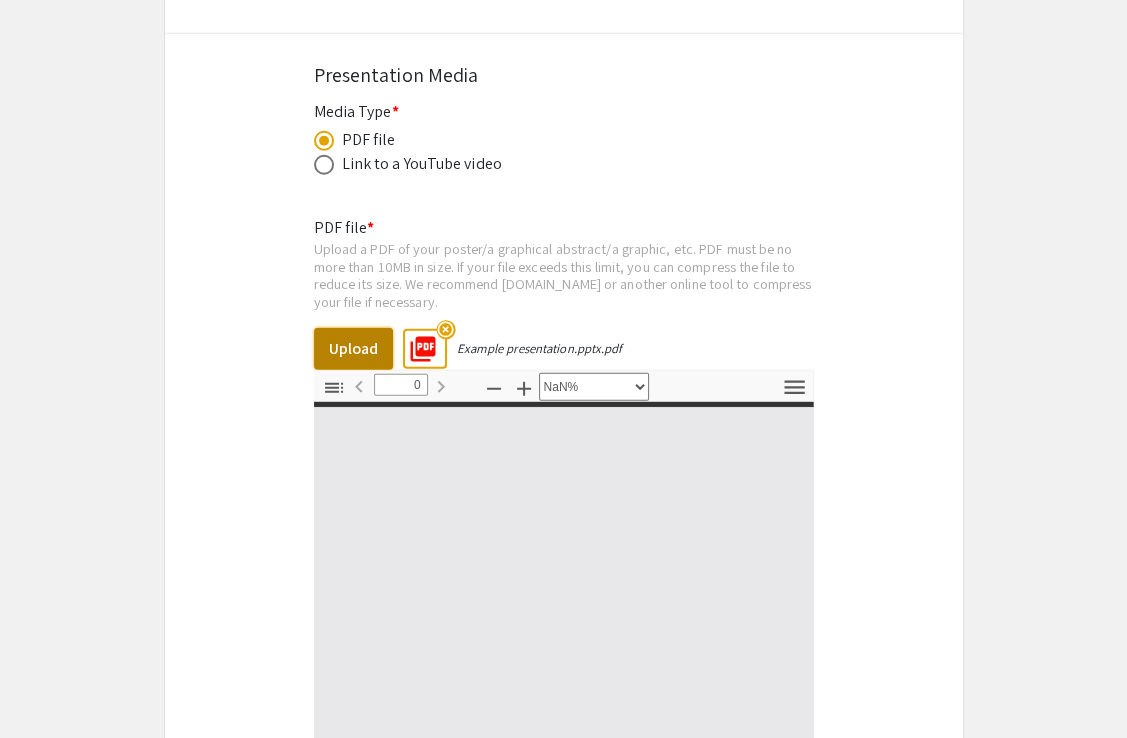 type on "1" 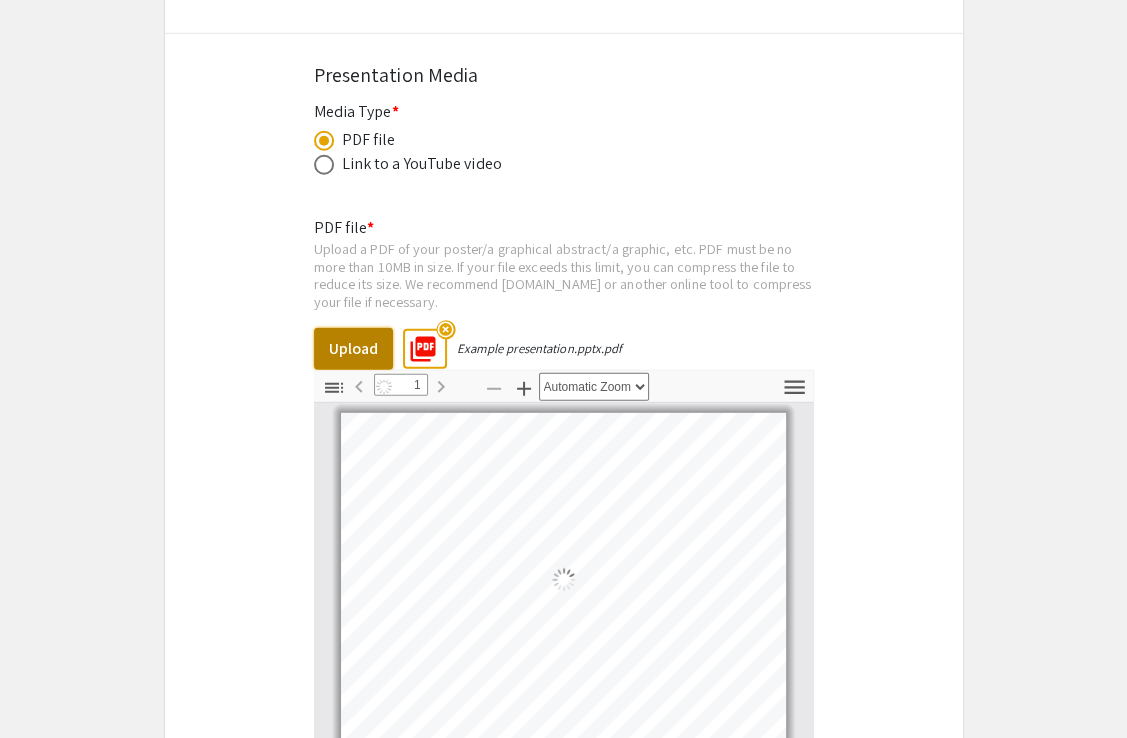 select on "auto" 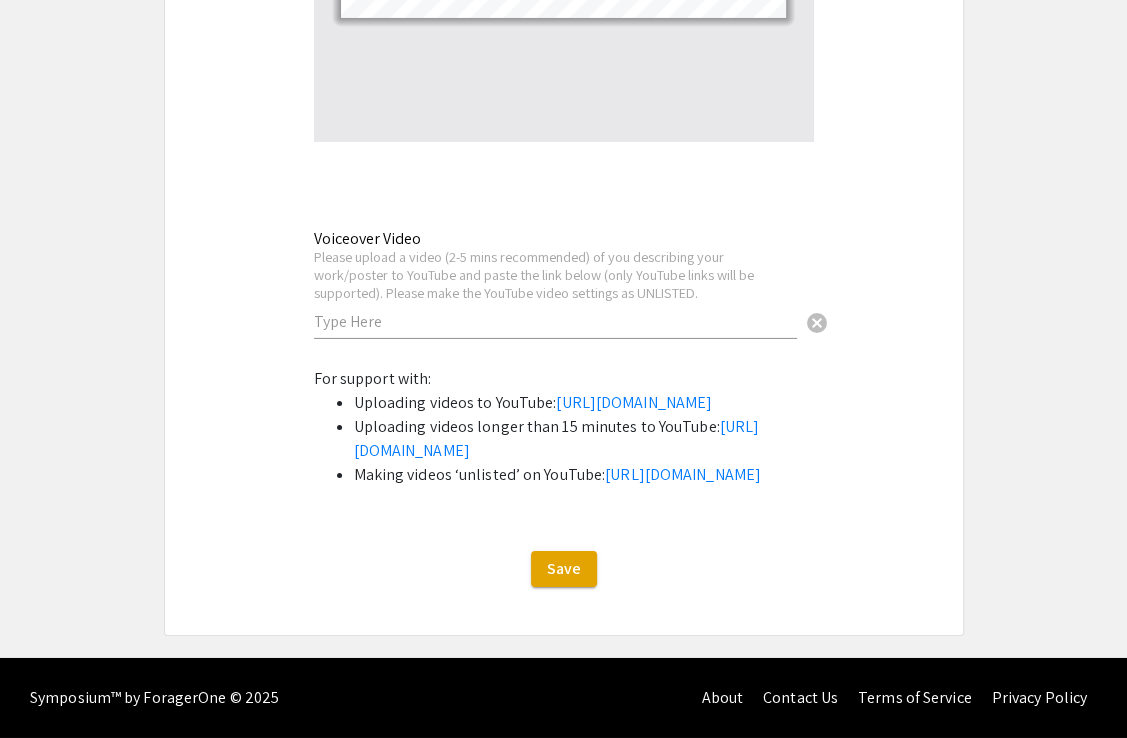 scroll, scrollTop: 10490, scrollLeft: 0, axis: vertical 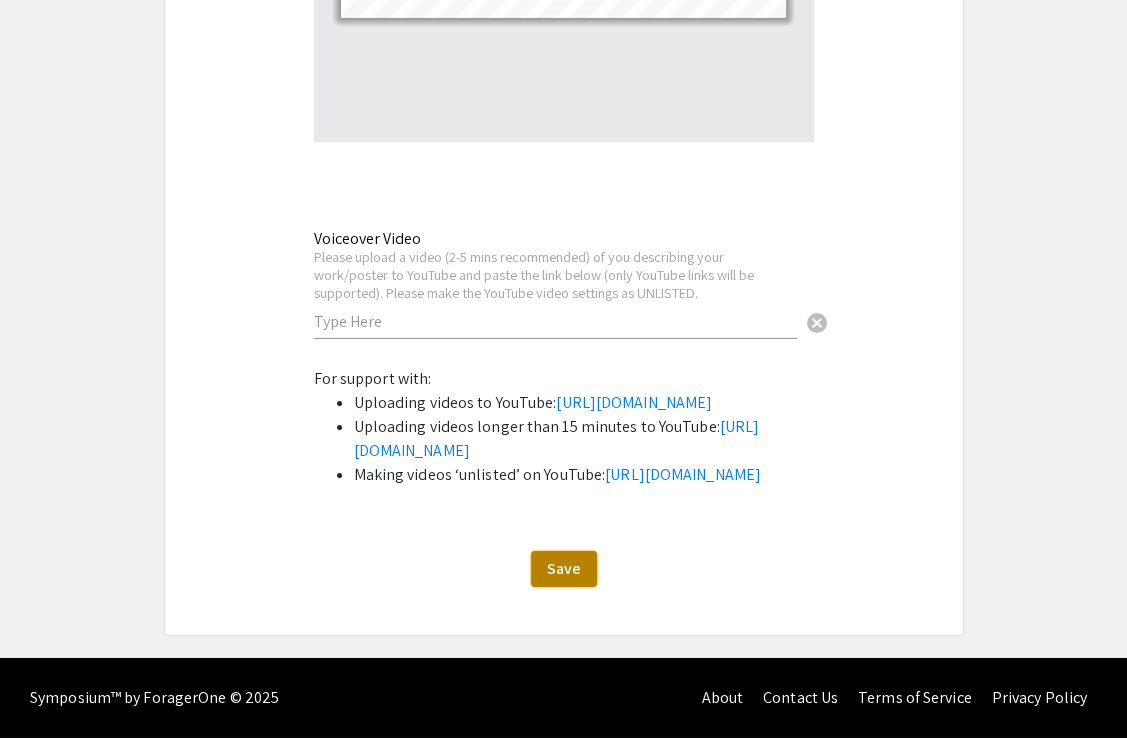 click on "Save" 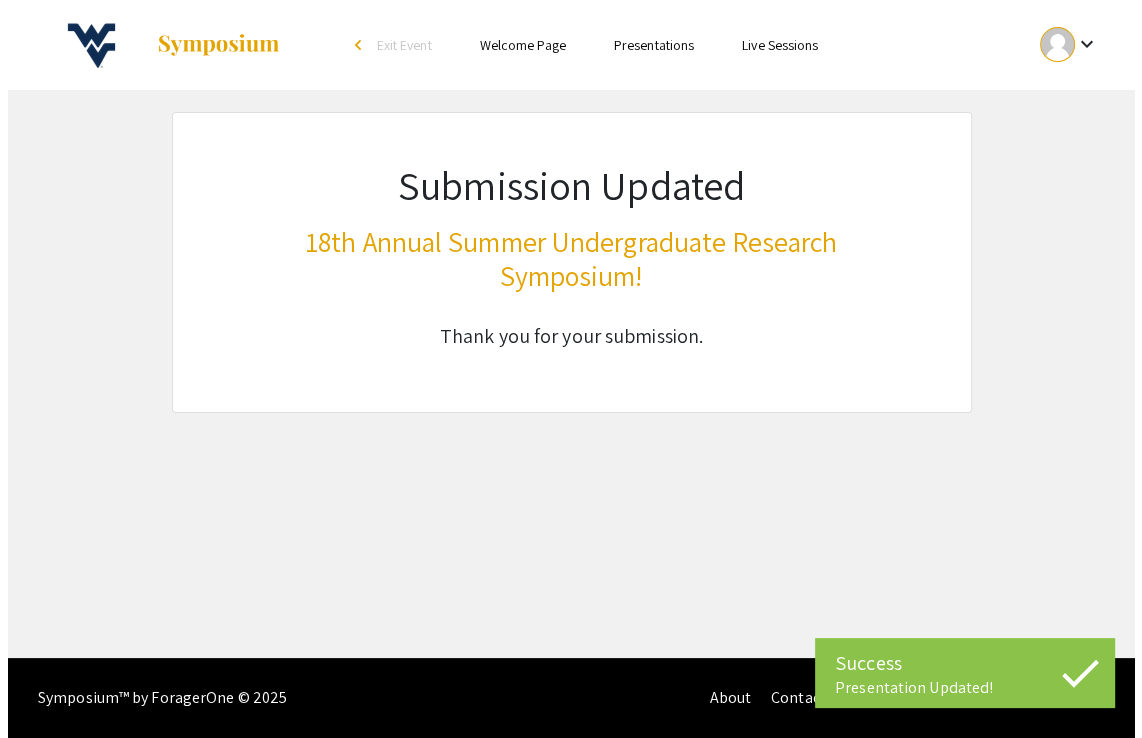 scroll, scrollTop: 0, scrollLeft: 0, axis: both 